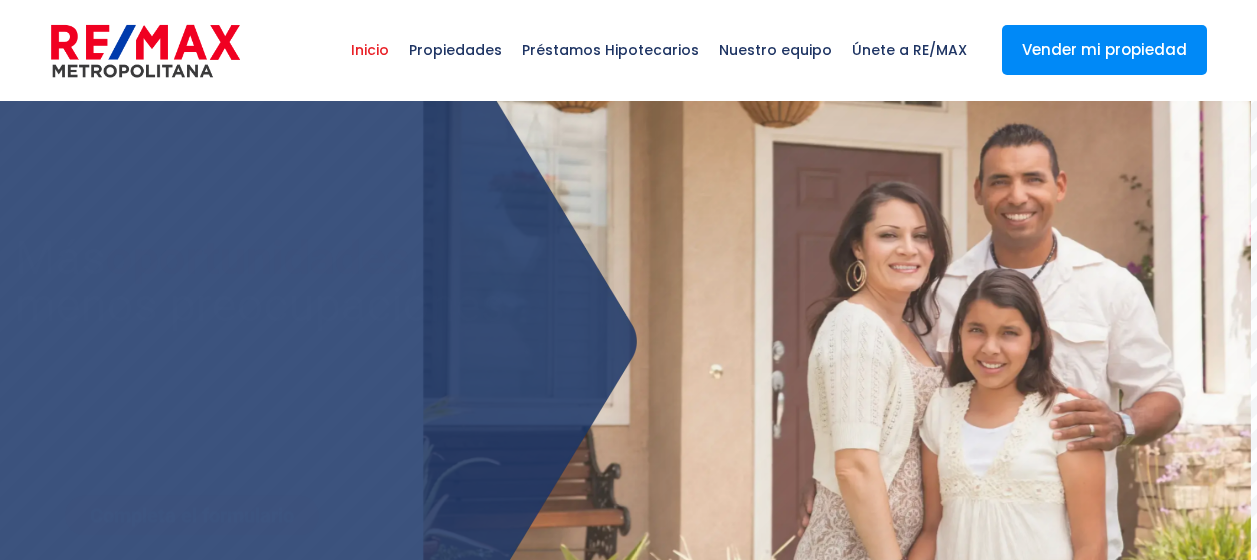 select 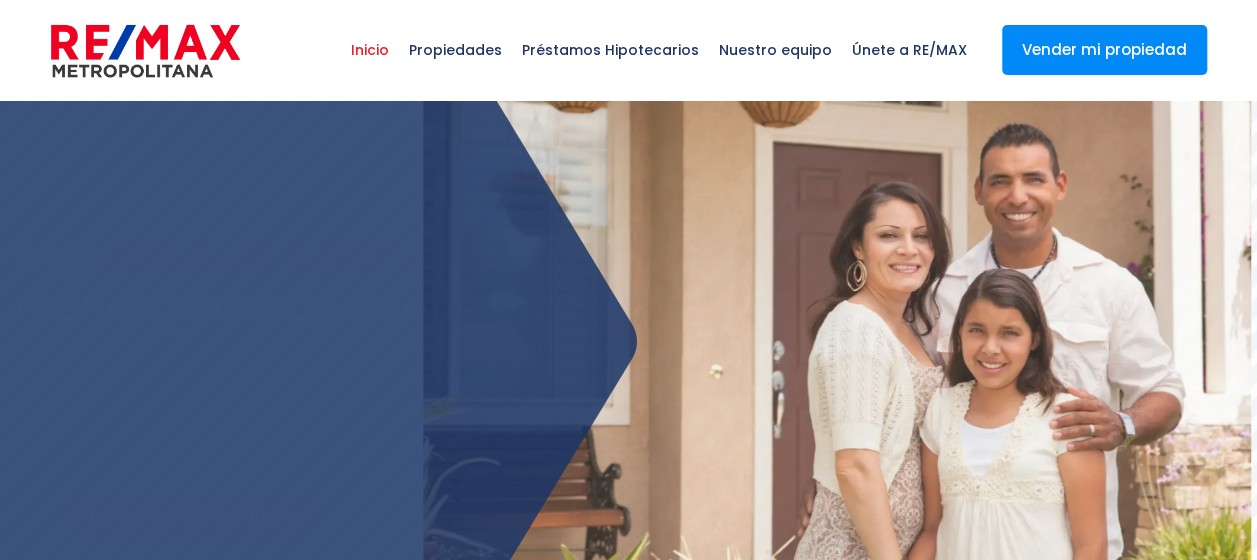 scroll, scrollTop: 0, scrollLeft: 0, axis: both 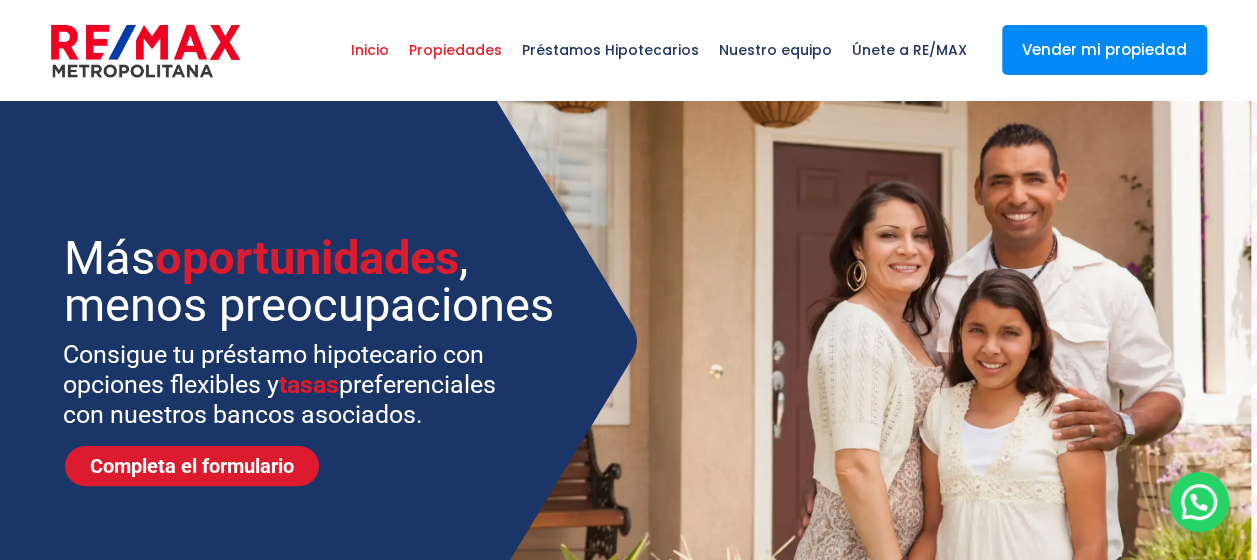 click on "Propiedades" at bounding box center [455, 50] 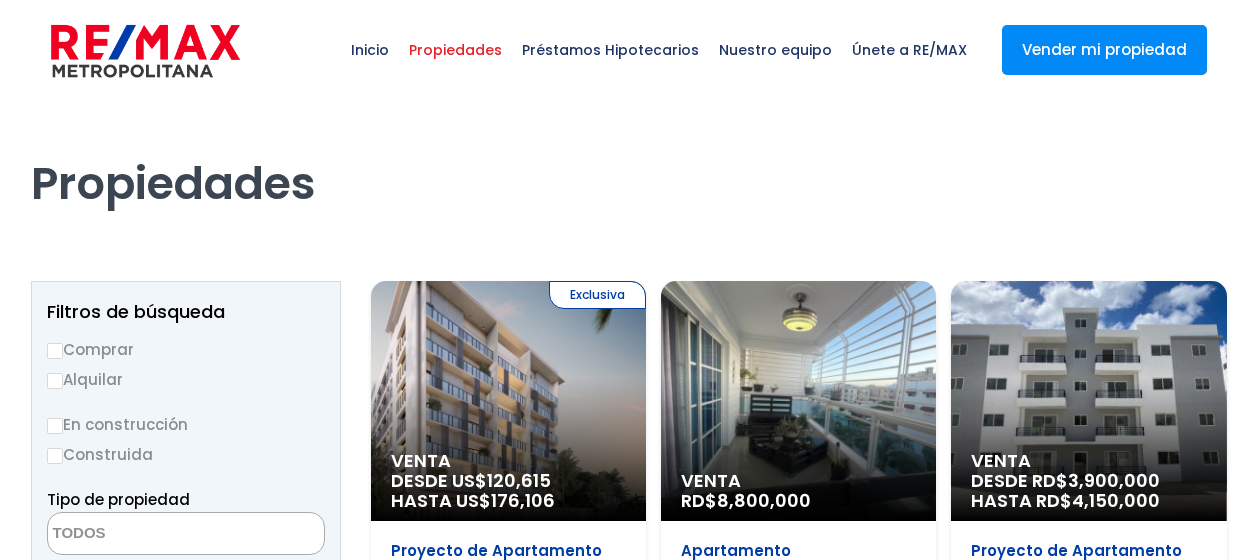 select 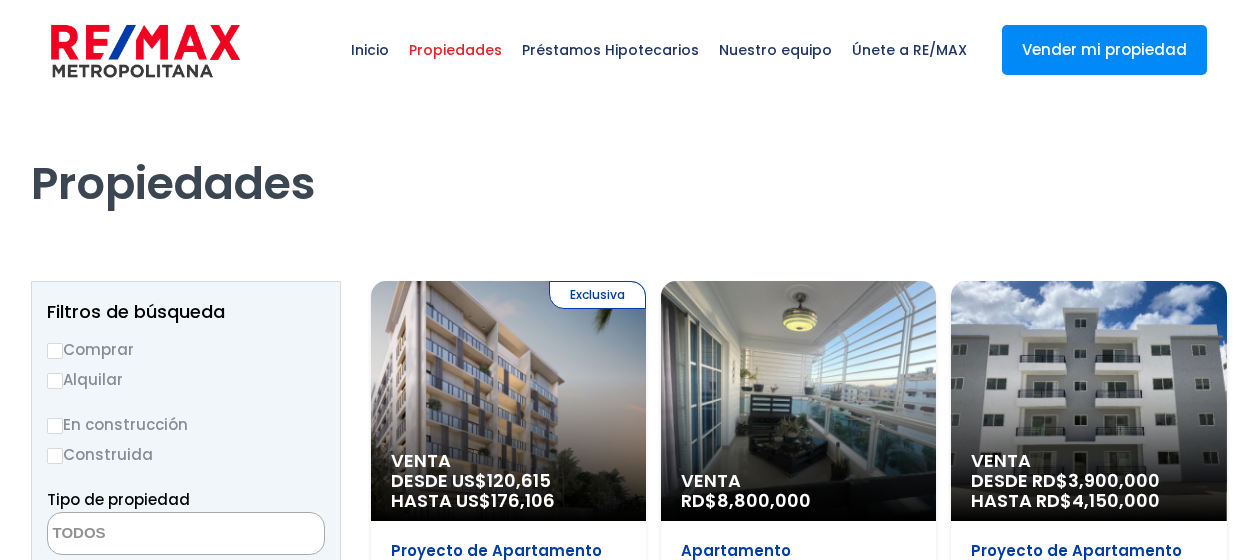scroll, scrollTop: 0, scrollLeft: 0, axis: both 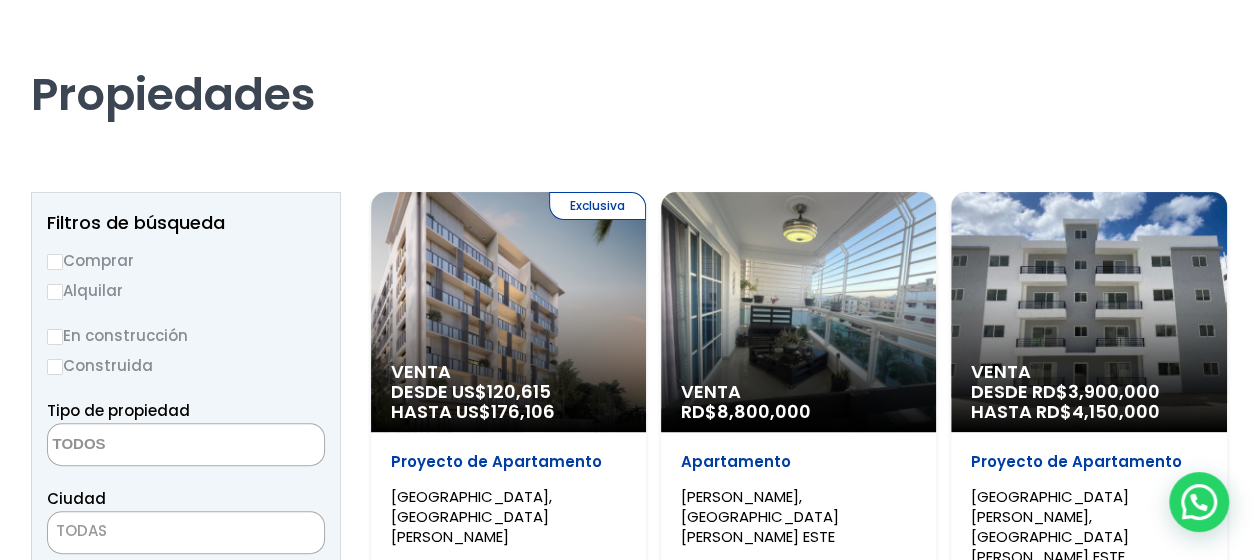 click on "Exclusiva
Venta
DESDE US$  120,615
HASTA US$  176,106" at bounding box center [508, 312] 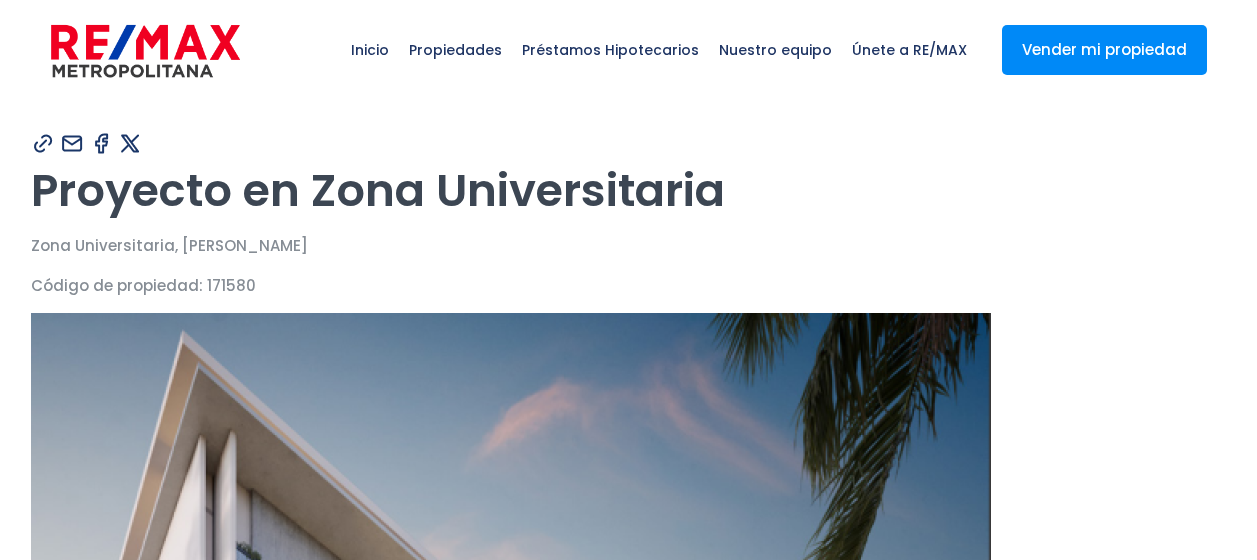 scroll, scrollTop: 0, scrollLeft: 0, axis: both 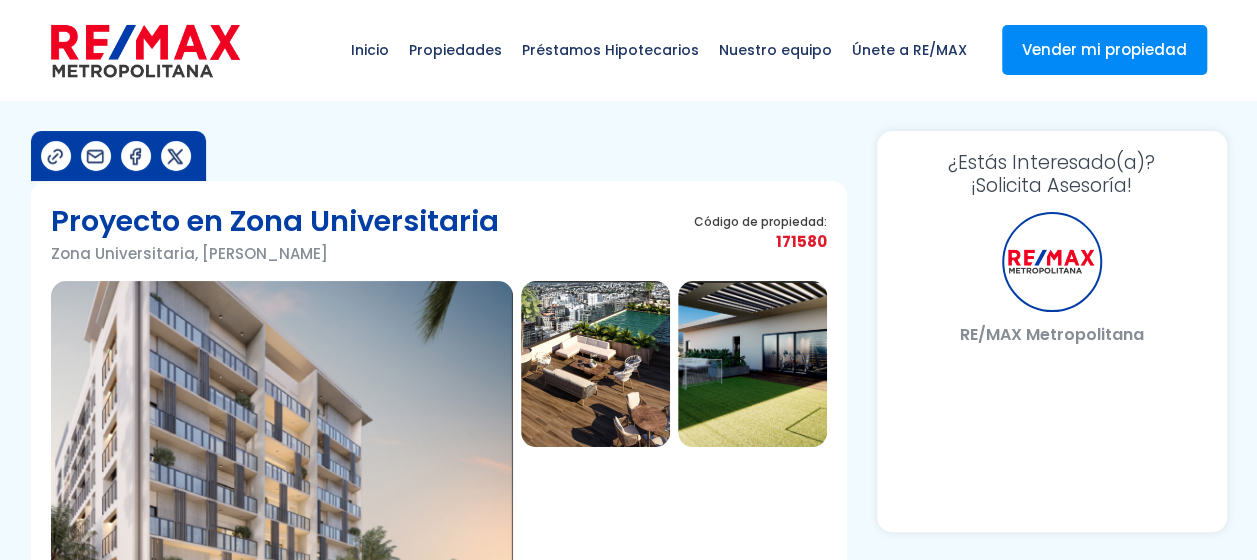 select on "US" 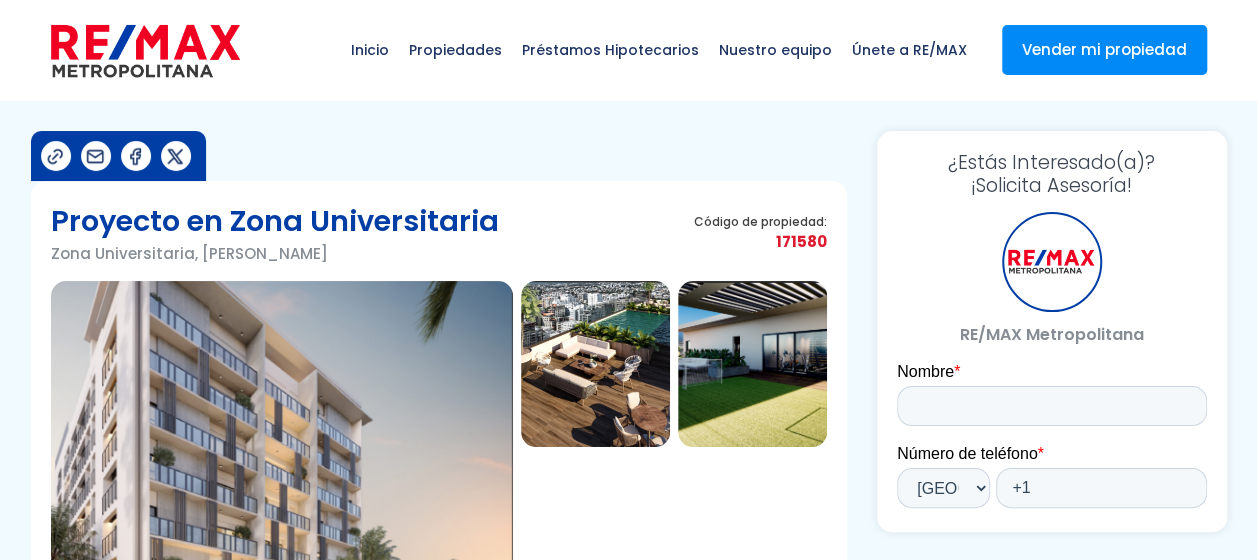 scroll, scrollTop: 0, scrollLeft: 0, axis: both 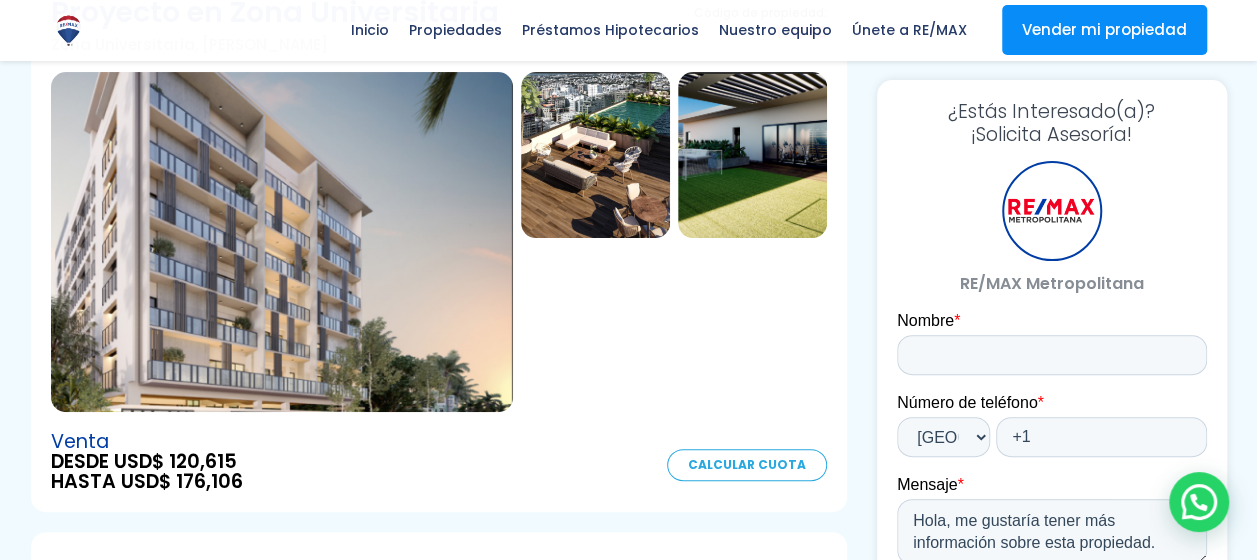 click at bounding box center [282, 242] 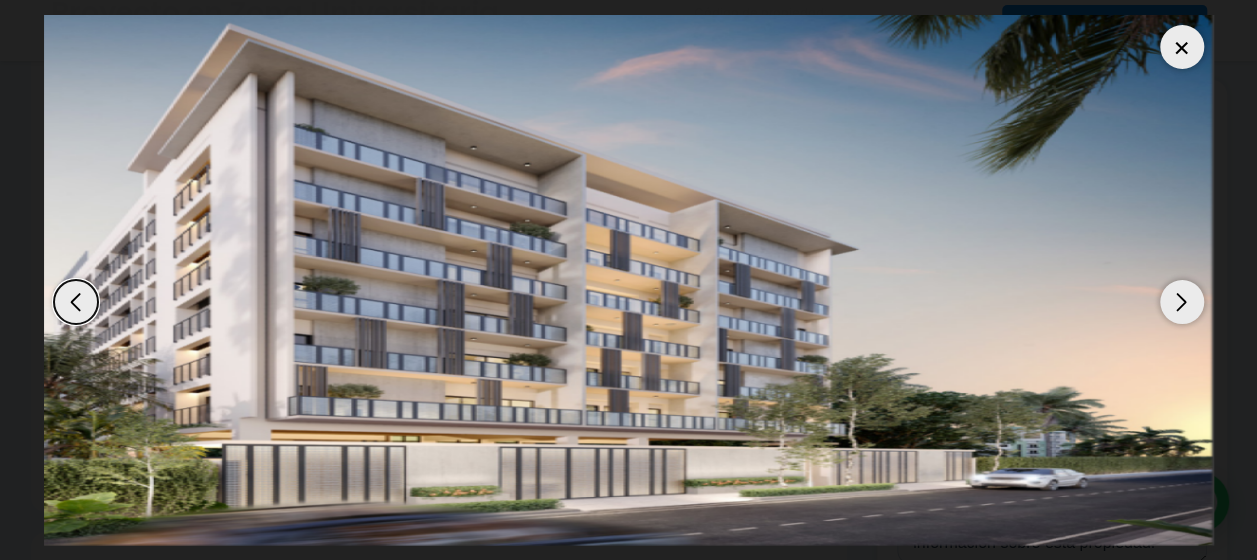 click at bounding box center (1182, 302) 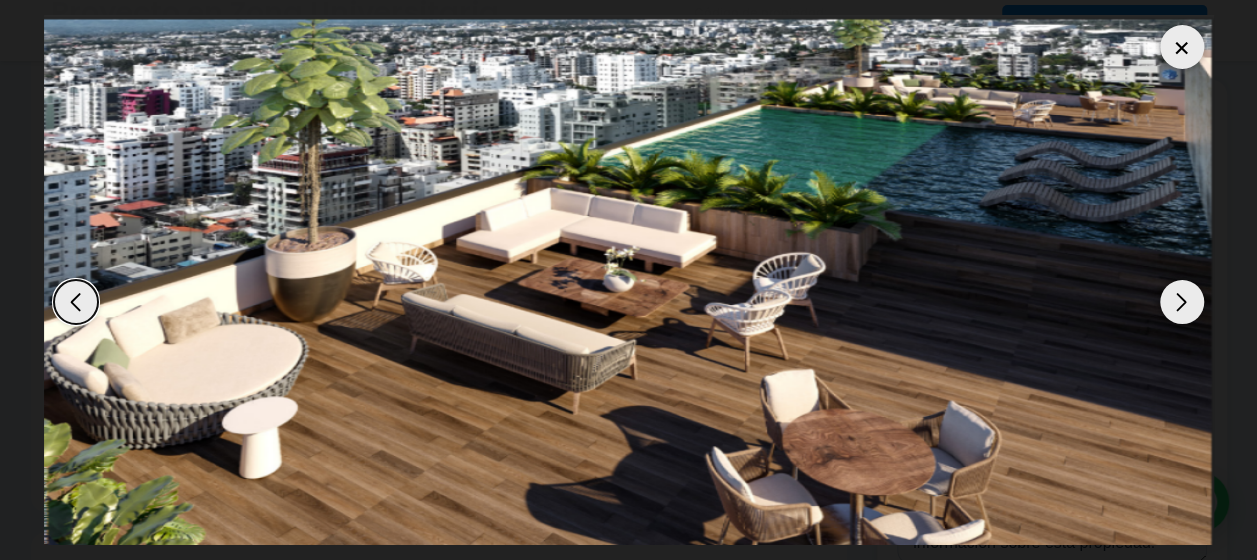 click at bounding box center (1182, 302) 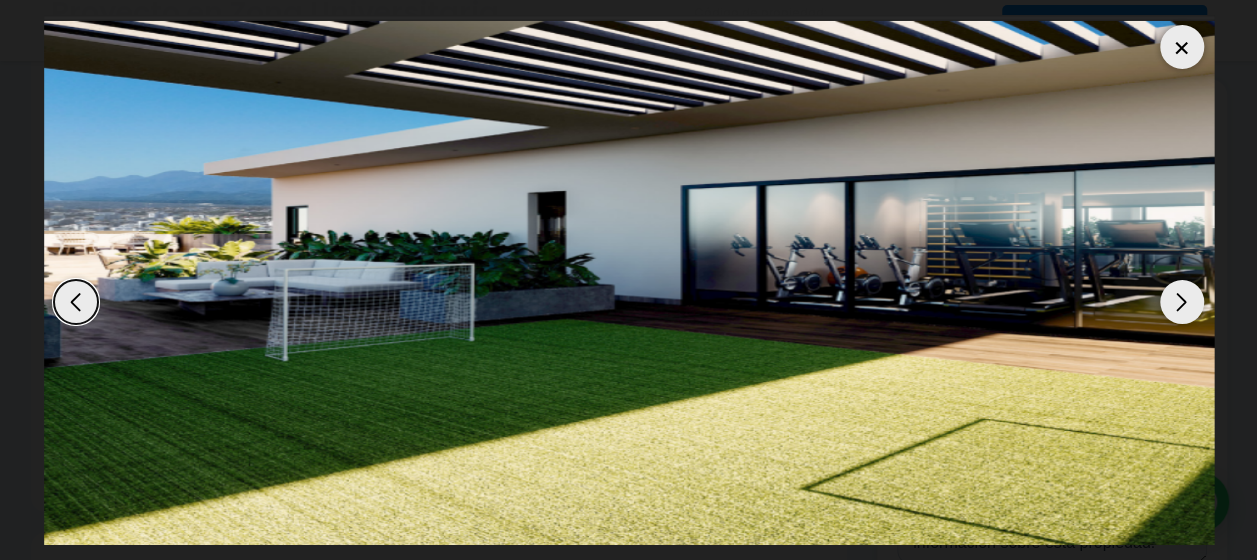 click at bounding box center [1182, 302] 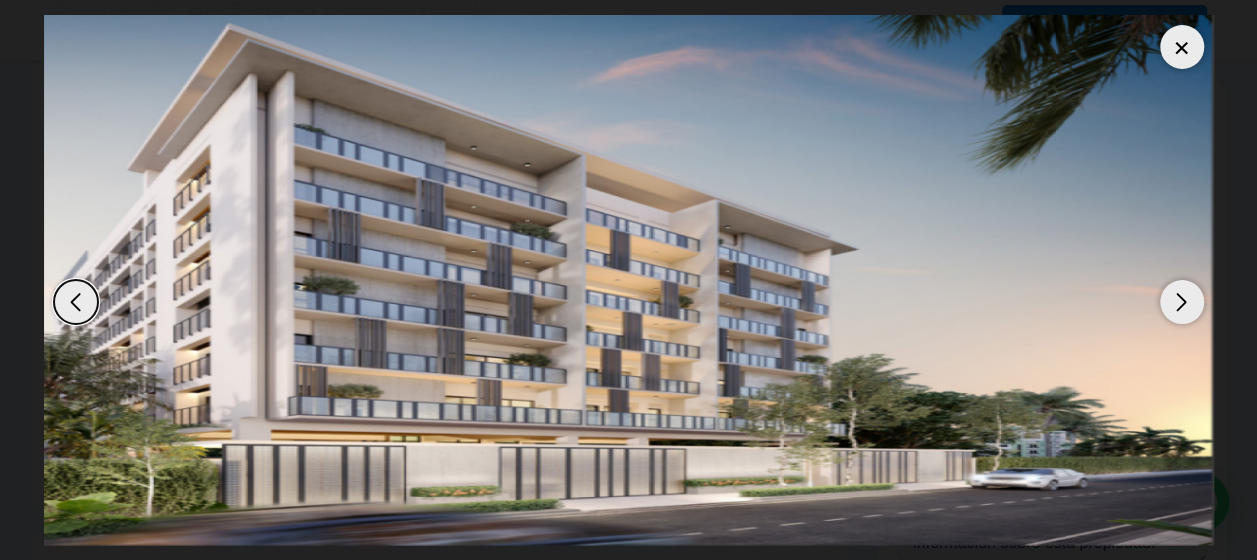click at bounding box center [1182, 302] 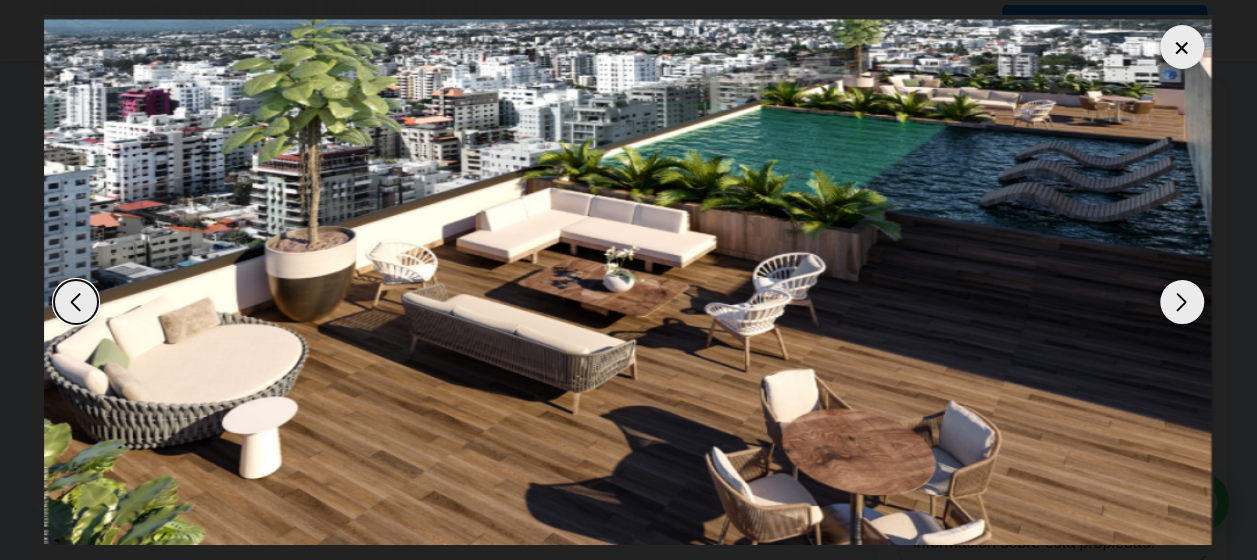 click at bounding box center (1182, 302) 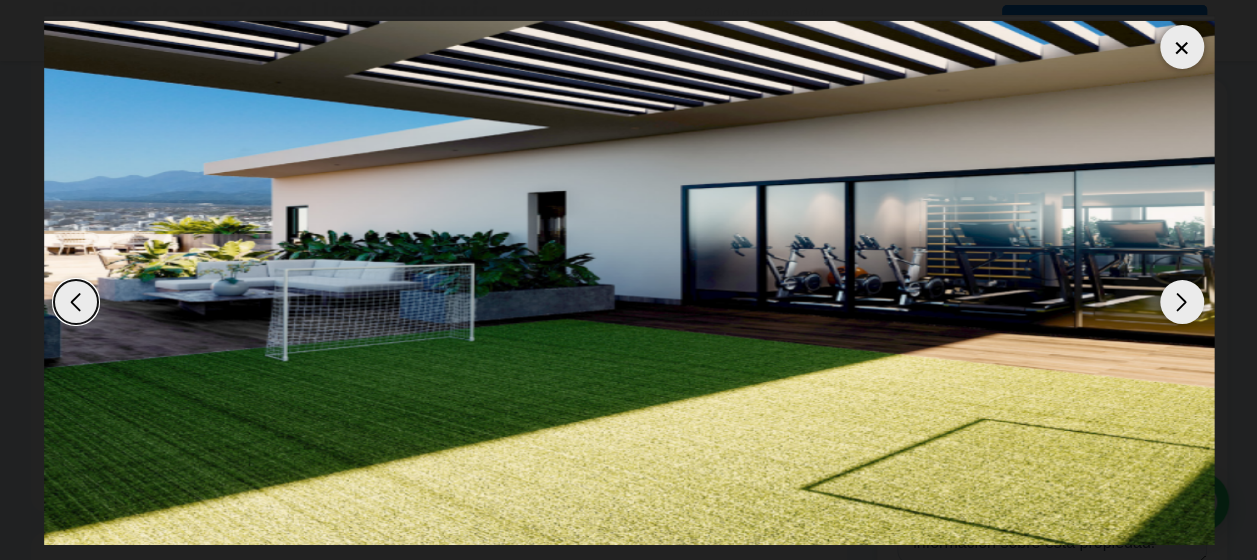 click at bounding box center [1182, 47] 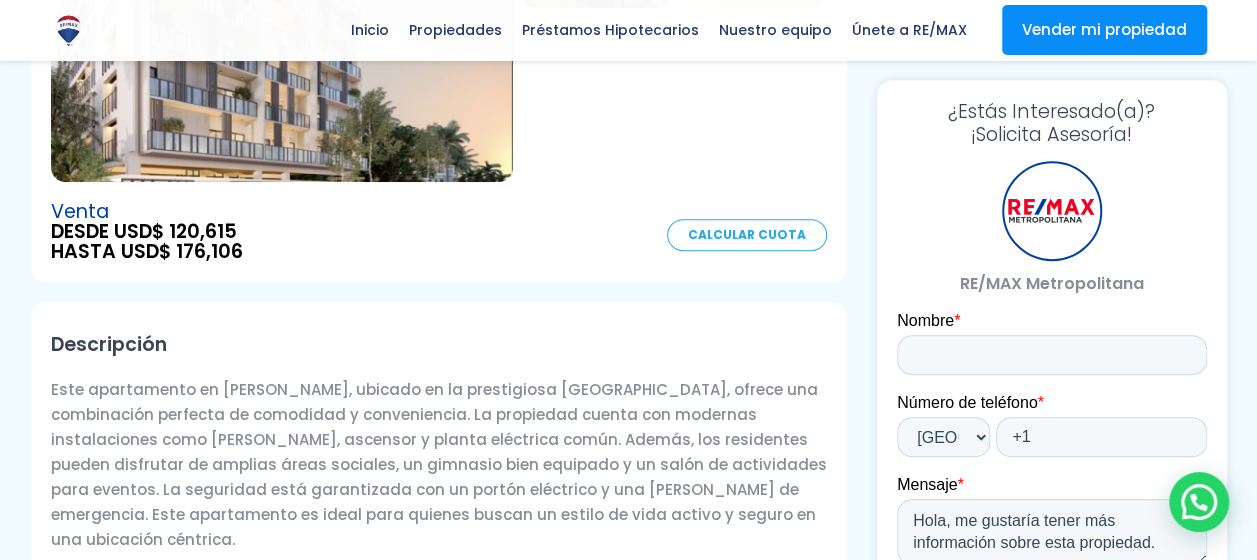 scroll, scrollTop: 464, scrollLeft: 0, axis: vertical 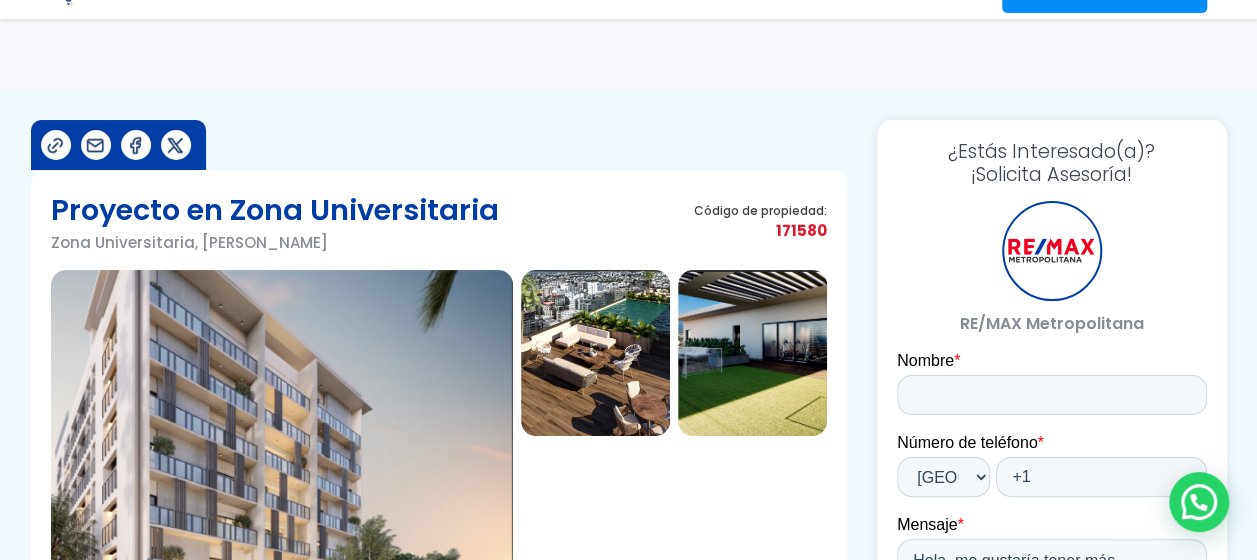 click on "Proyecto en Zona Universitaria
Zona Universitaria, Santo Domingo De Guzmán
Código de propiedad:
171580
Venta" at bounding box center (439, 440) 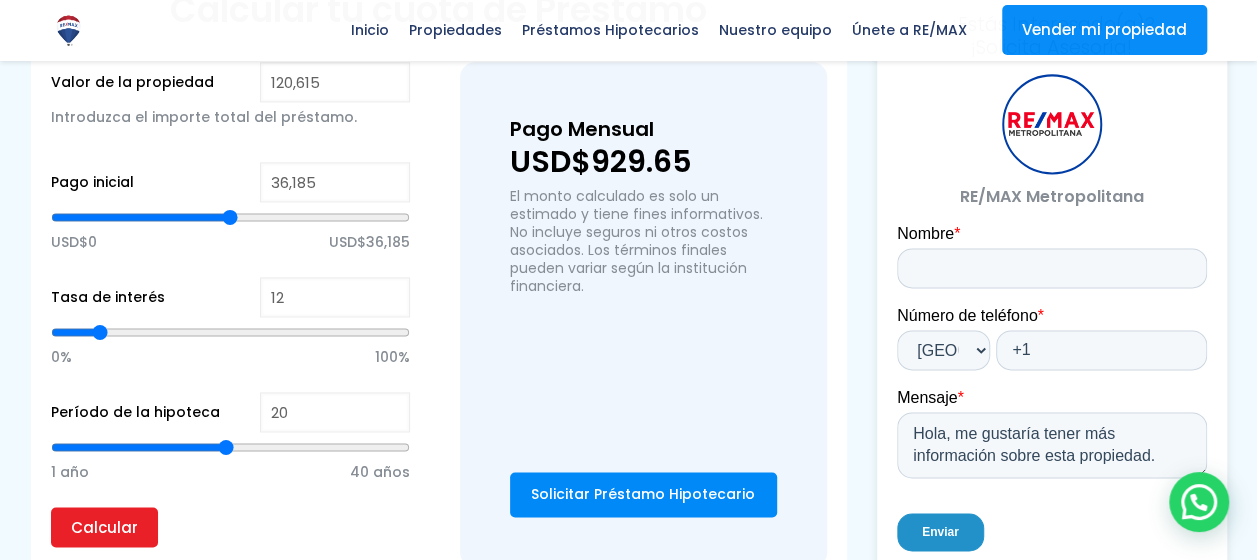 type on "60,547" 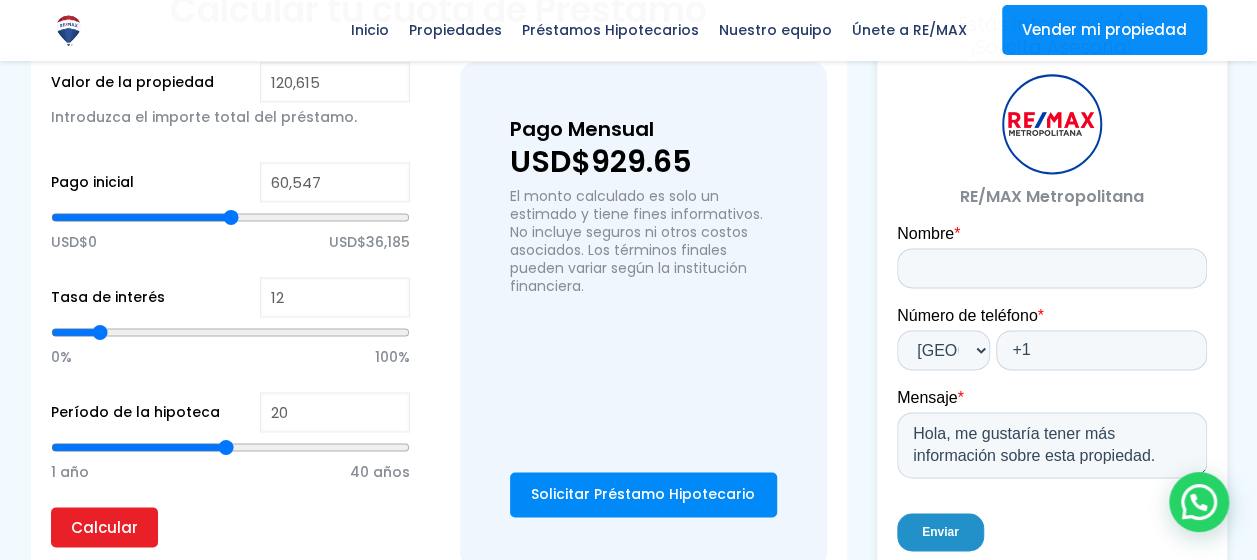 type on "60,313" 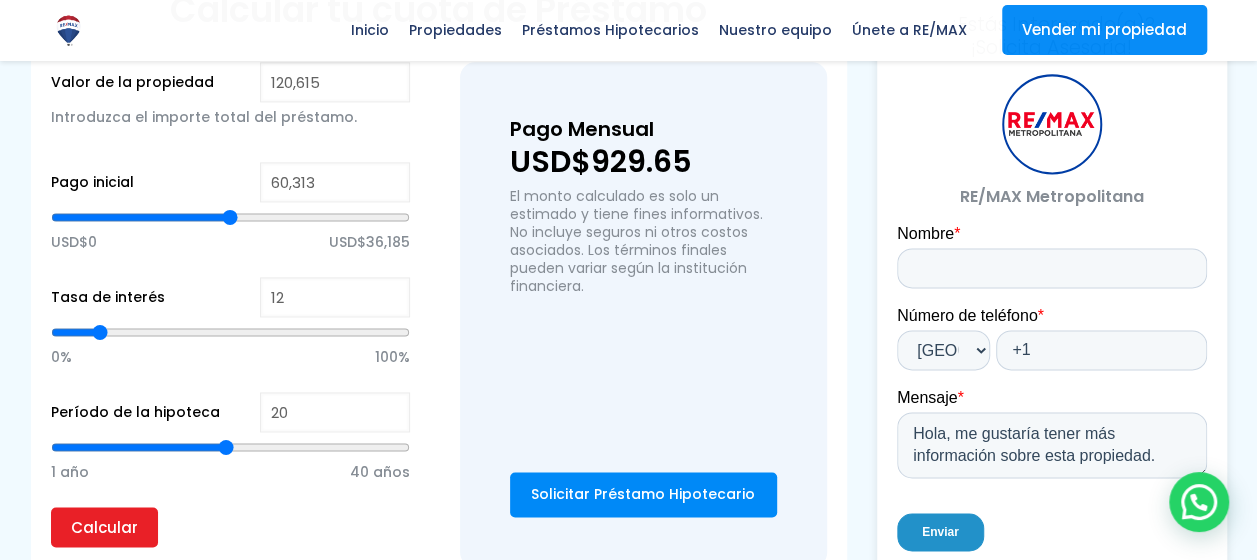 type on "60,079" 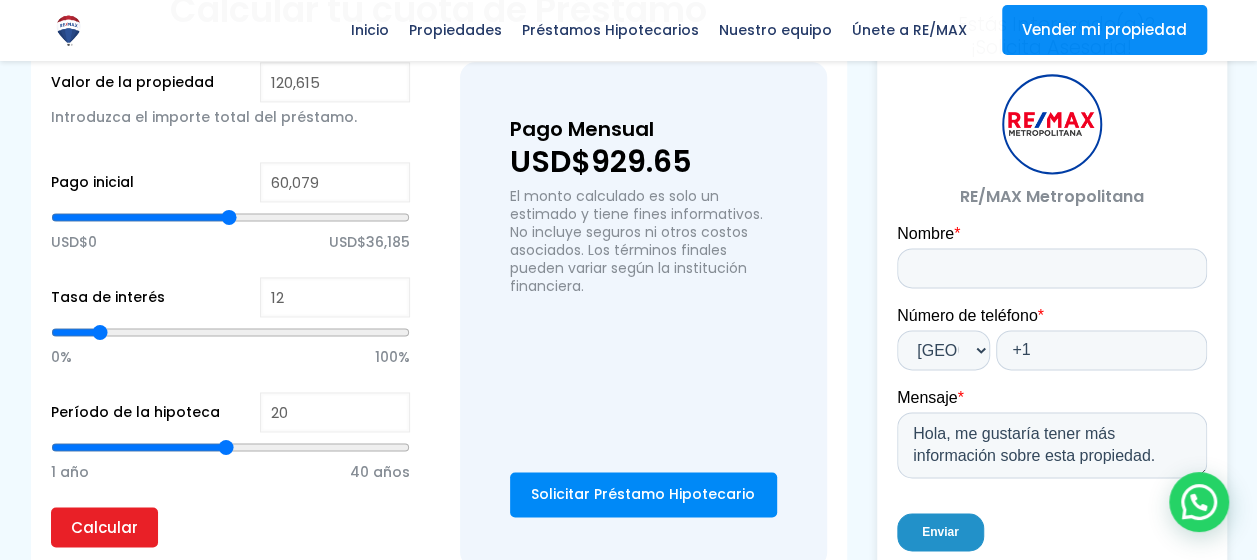 type on "59,610" 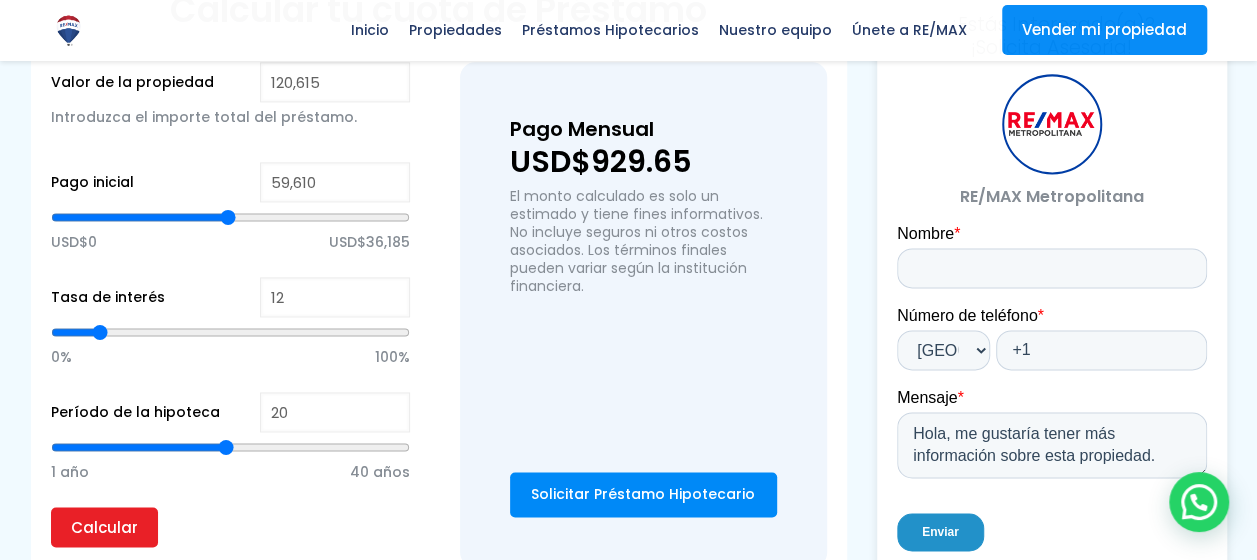 type on "59,142" 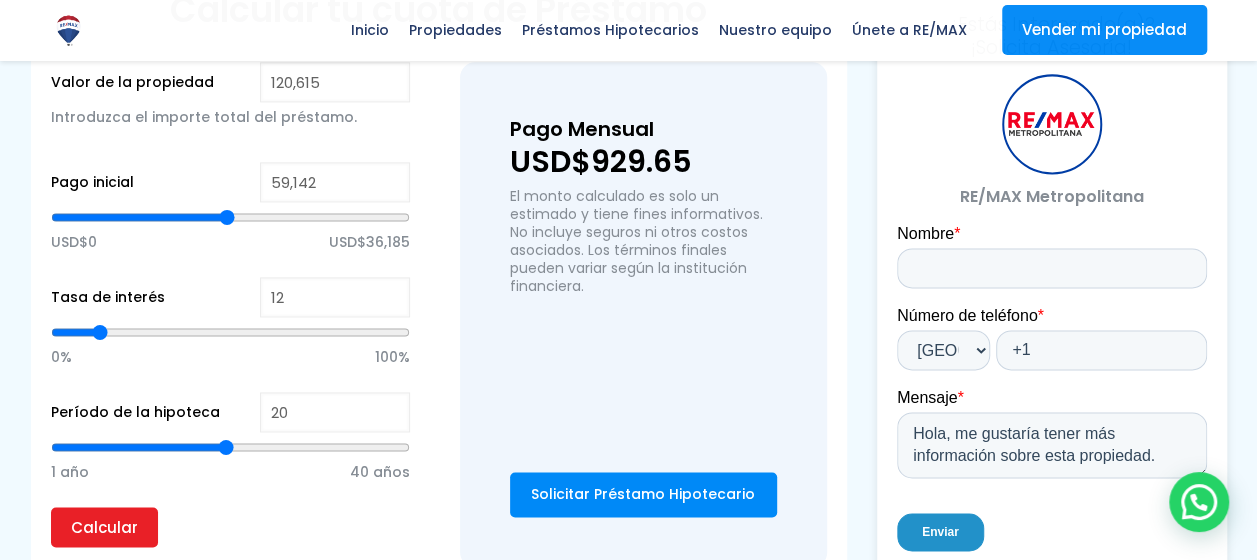 type on "58,673" 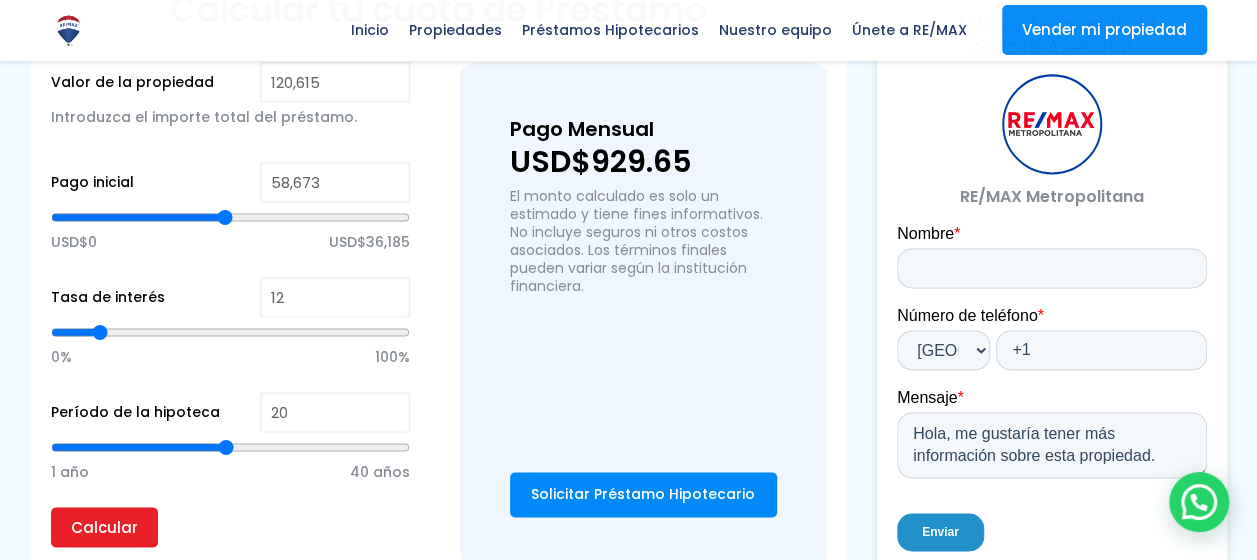 type on "57,971" 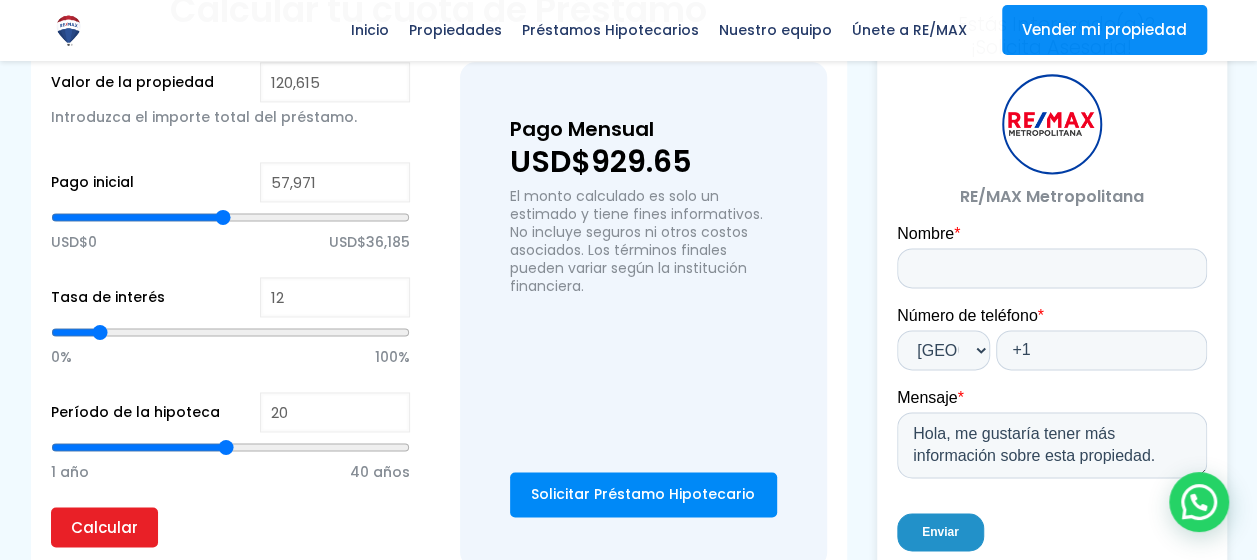 type on "57,034" 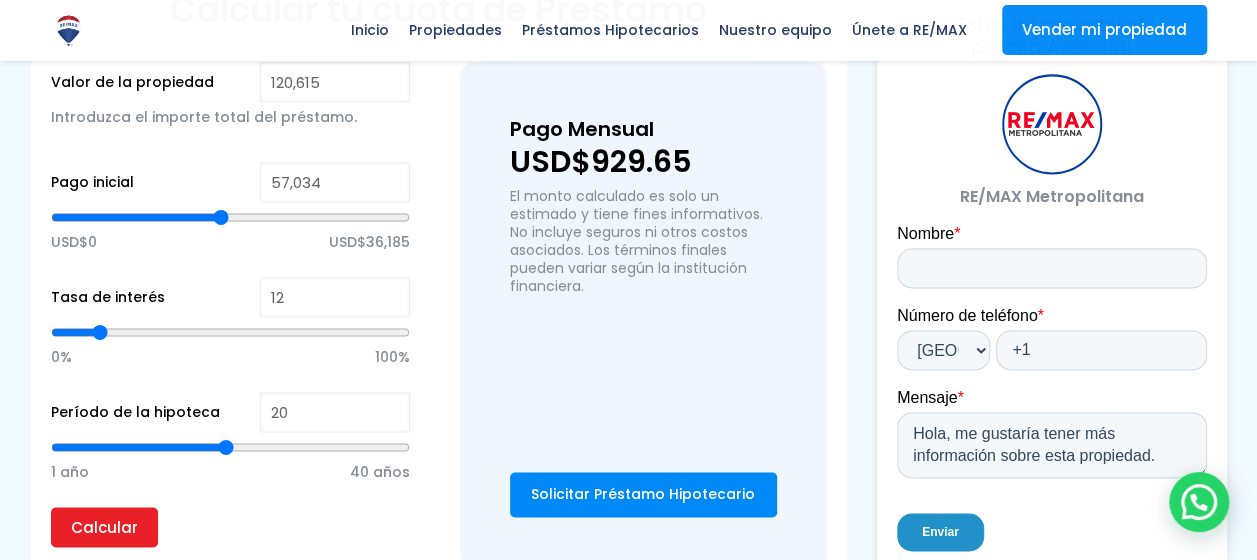 type on "56,800" 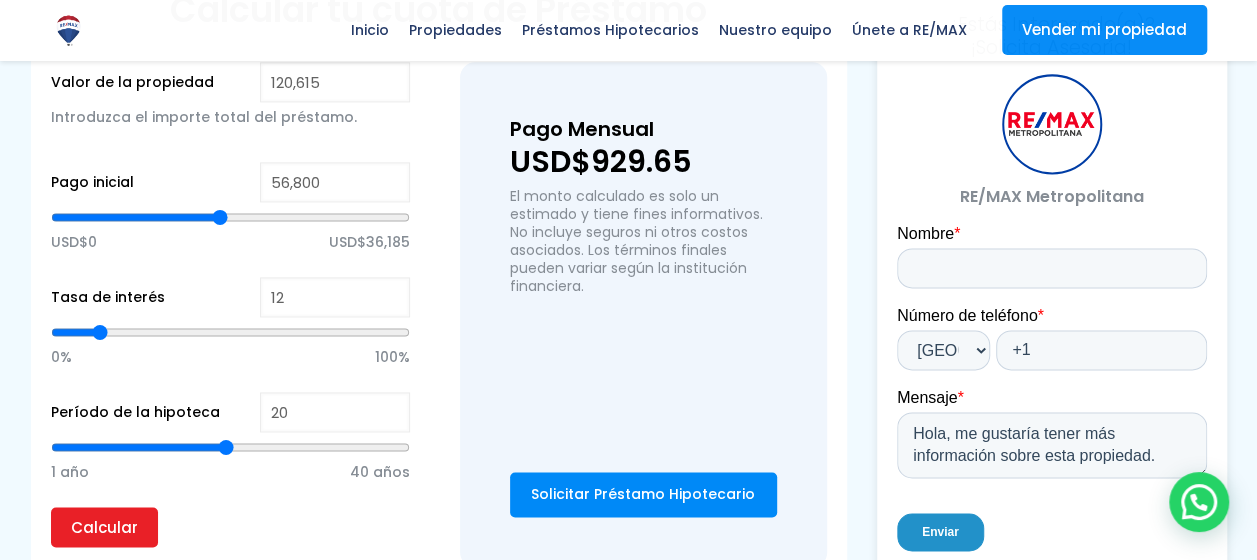 type on "56,097" 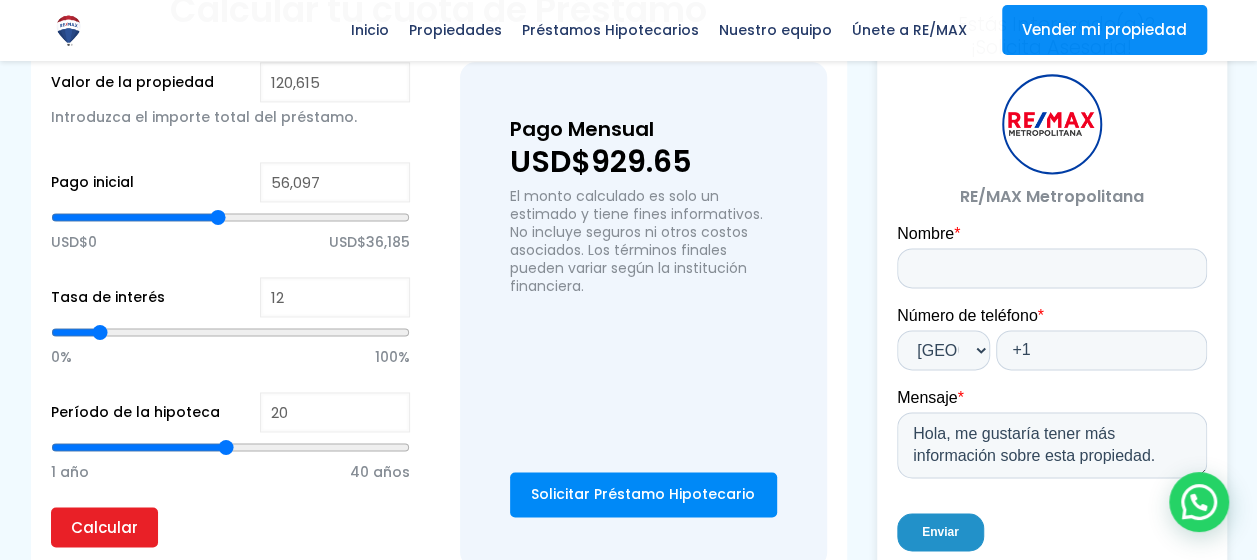 type on "55,863" 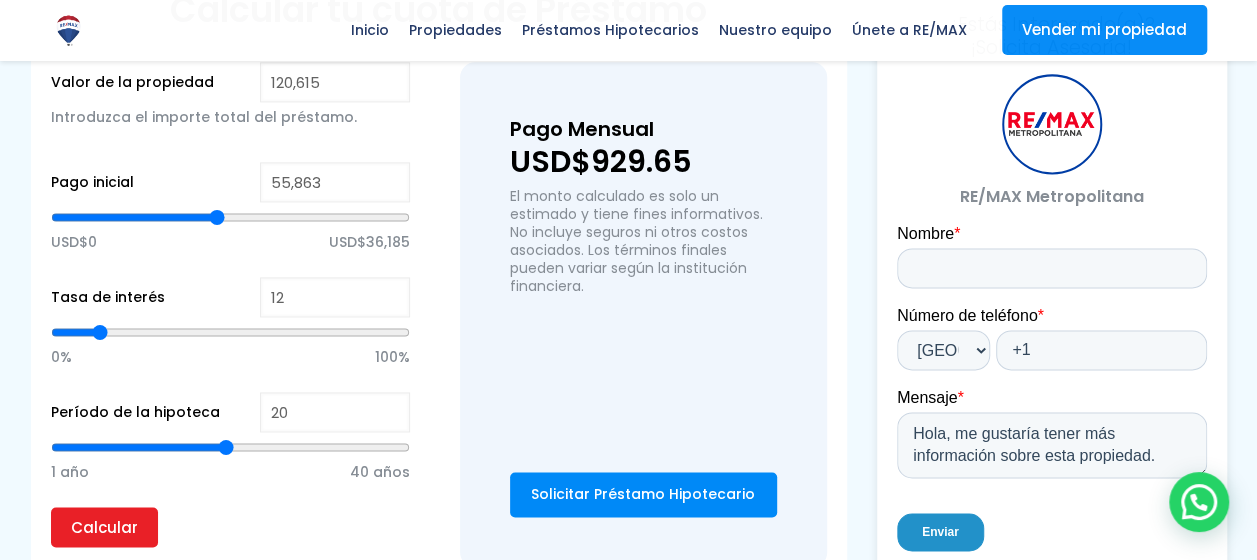 type on "55,160" 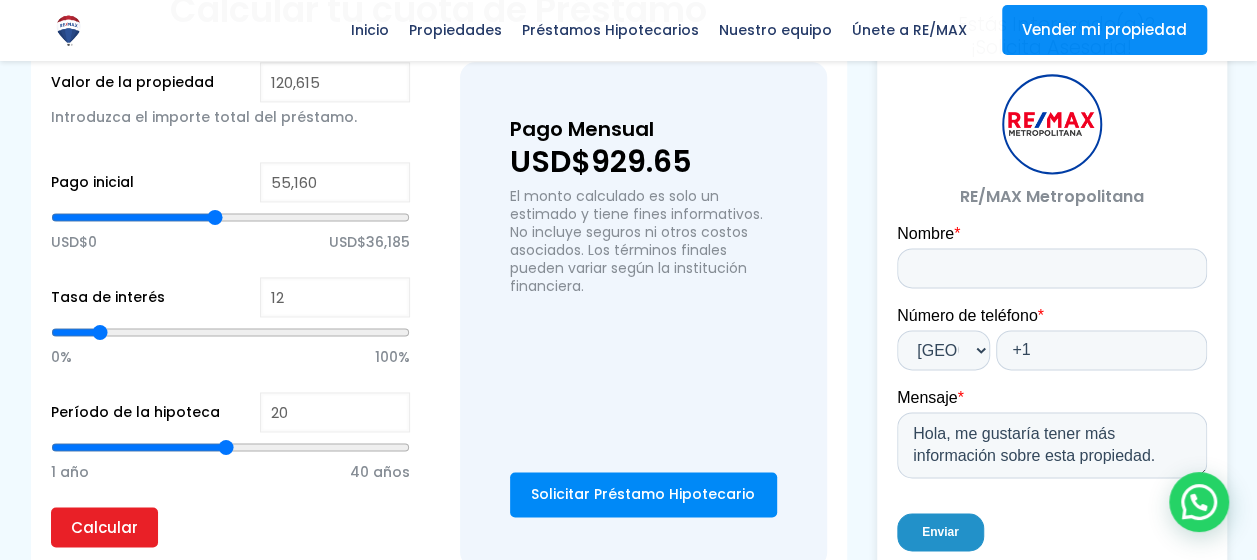 type on "54,692" 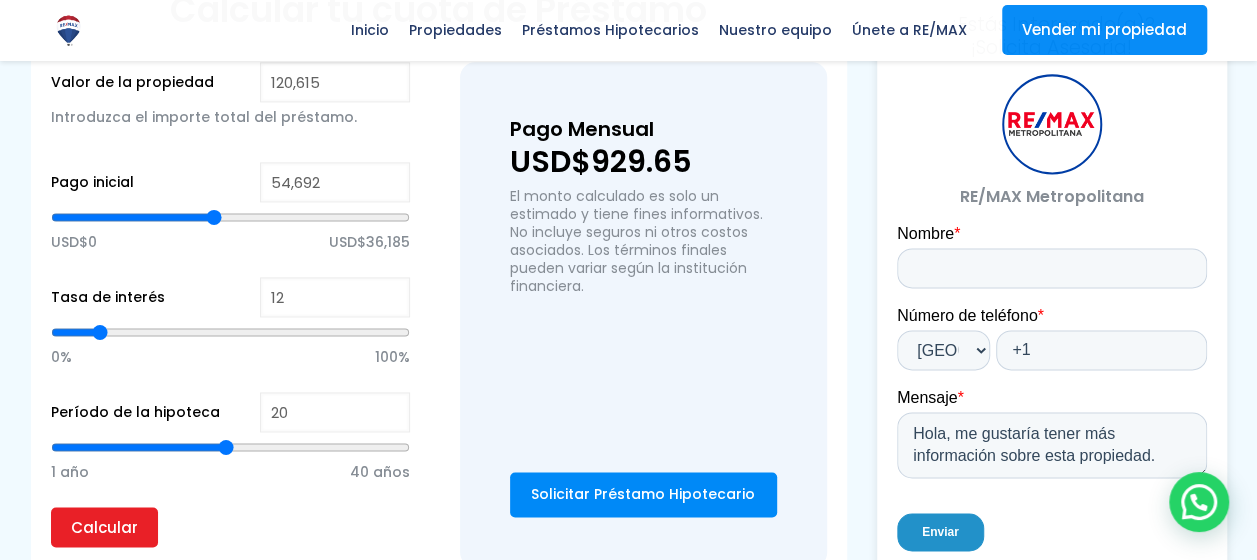 type on "53,989" 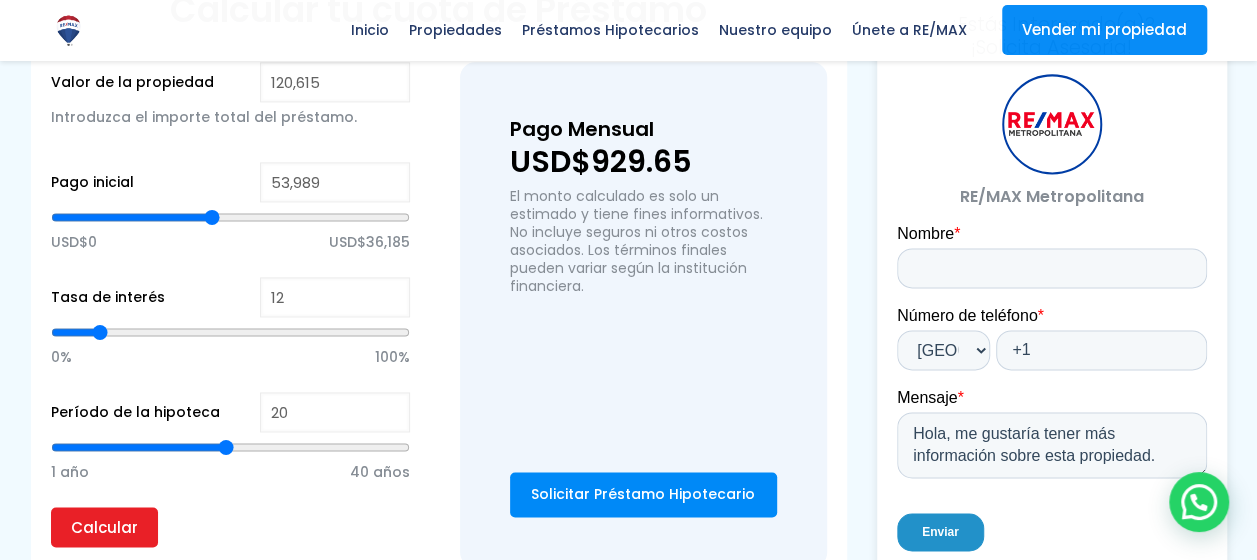 type on "53,520" 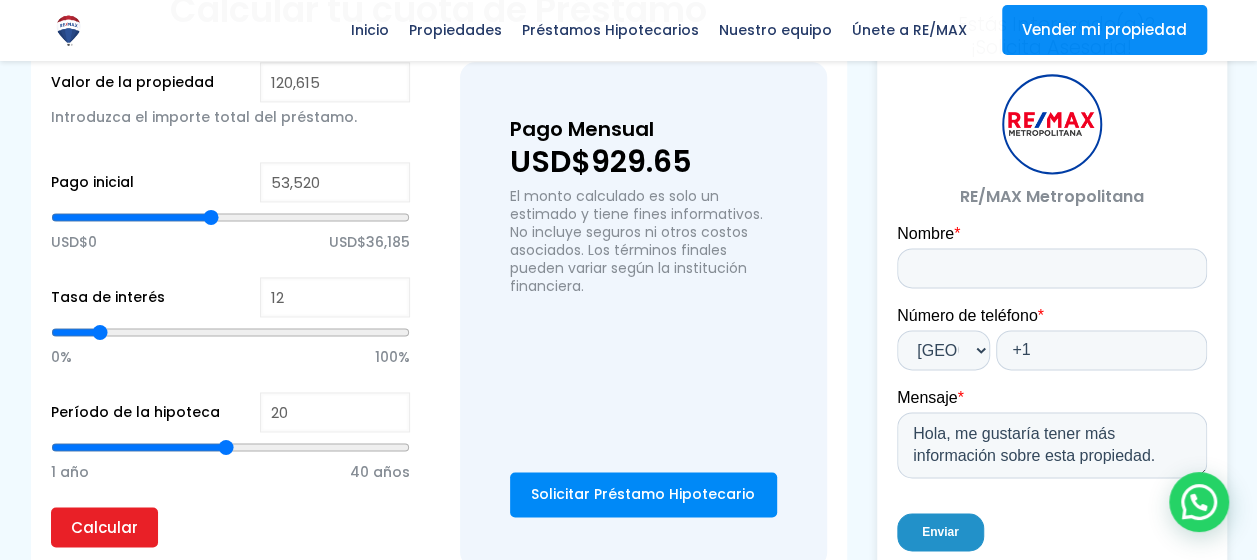 type on "53,286" 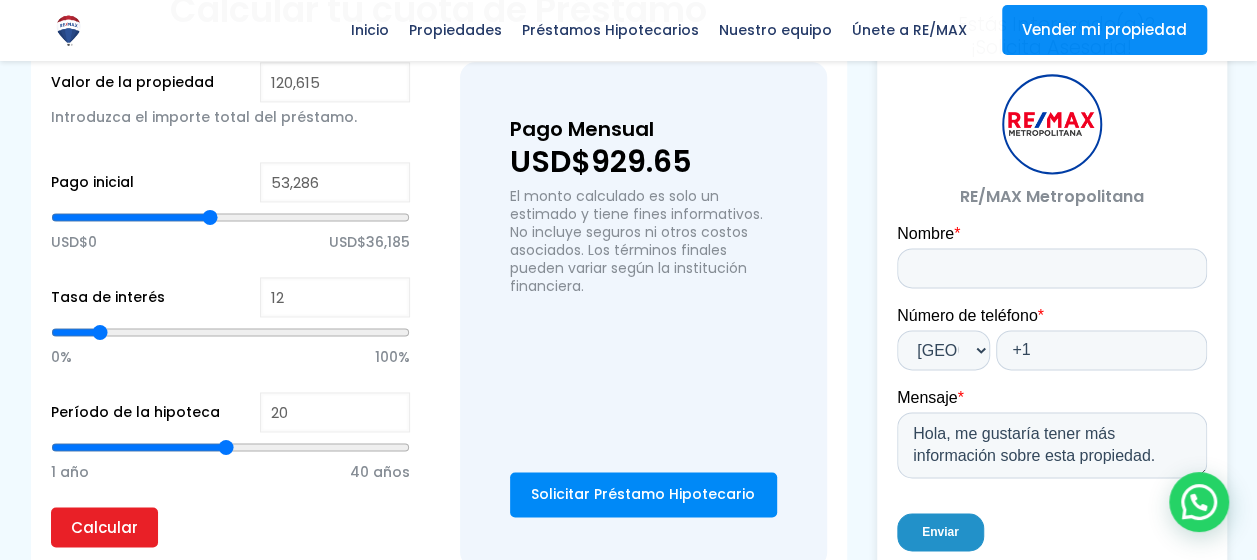 type on "53,052" 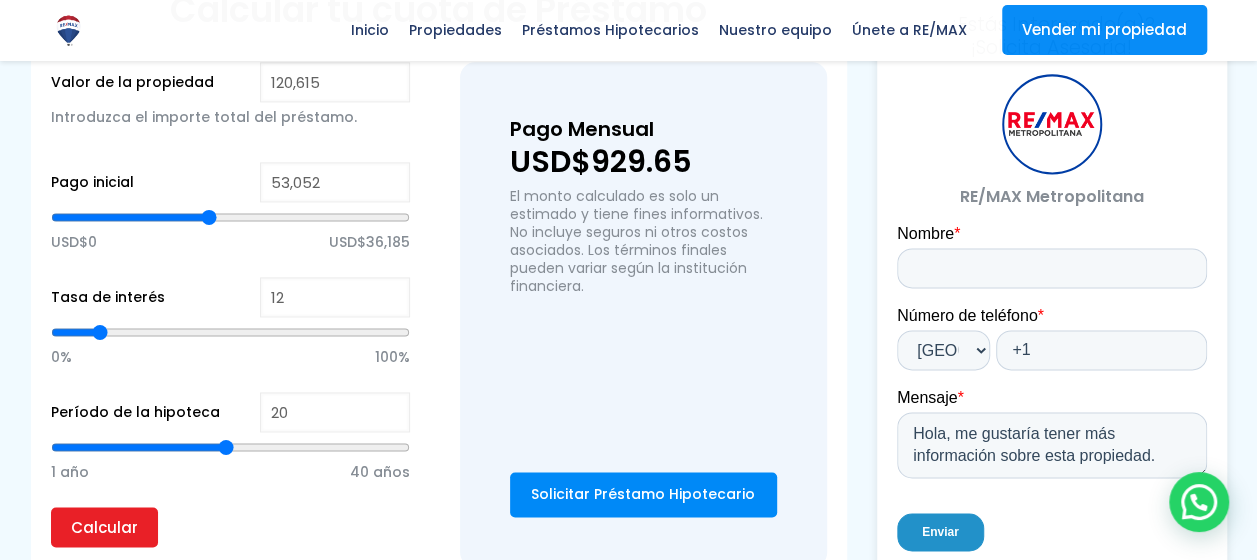 type on "52,349" 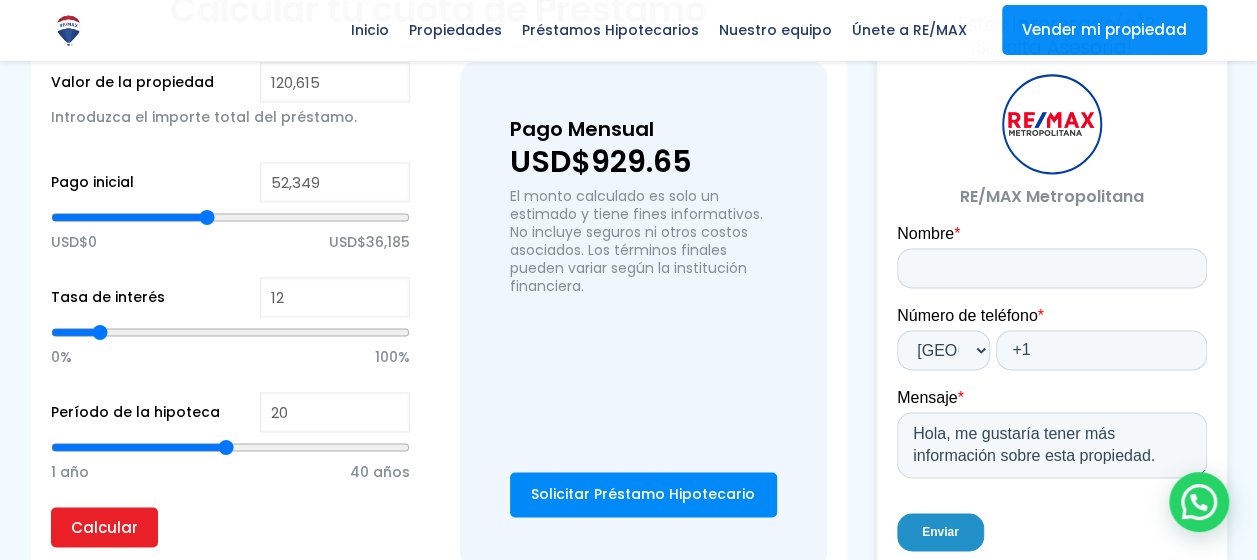 type on "51,881" 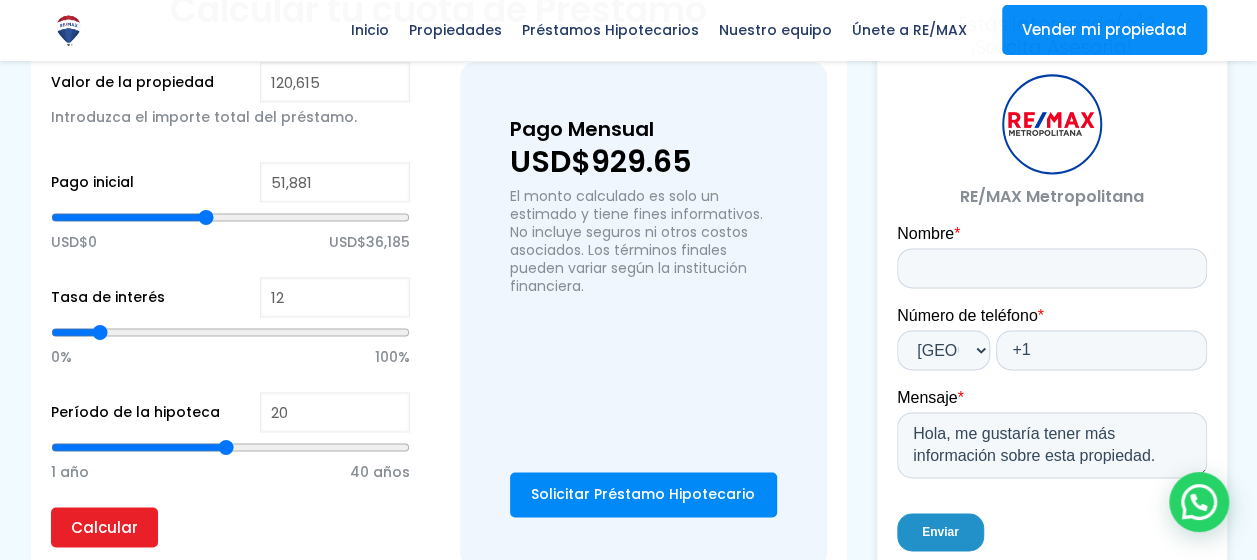 type on "51,412" 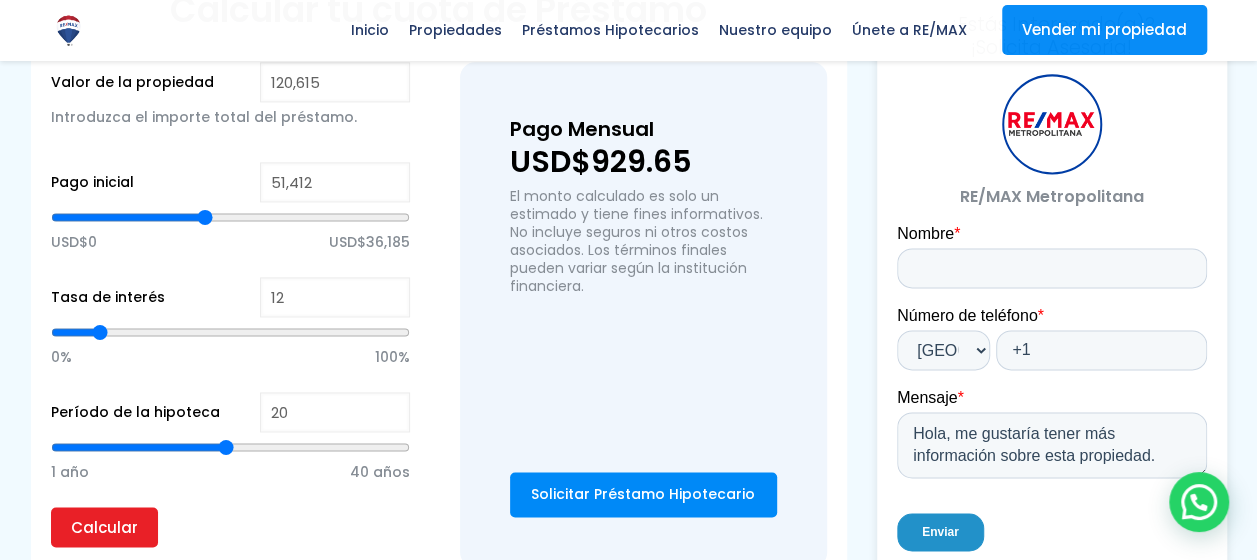 type on "50,944" 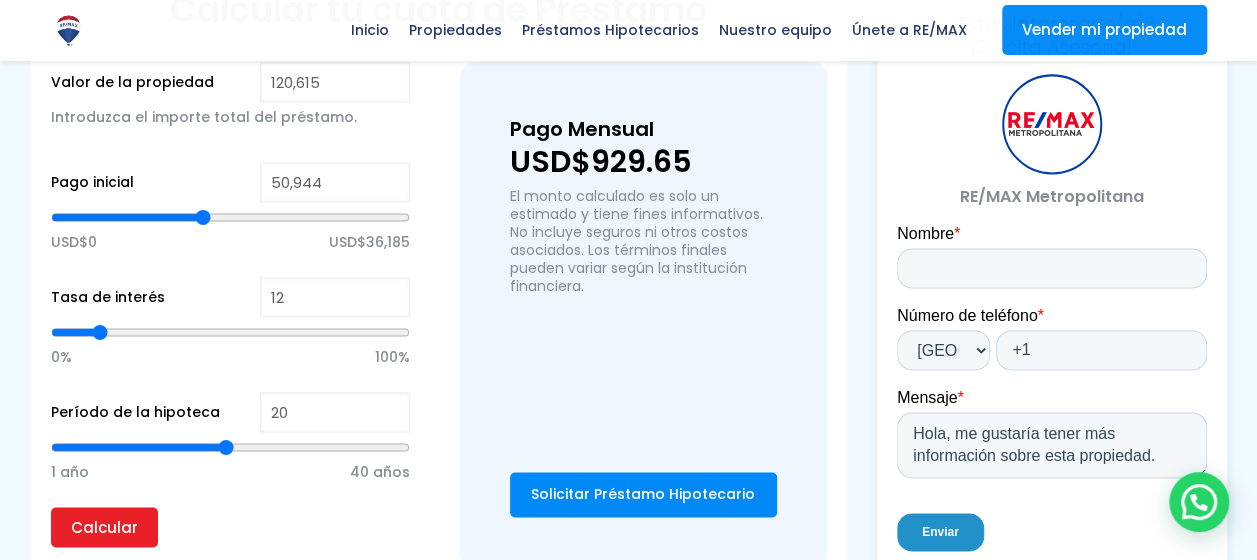 type on "50,476" 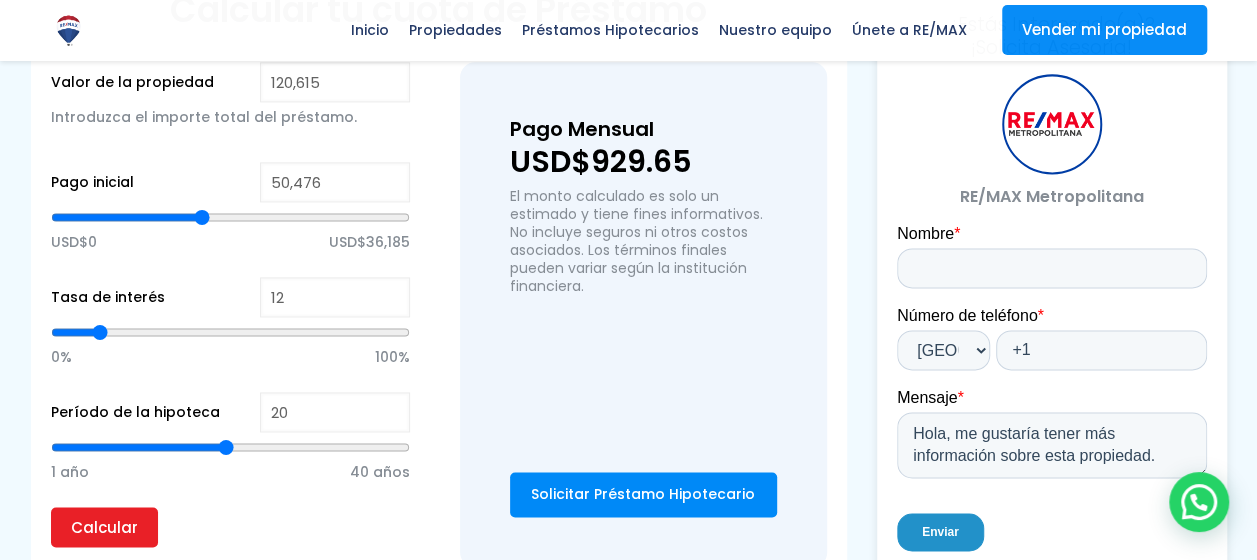 type on "49,773" 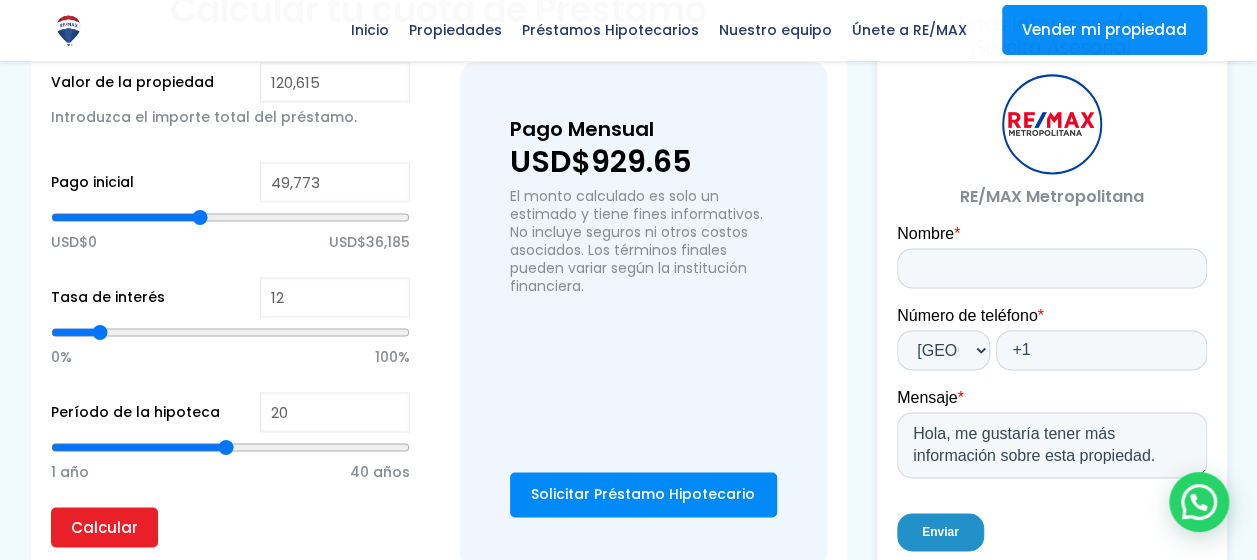 type on "49,539" 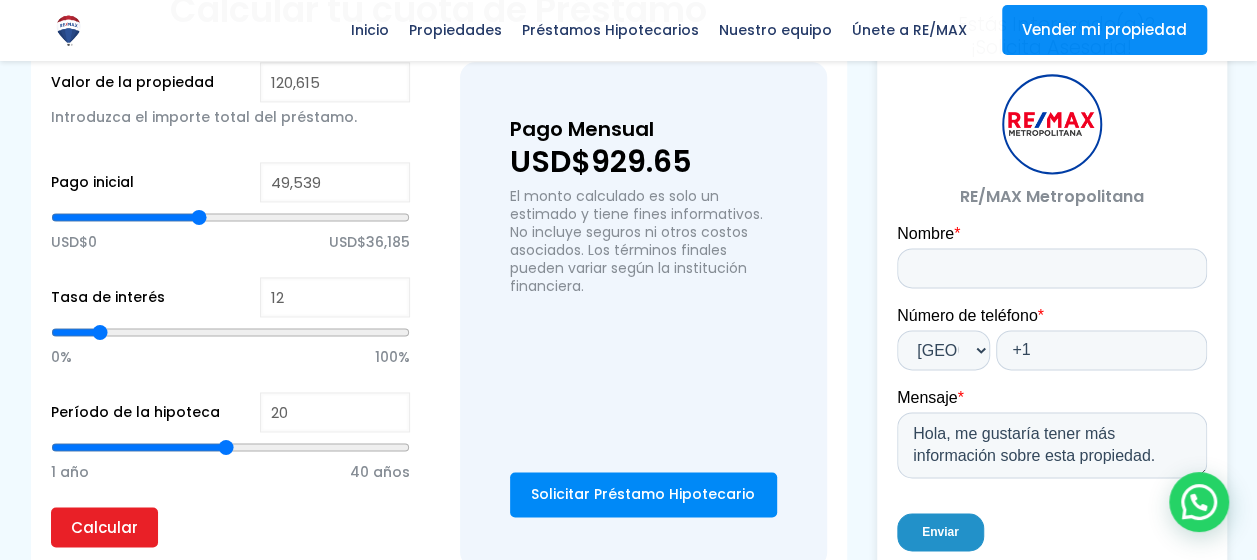 type on "49,304" 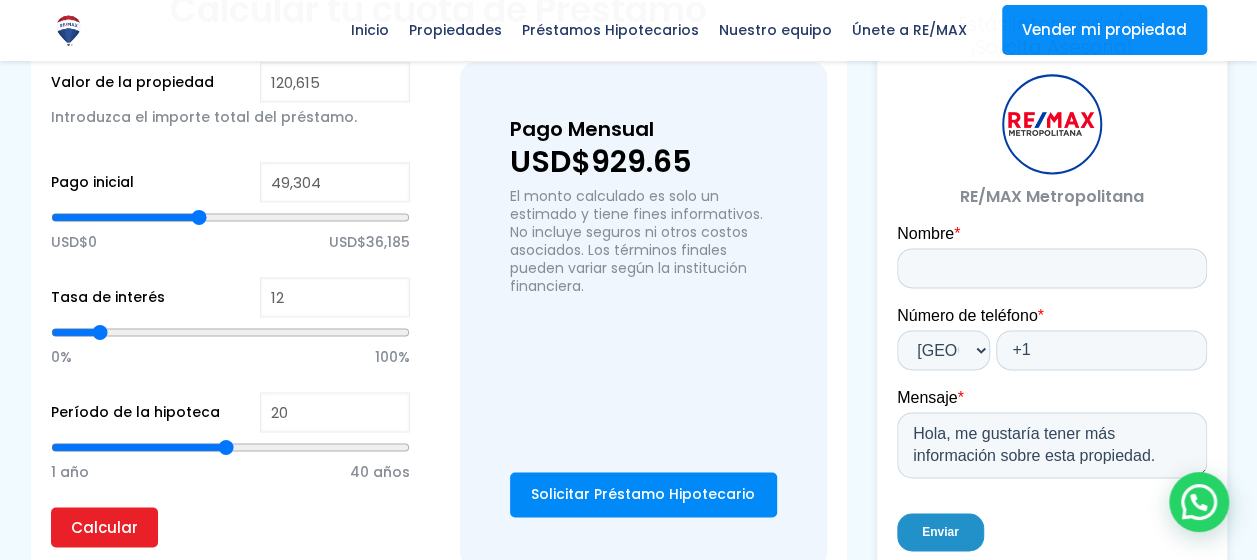 type on "49,070" 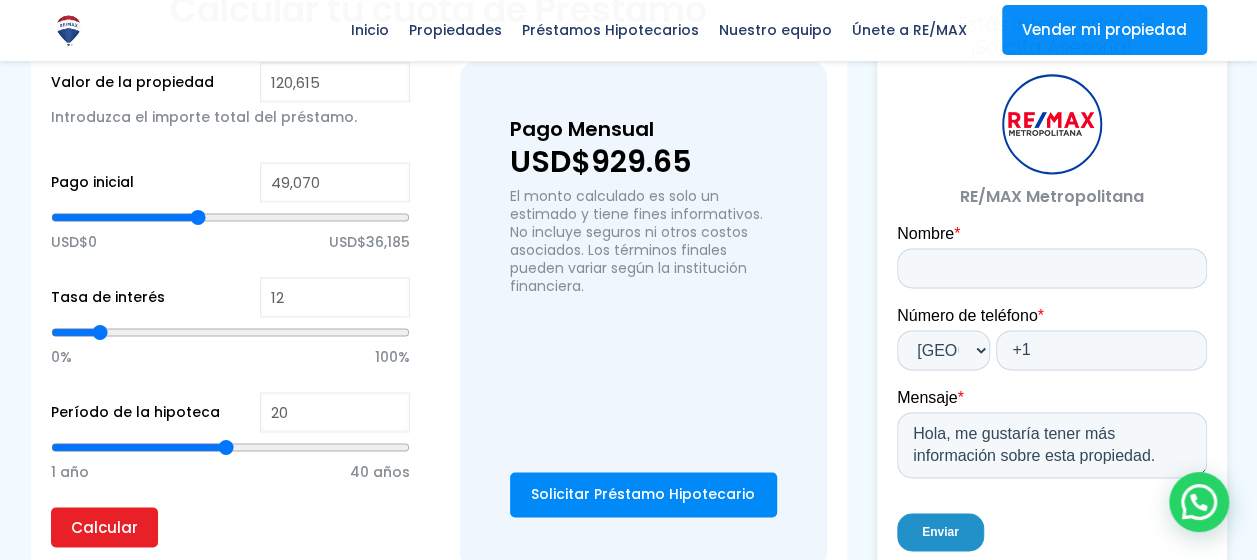 type on "48,836" 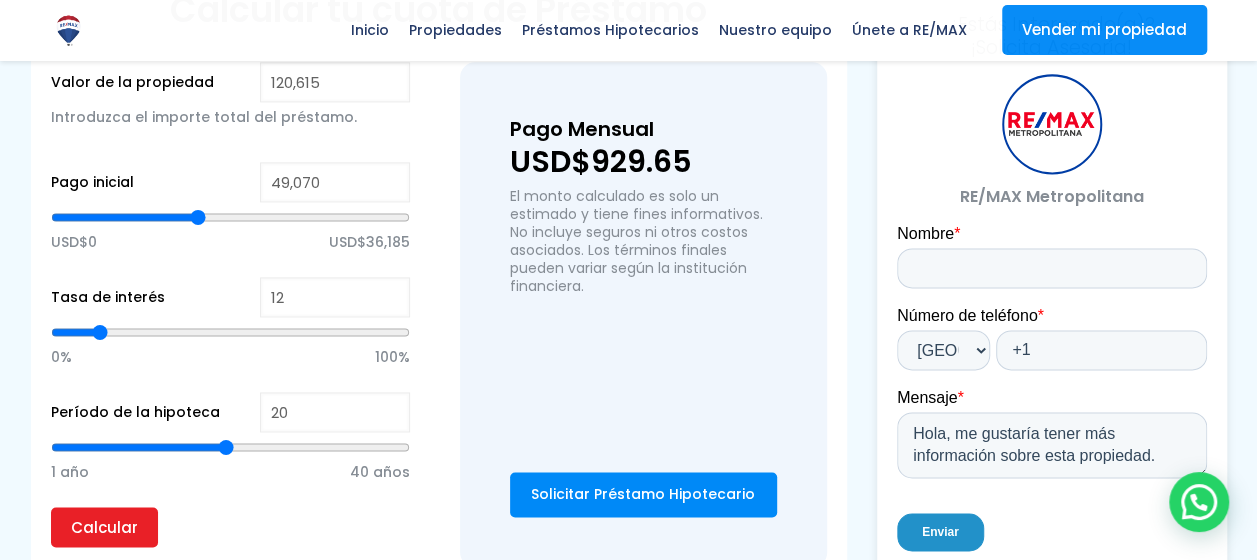 type on "48836" 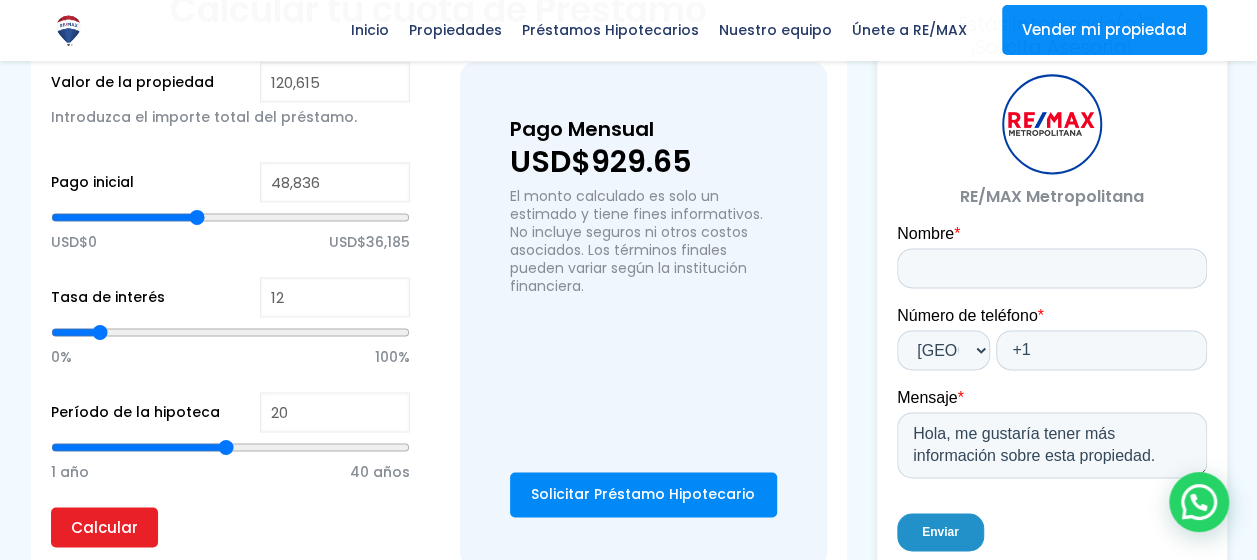 type on "48,368" 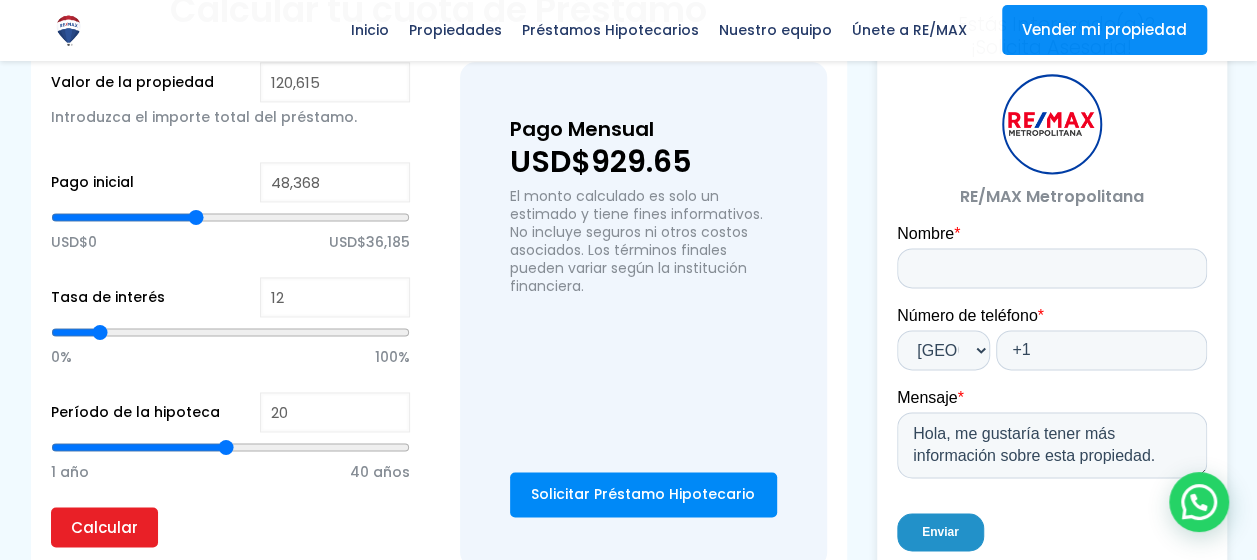 type on "48,133" 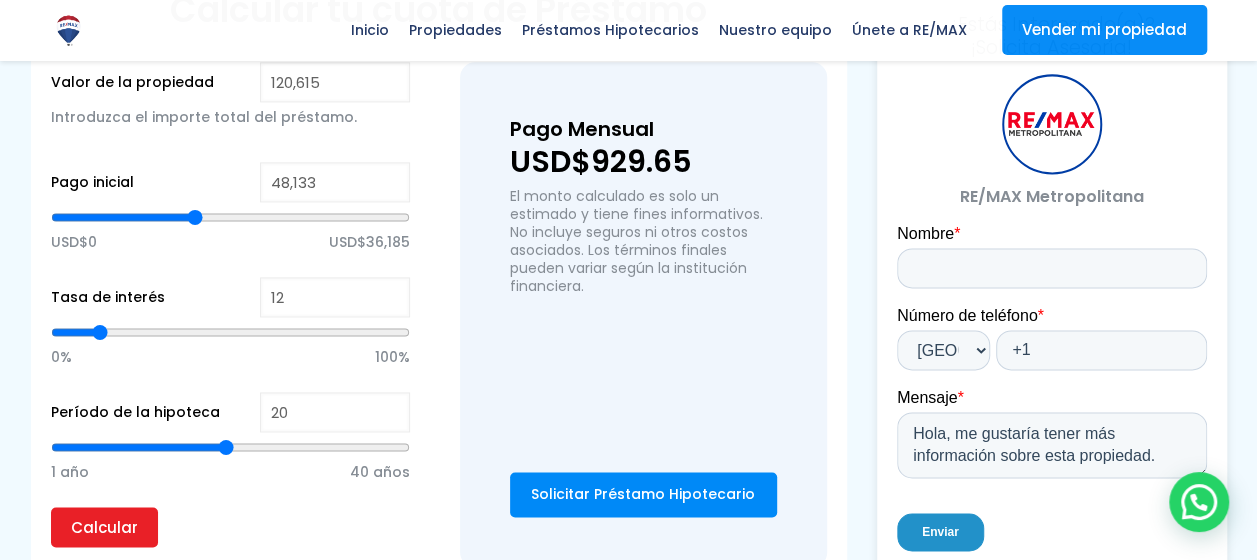 type on "47,899" 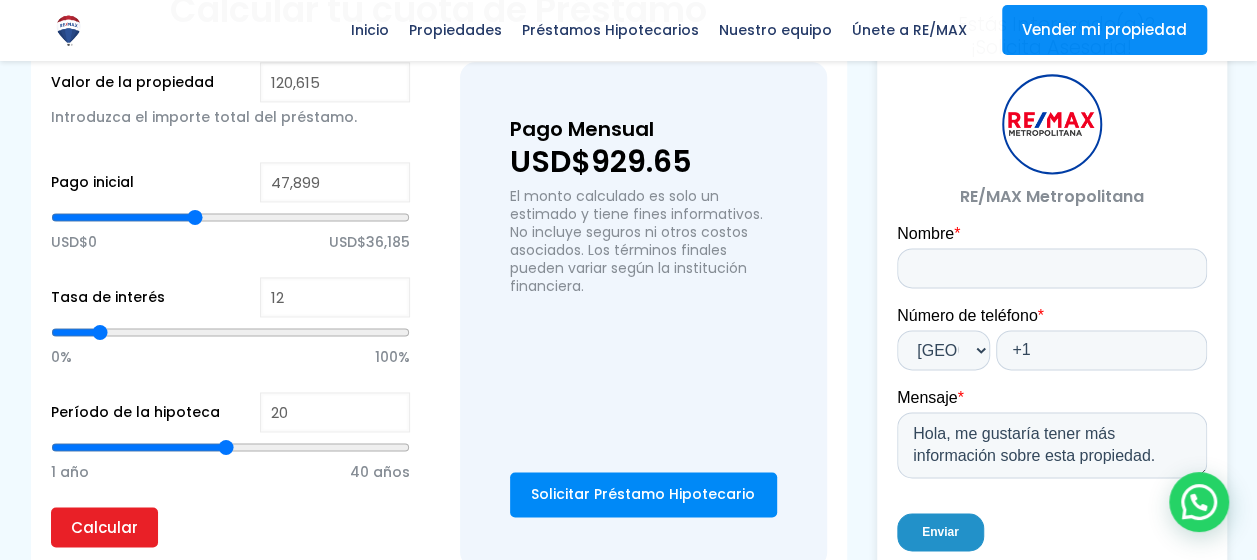 type on "47,431" 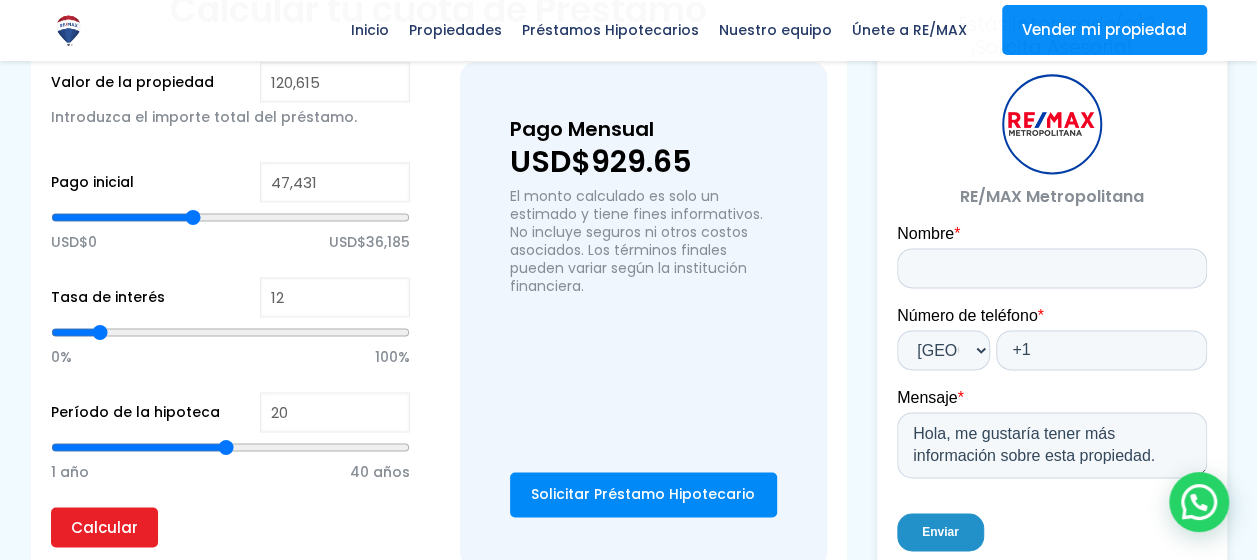 type on "47,196" 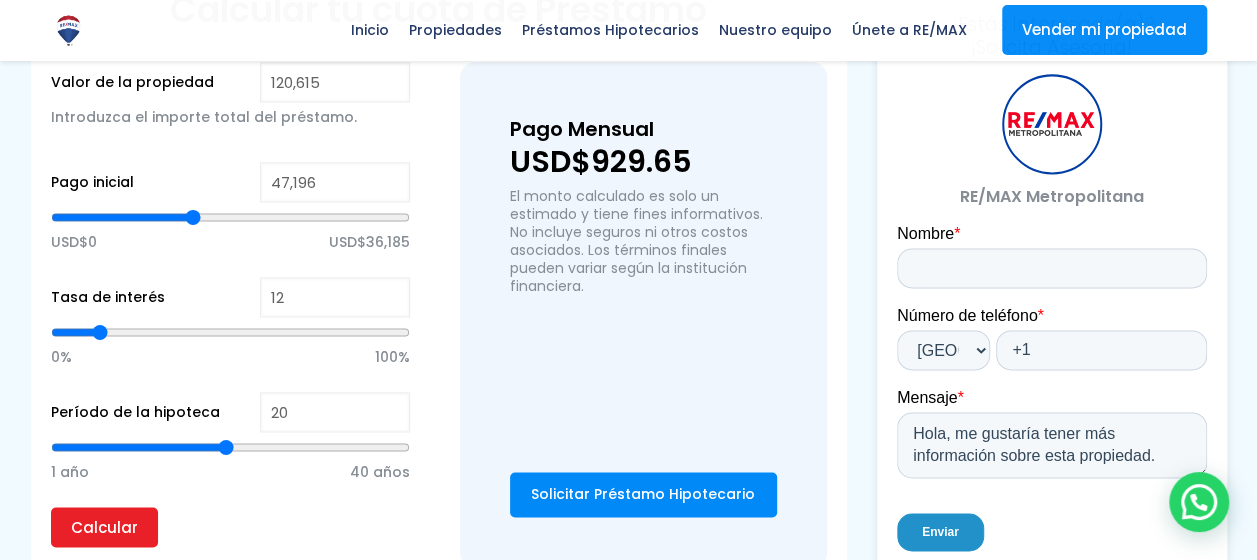 type on "46,962" 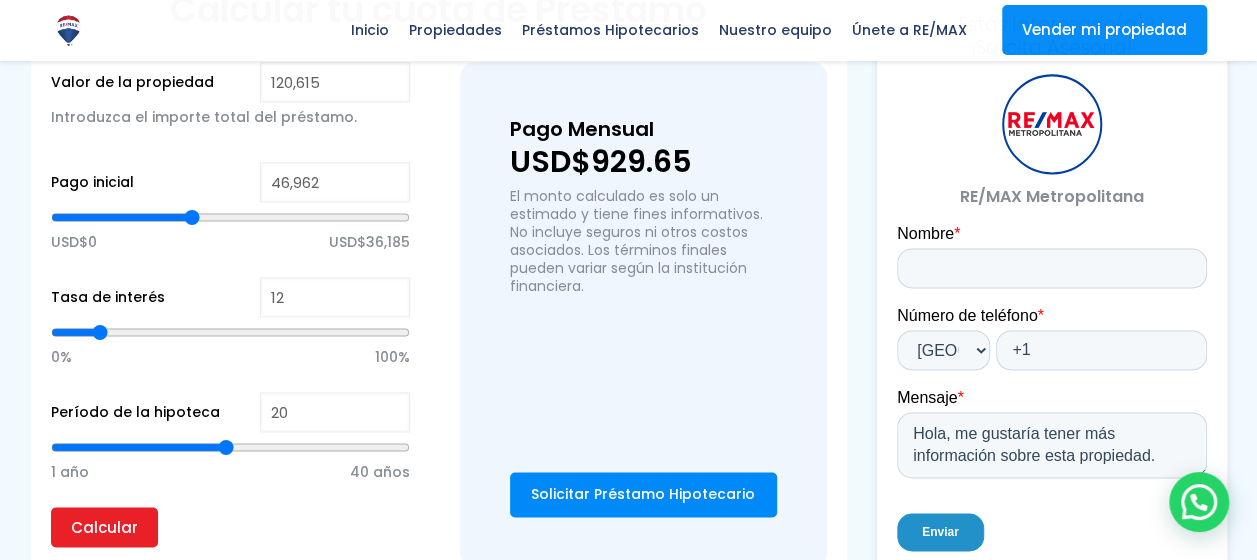 type on "46,259" 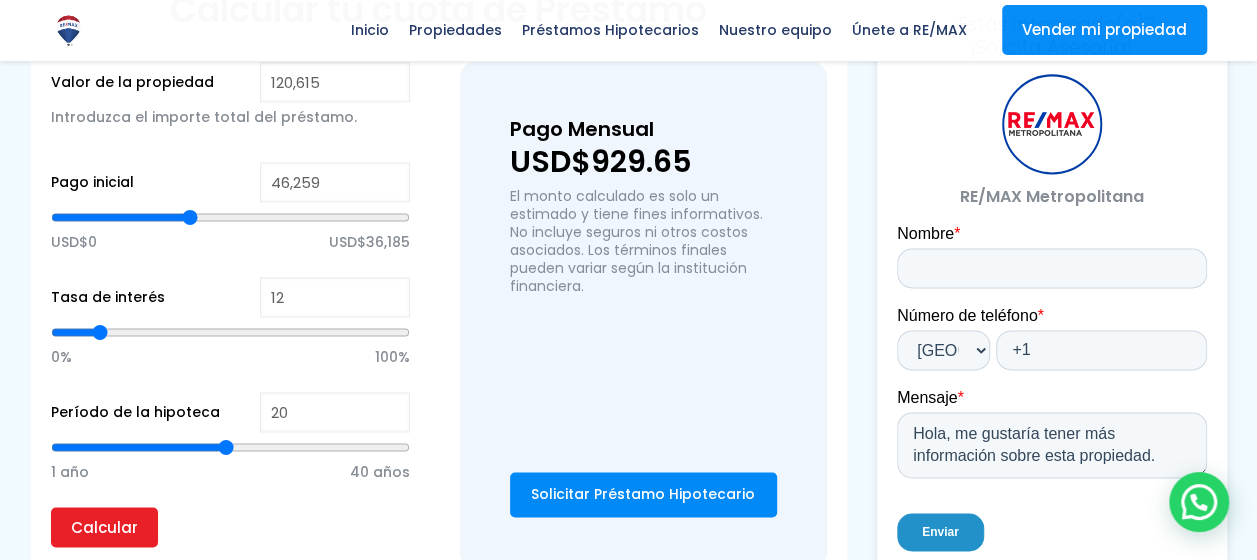 type on "45,323" 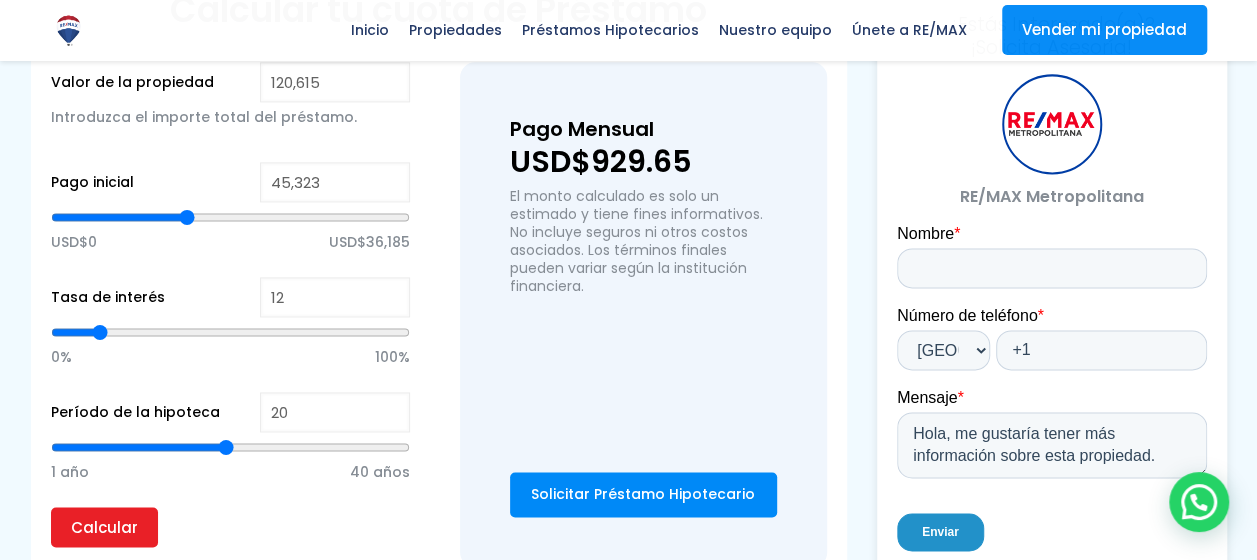 type on "44,620" 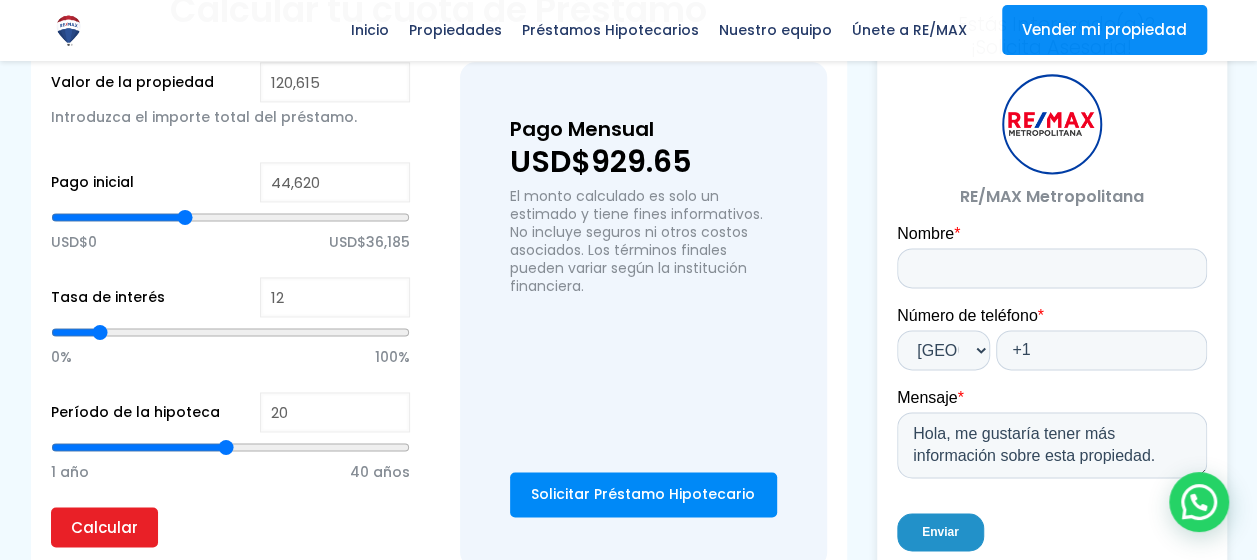 type on "43,449" 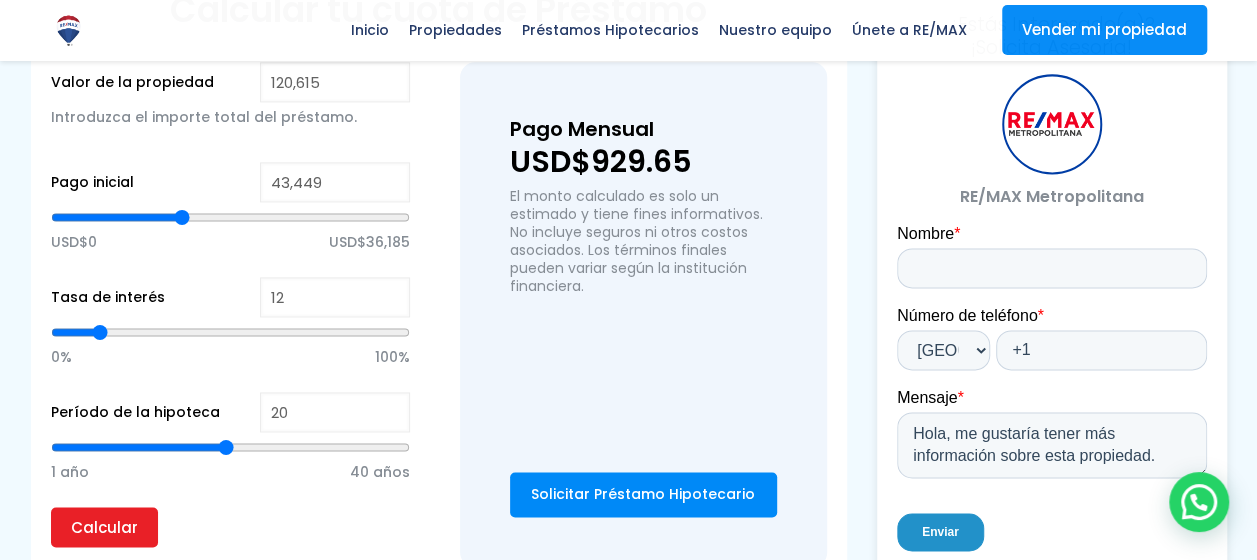 type on "42,980" 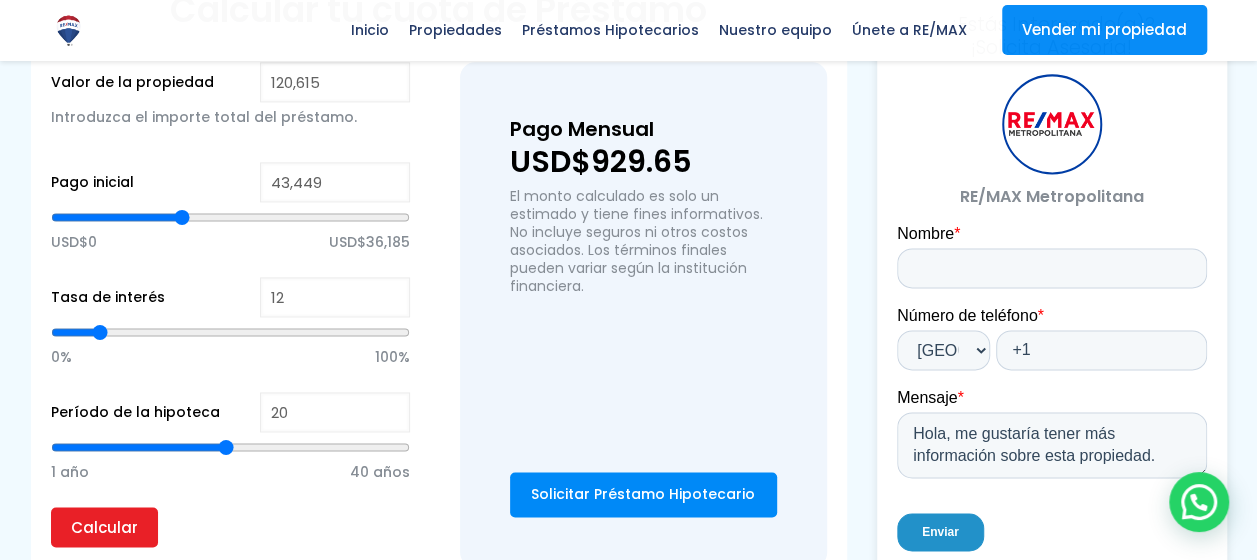 type on "42980" 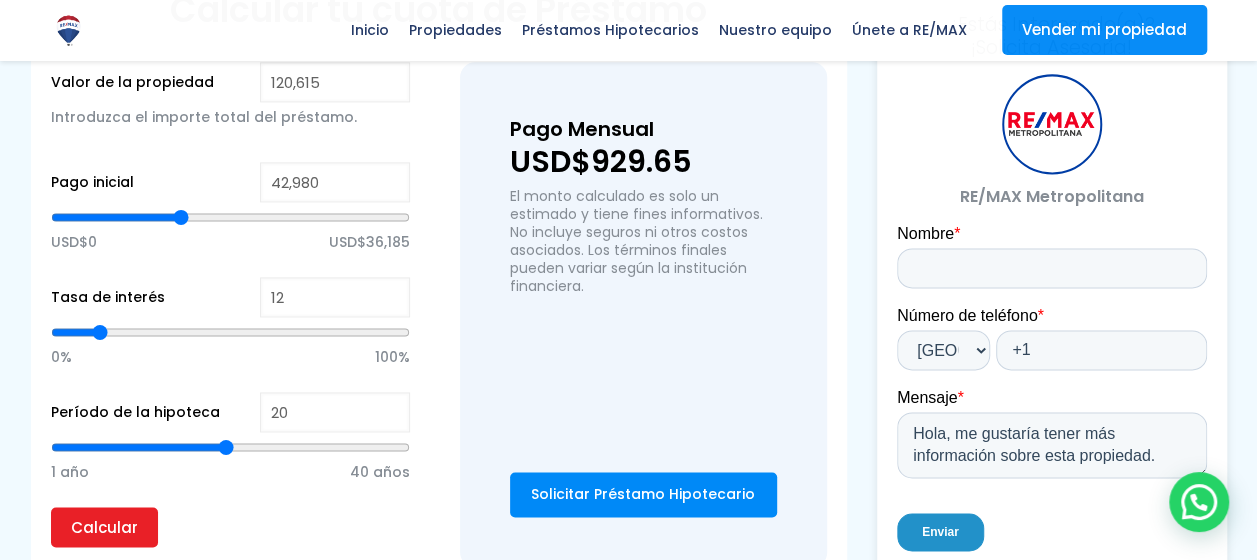 type on "42,746" 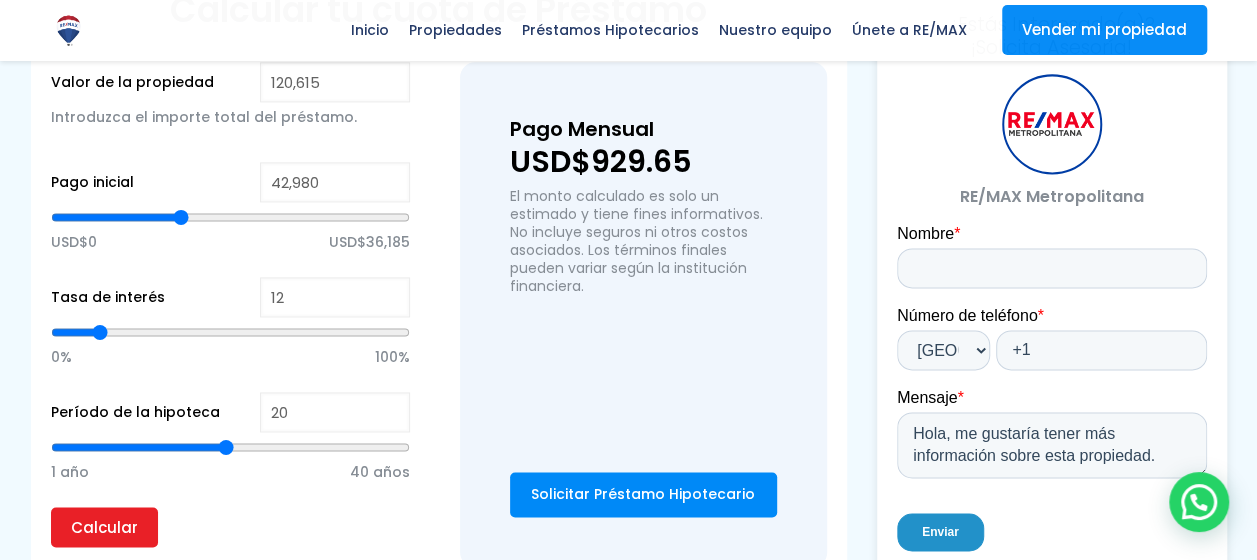 type on "42746" 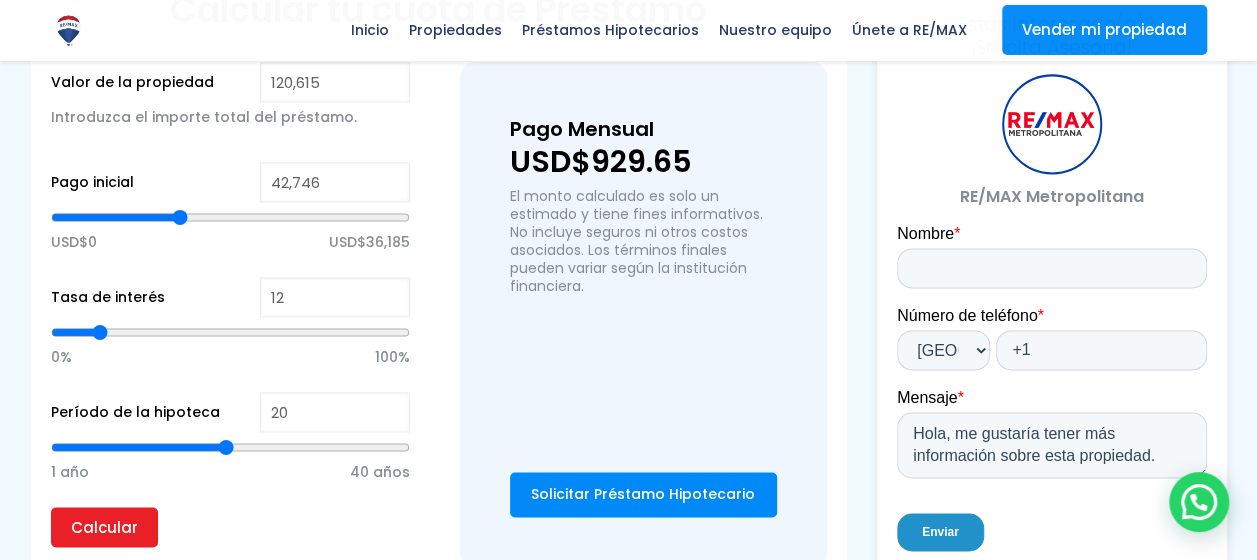 type on "42,278" 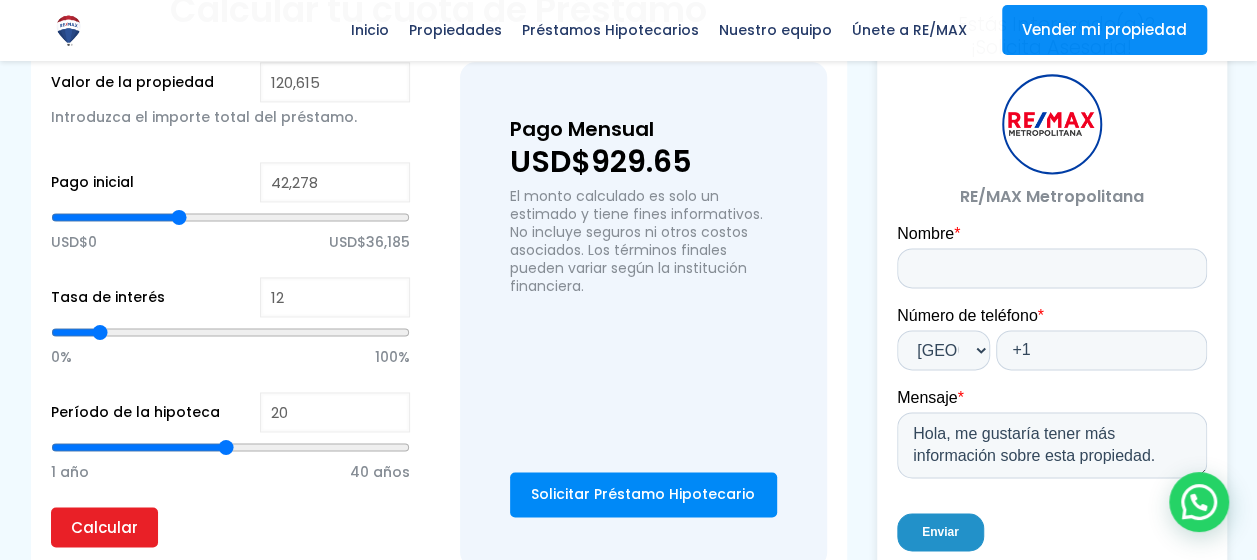 type on "41,341" 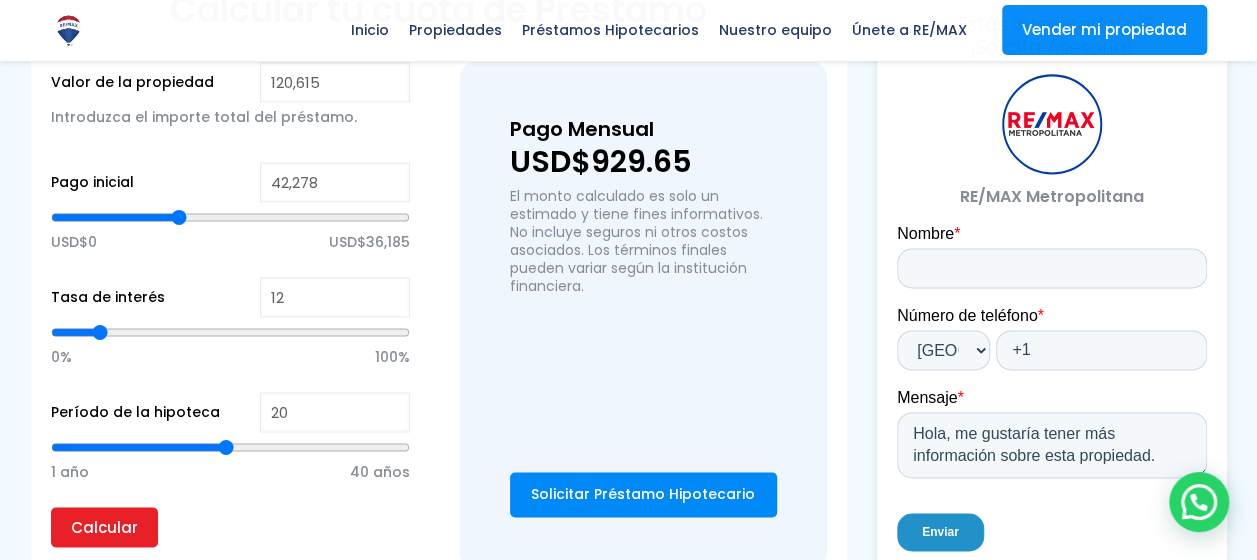 type on "41341" 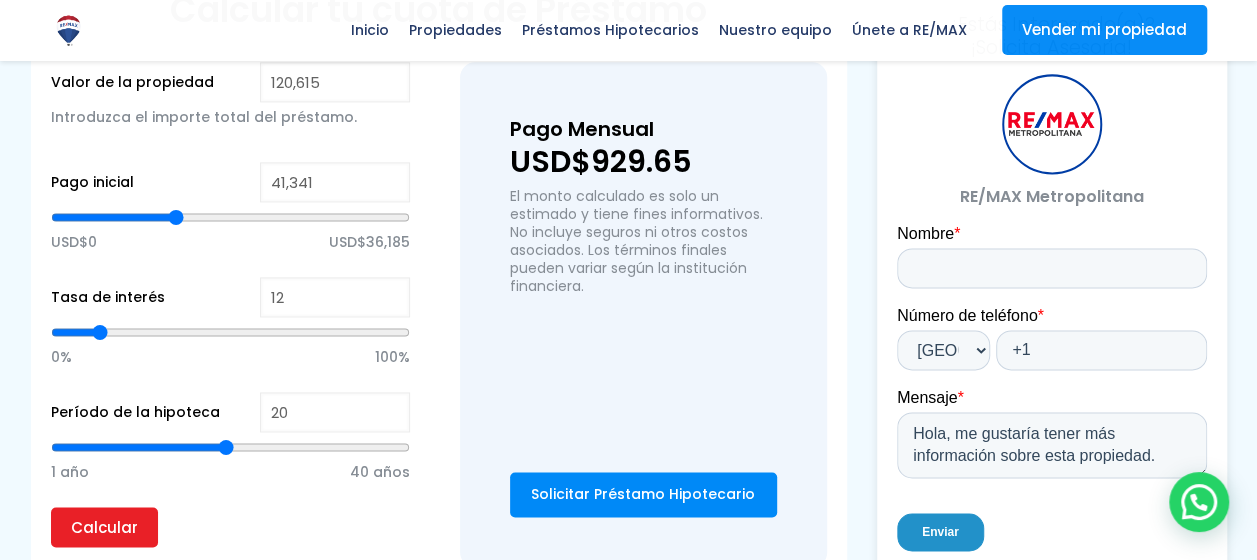 type on "38,764" 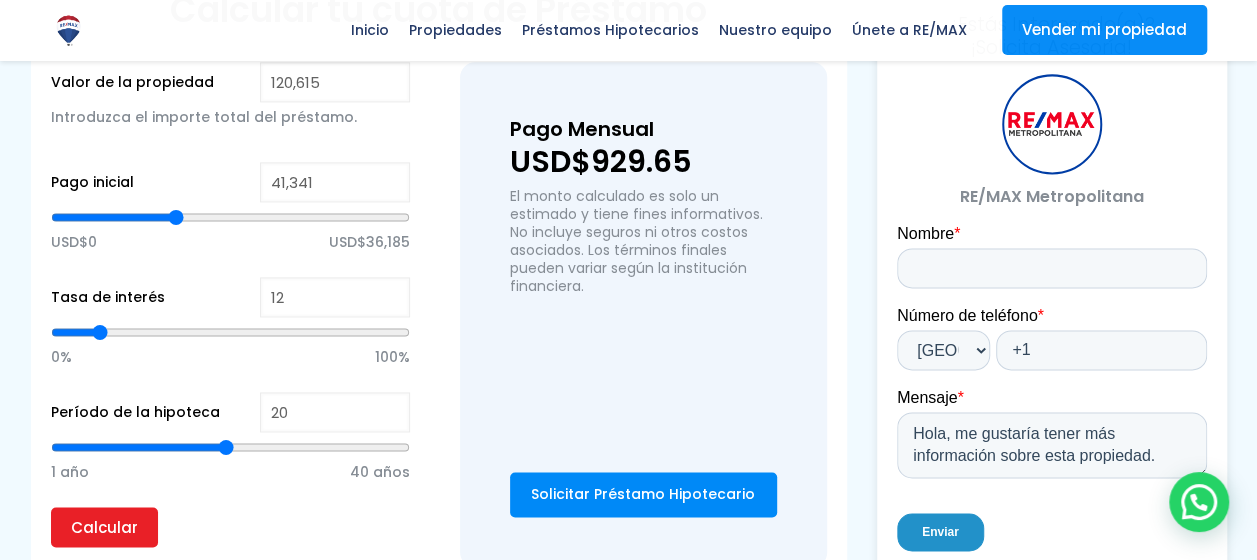 type on "38764" 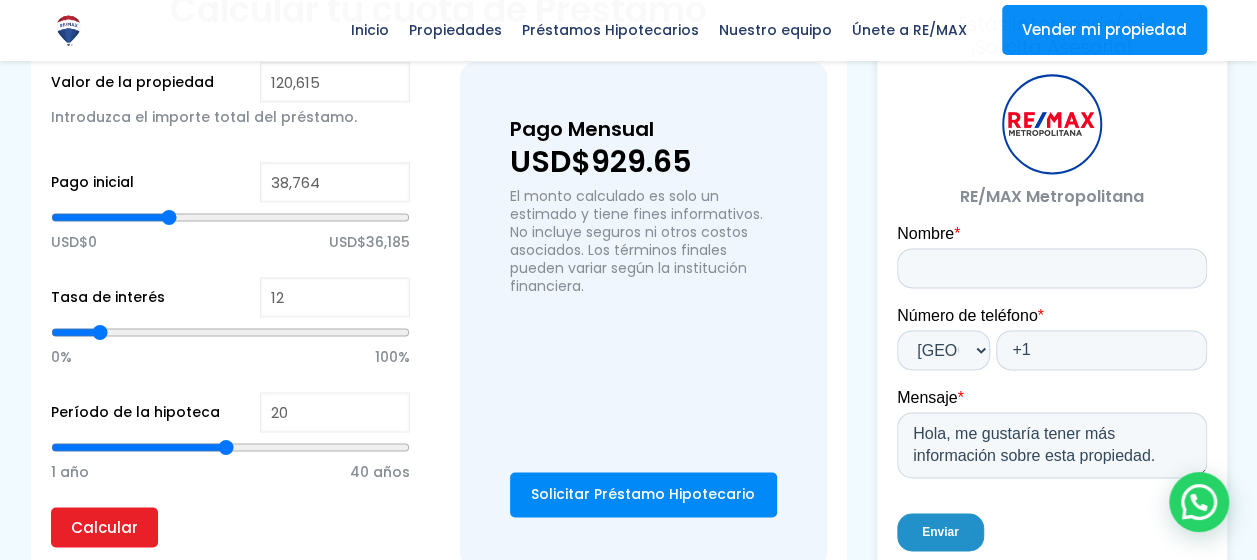 type on "37,593" 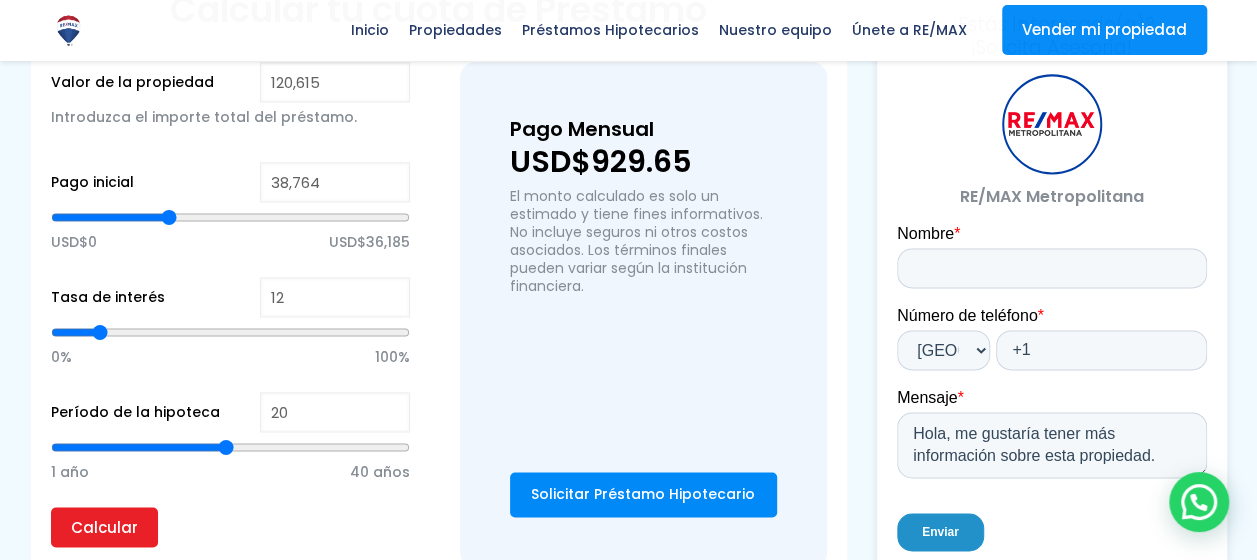 type on "37593" 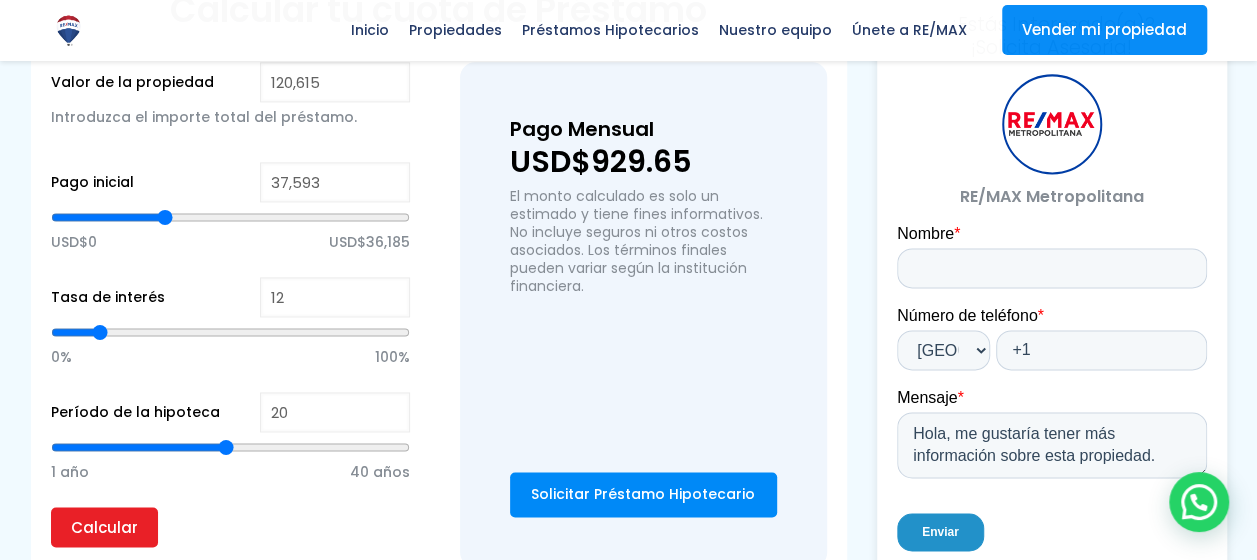 type on "36,188" 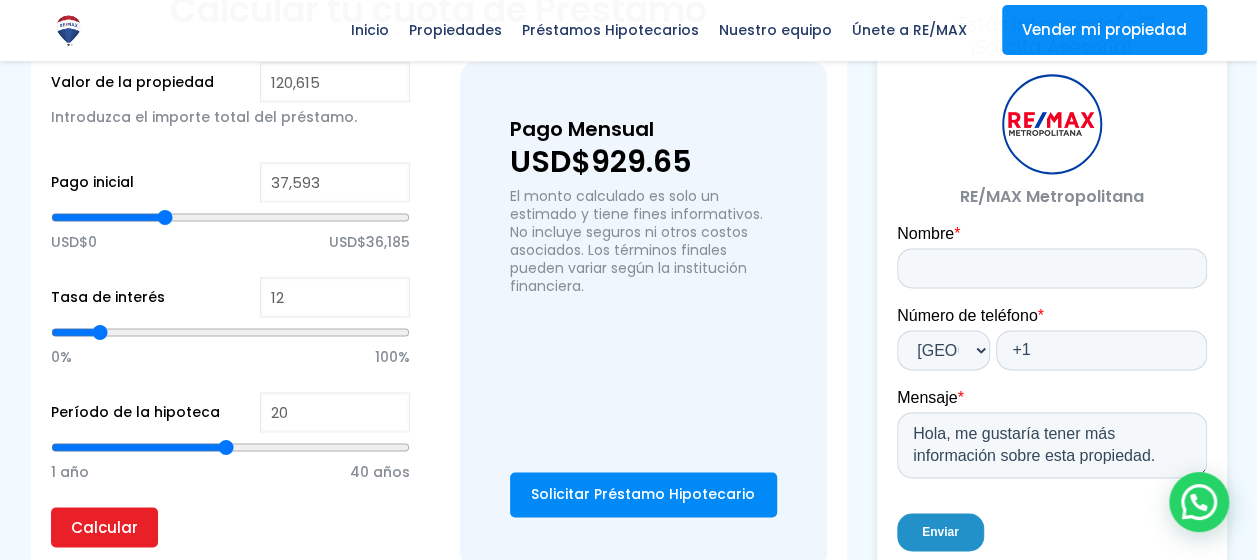 type on "36188" 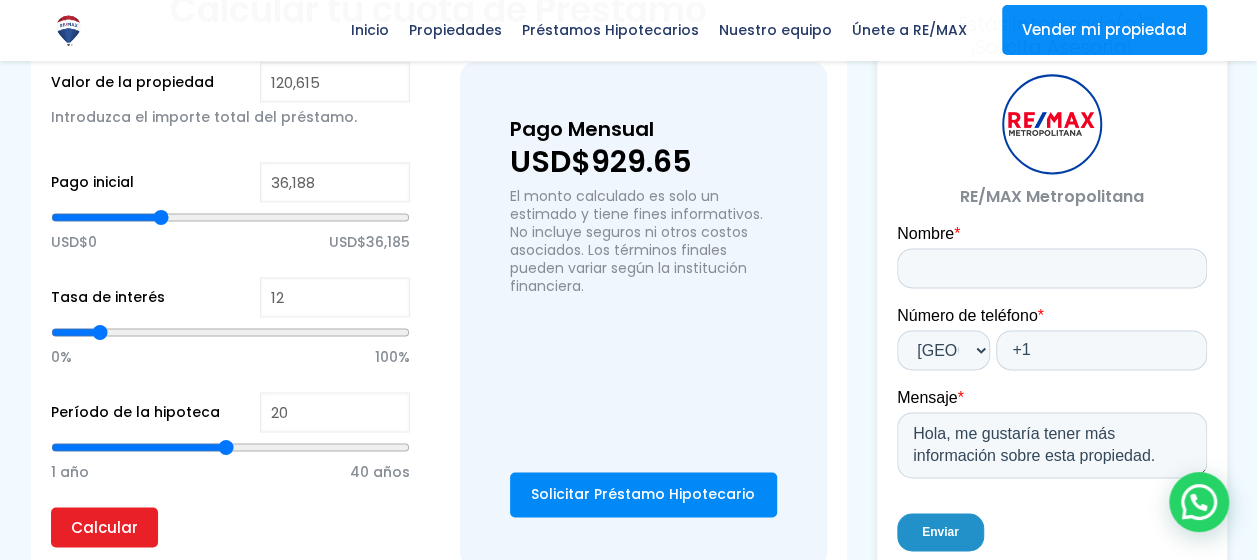 type on "35,485" 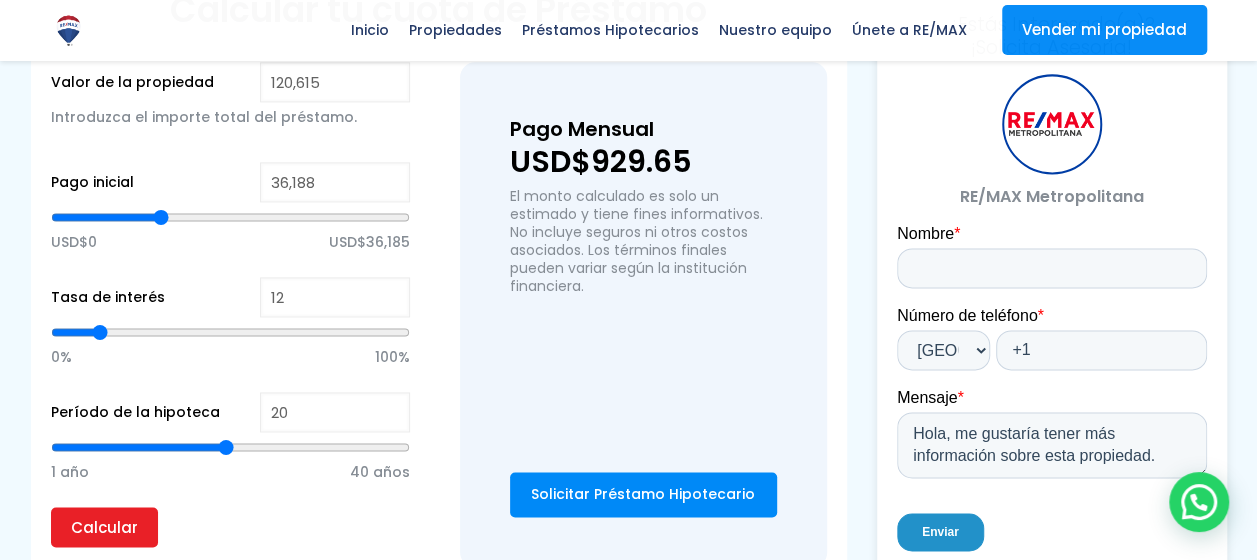 type on "35485" 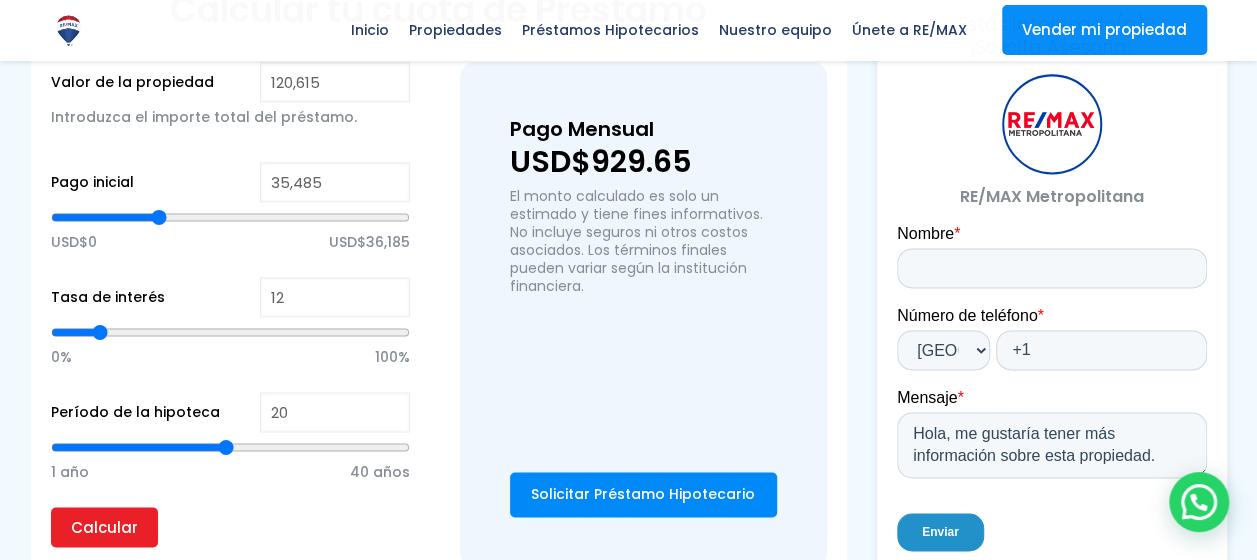 type on "34,548" 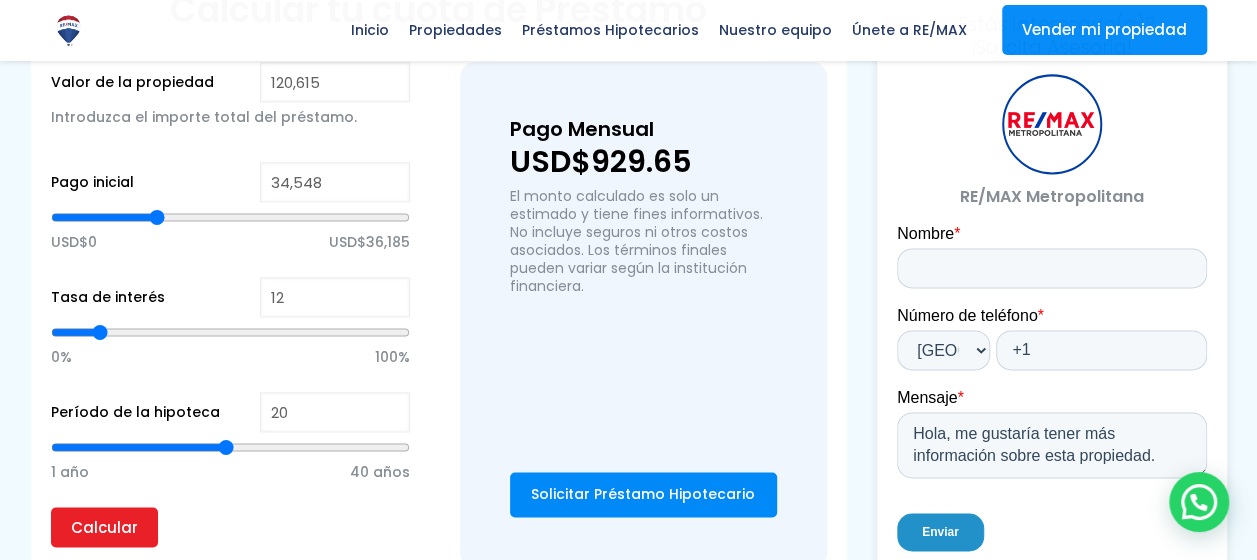 type on "34,314" 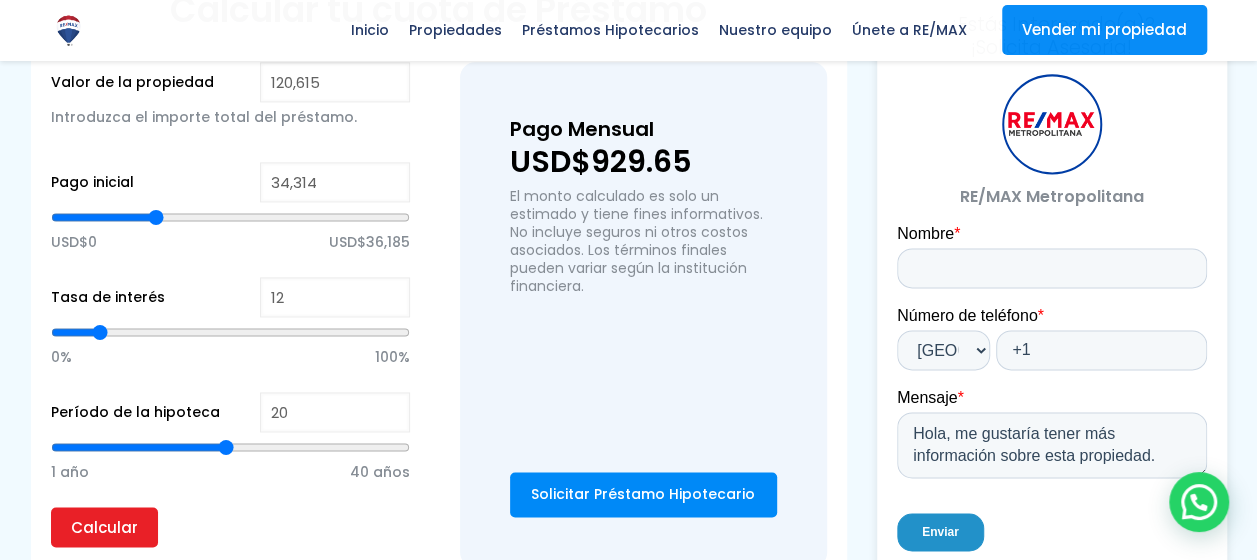 type on "32,674" 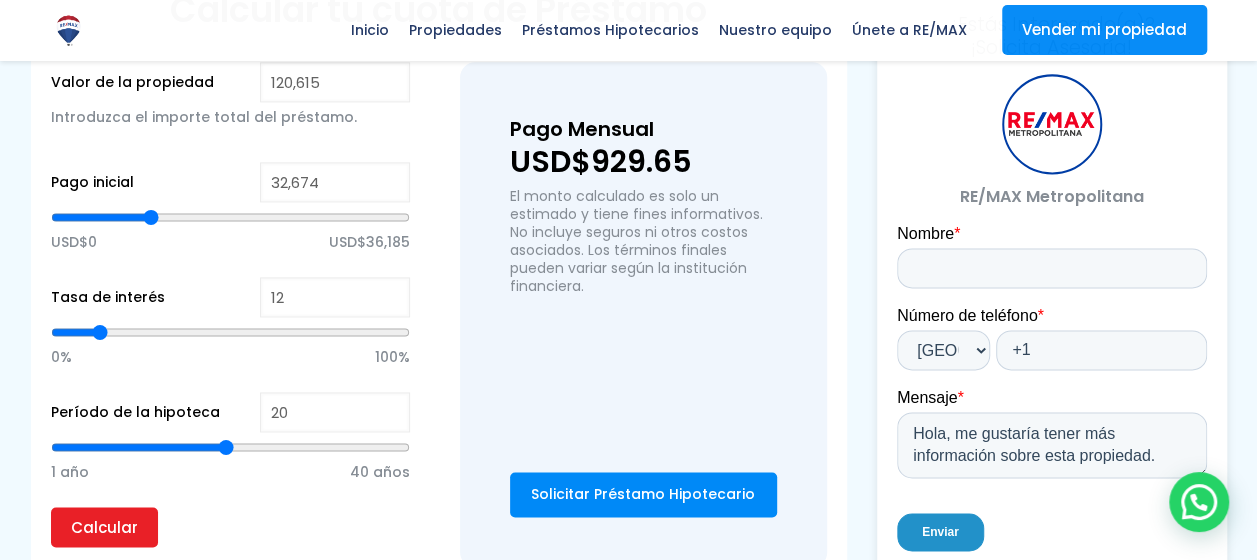 type on "31,503" 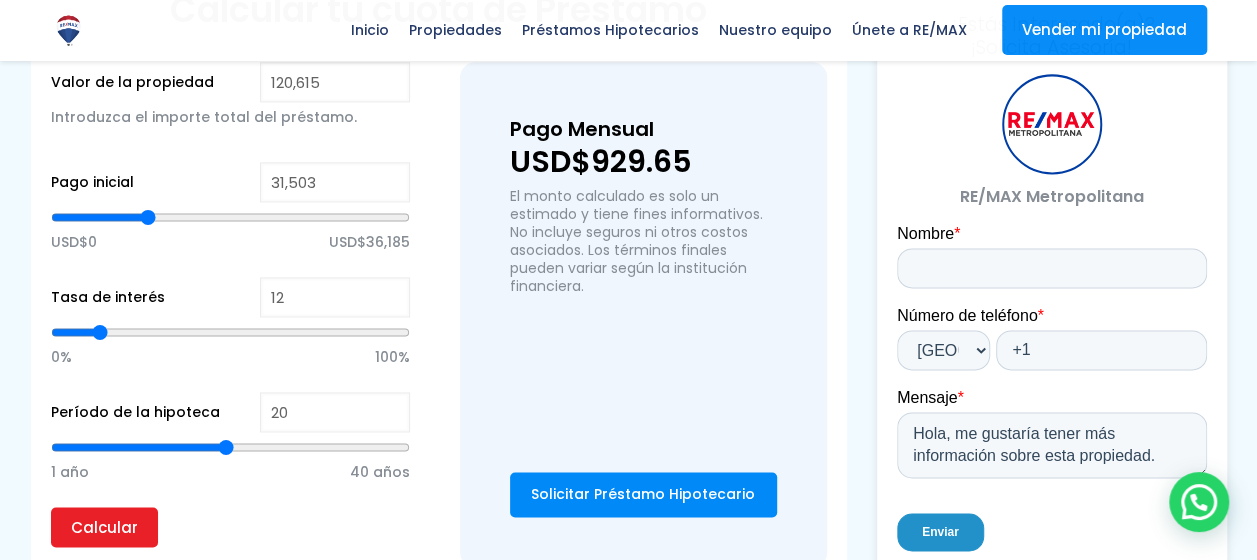 type on "30,332" 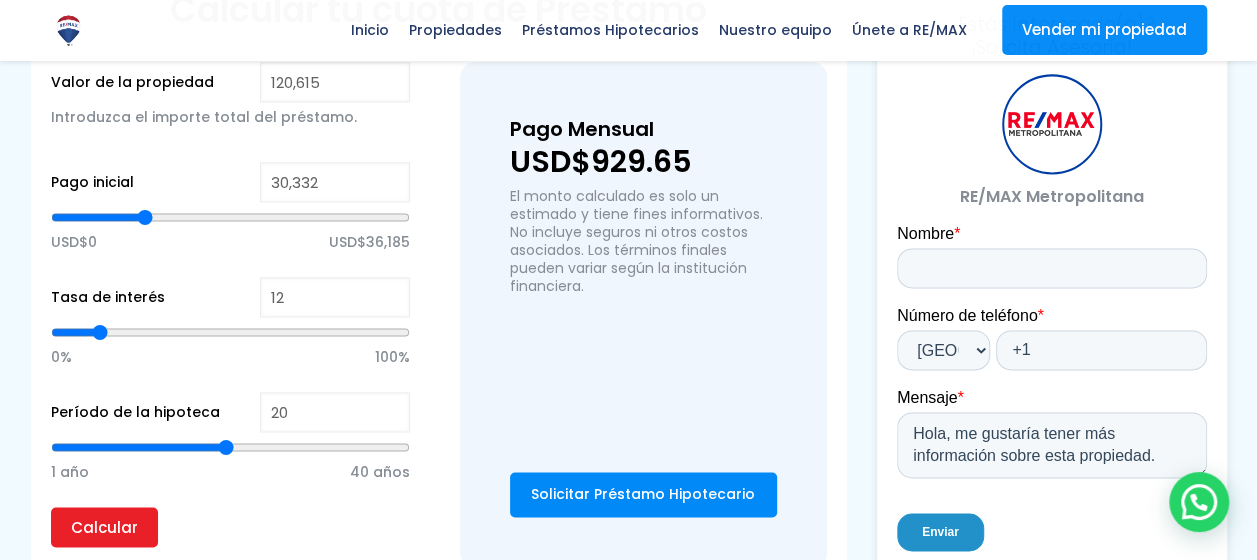 type on "29,161" 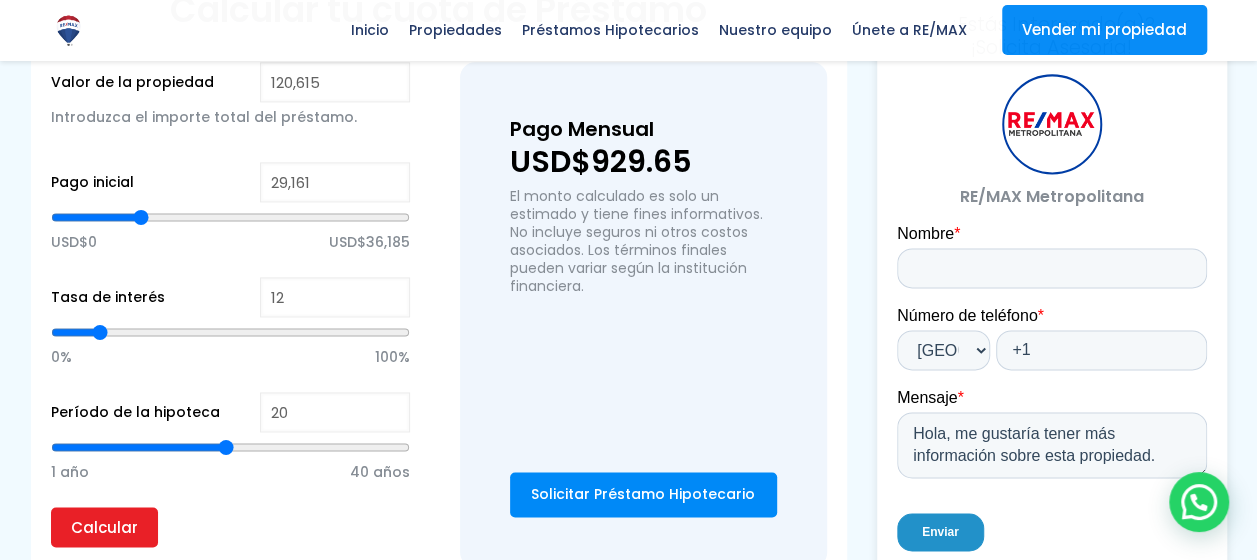 type on "28,693" 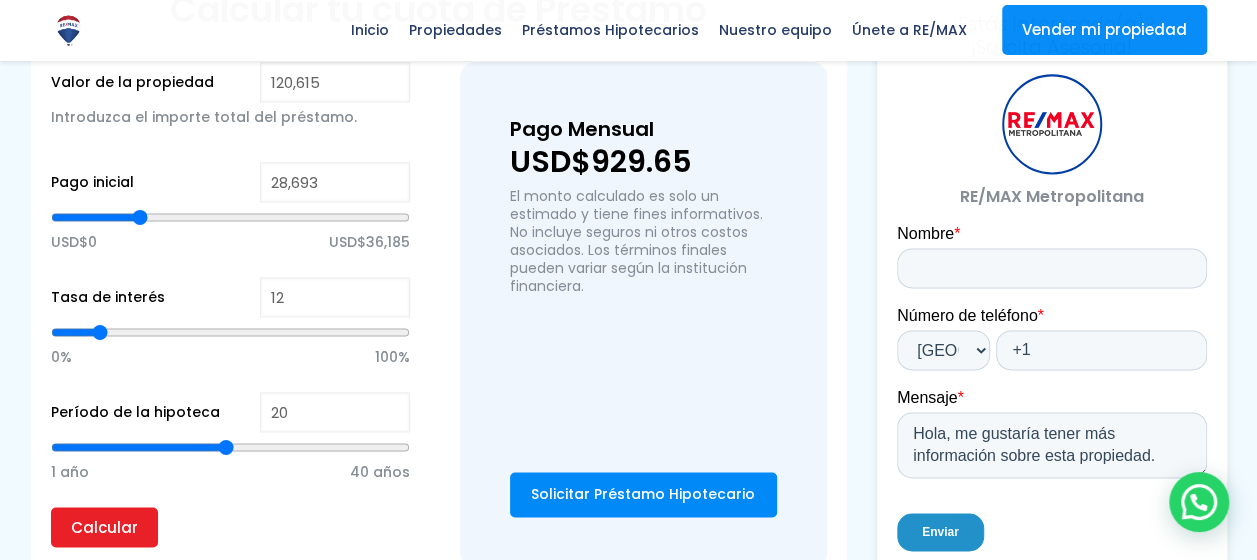 type on "27,990" 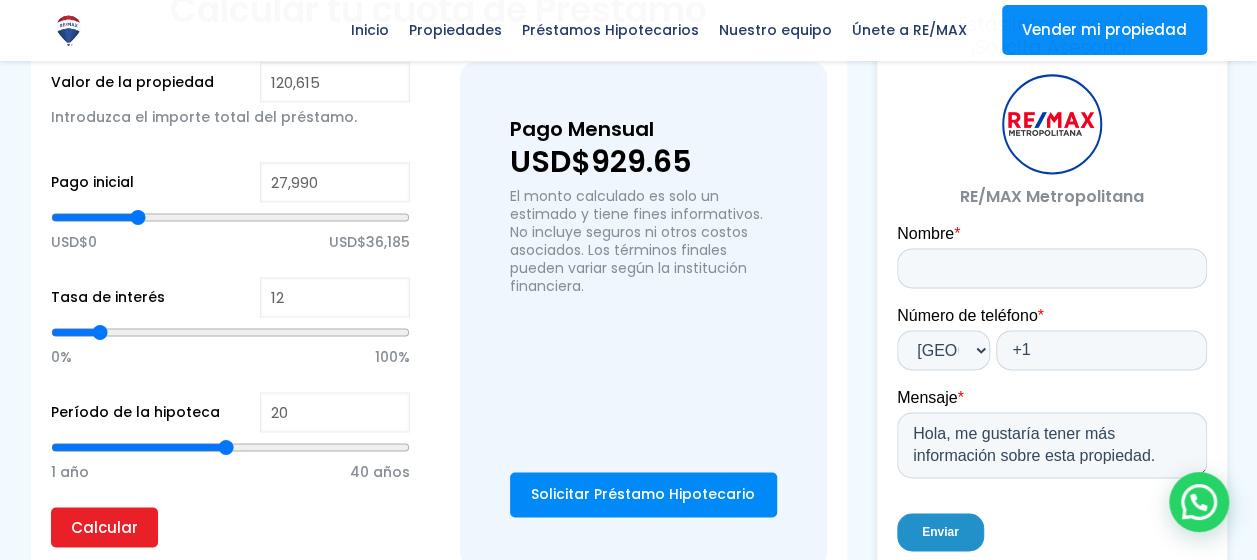 type on "27,287" 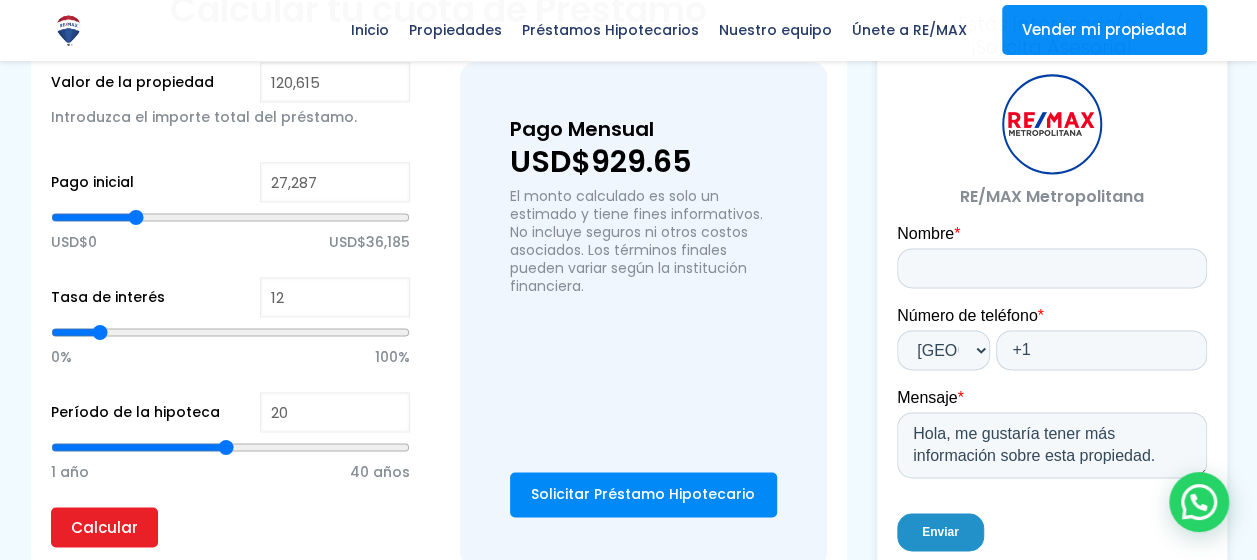 type on "27,053" 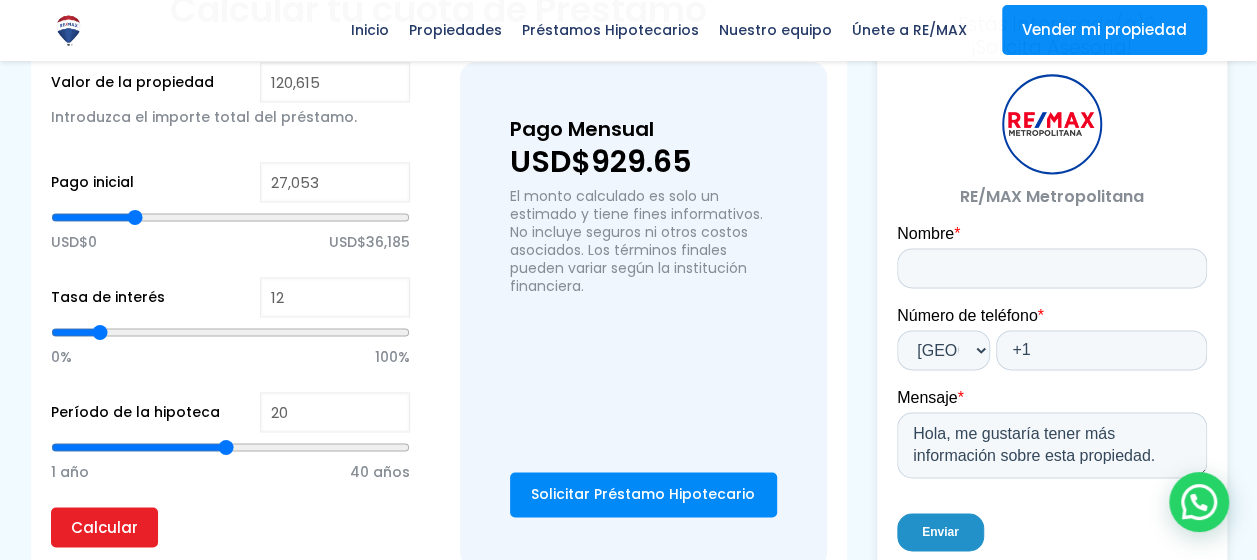 type on "26,819" 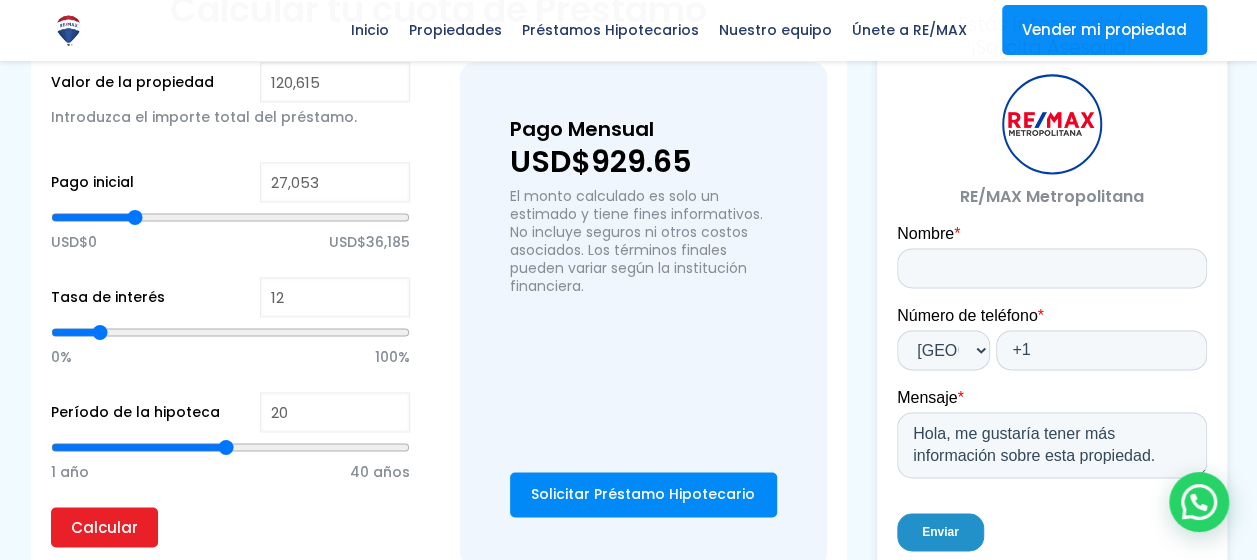 type on "26819" 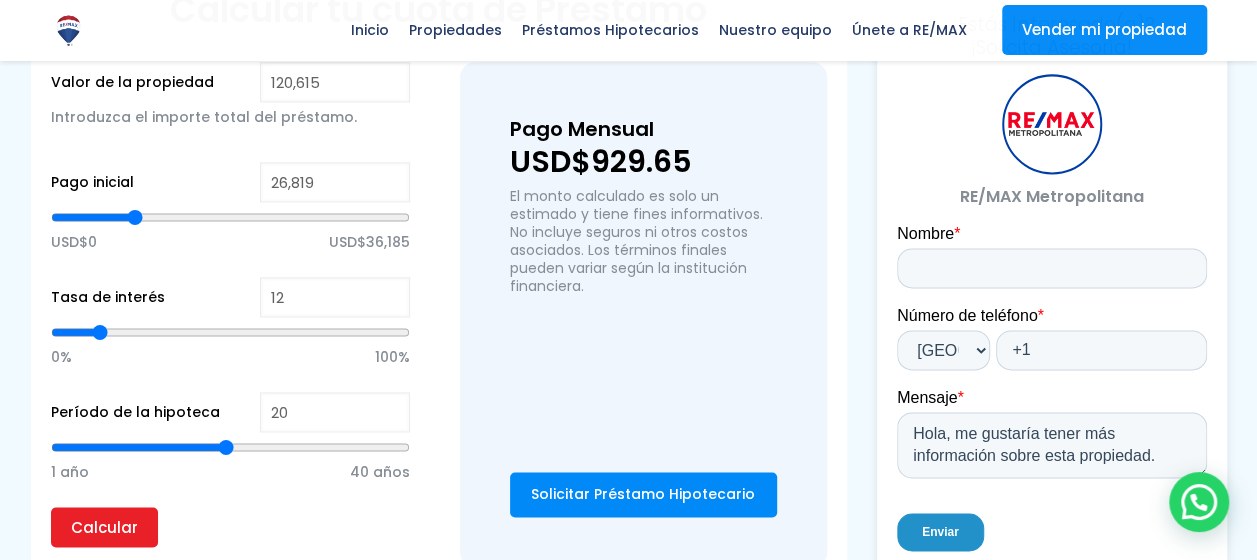 type on "25,882" 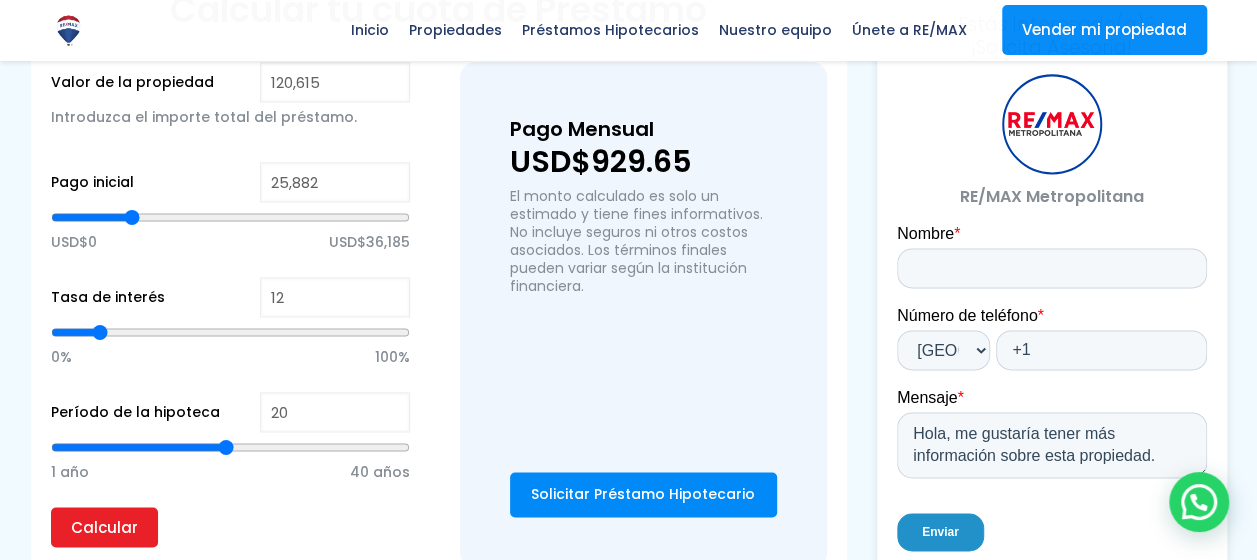 type on "25,179" 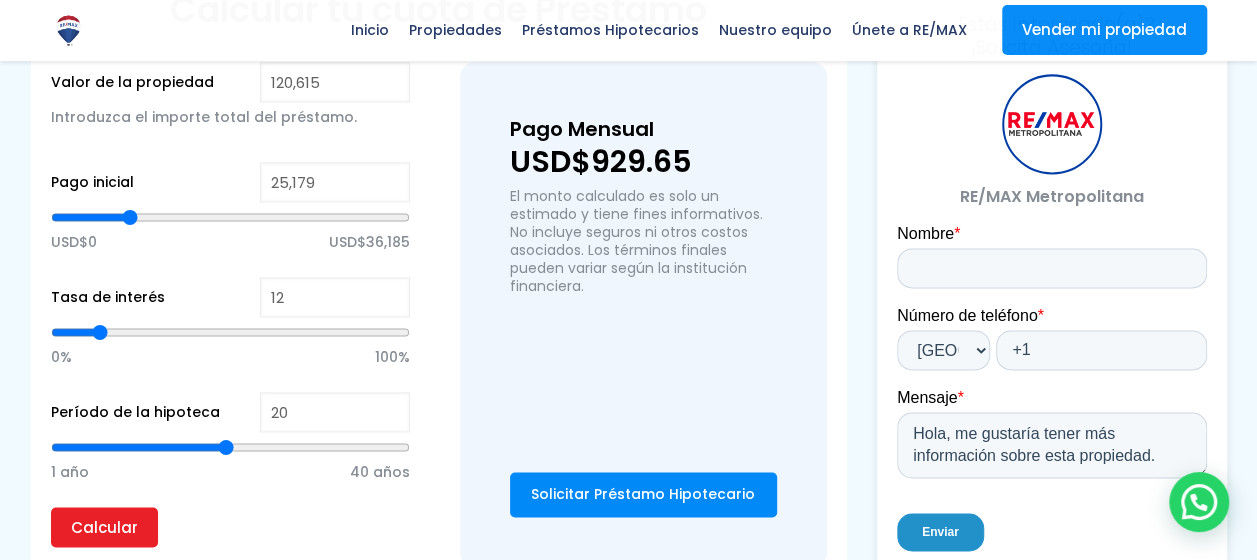 type on "24,711" 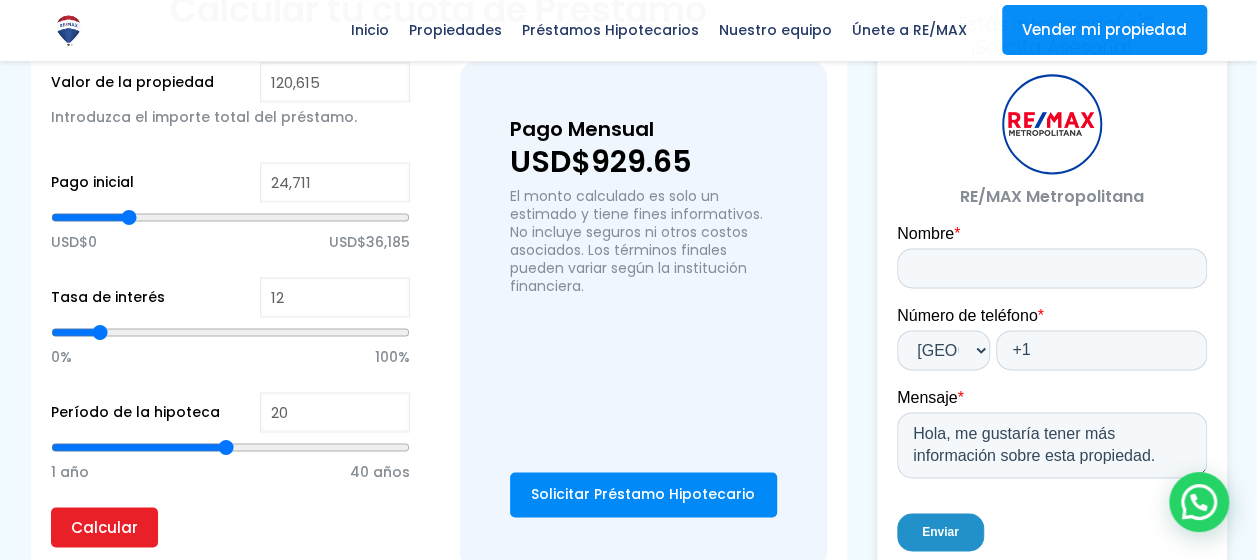 type on "24,242" 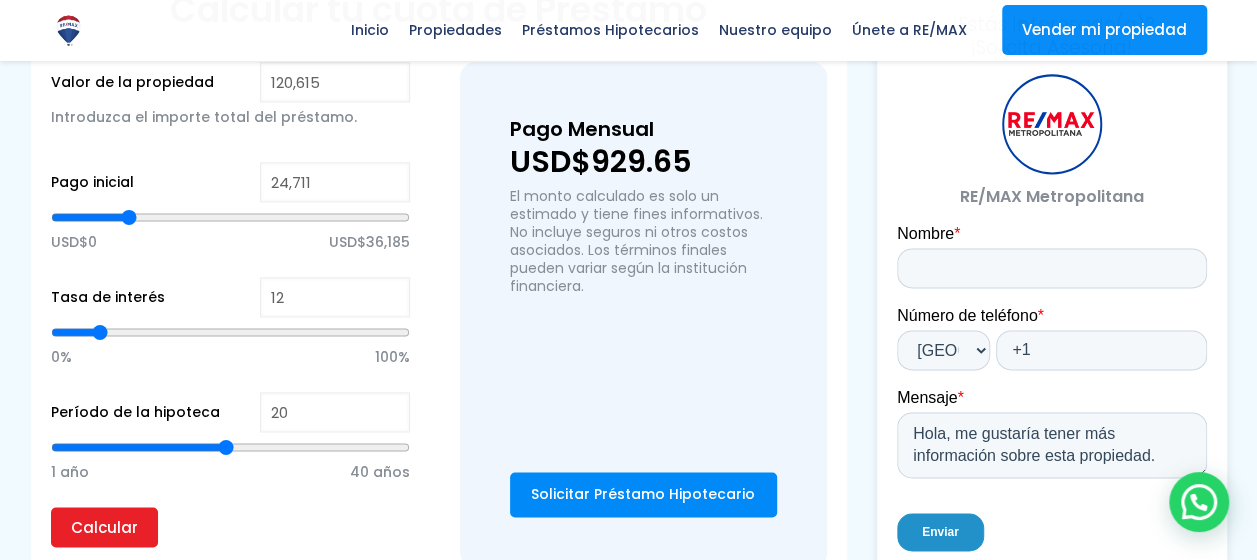 type on "24242" 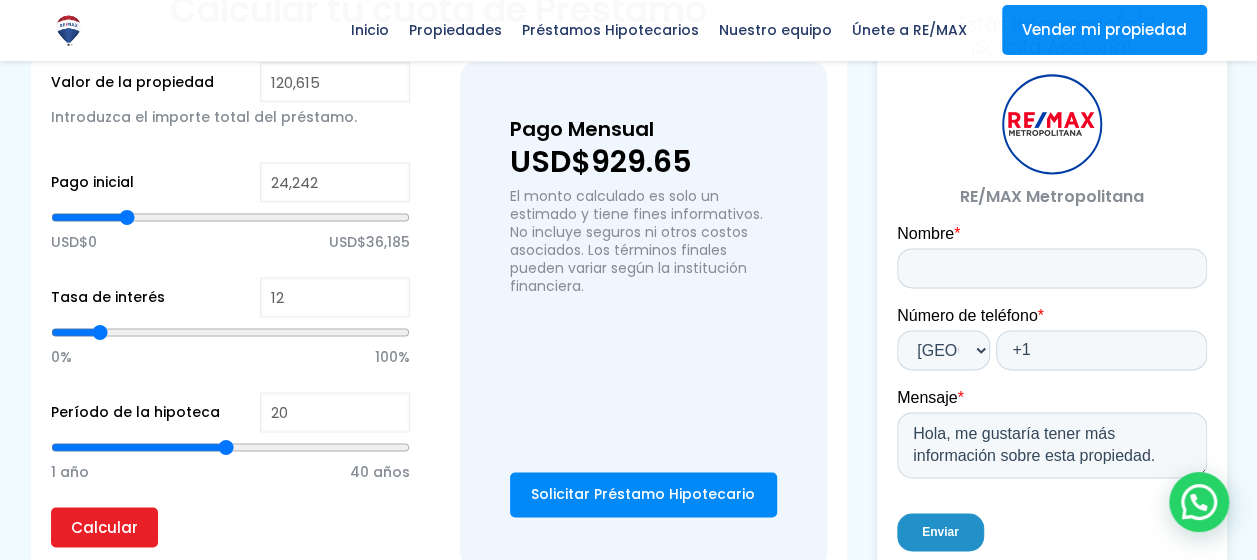 type on "24,008" 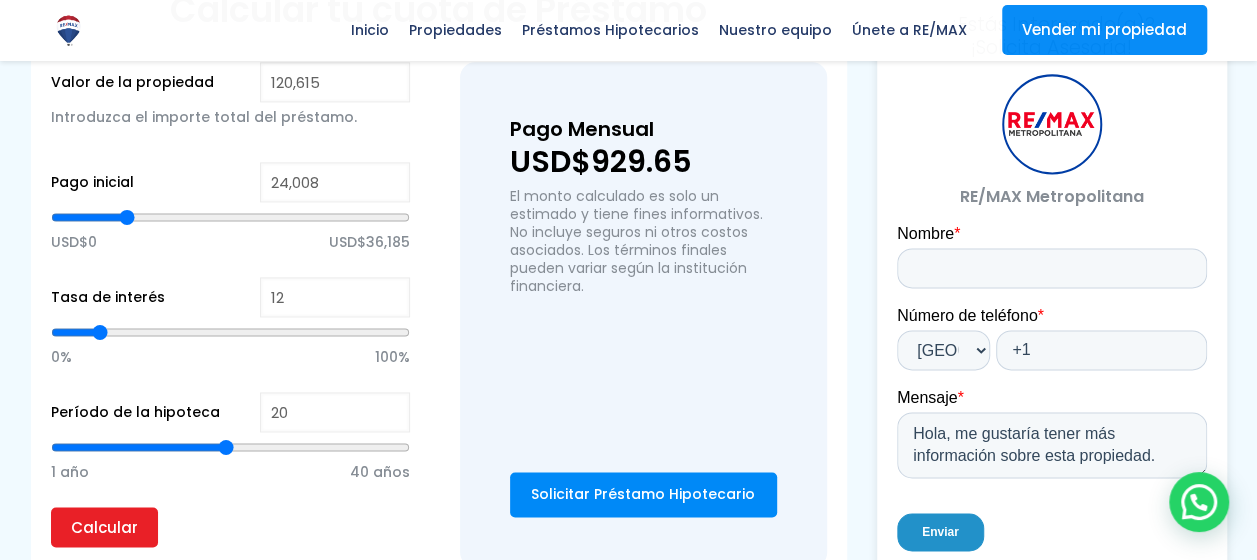 type on "23,774" 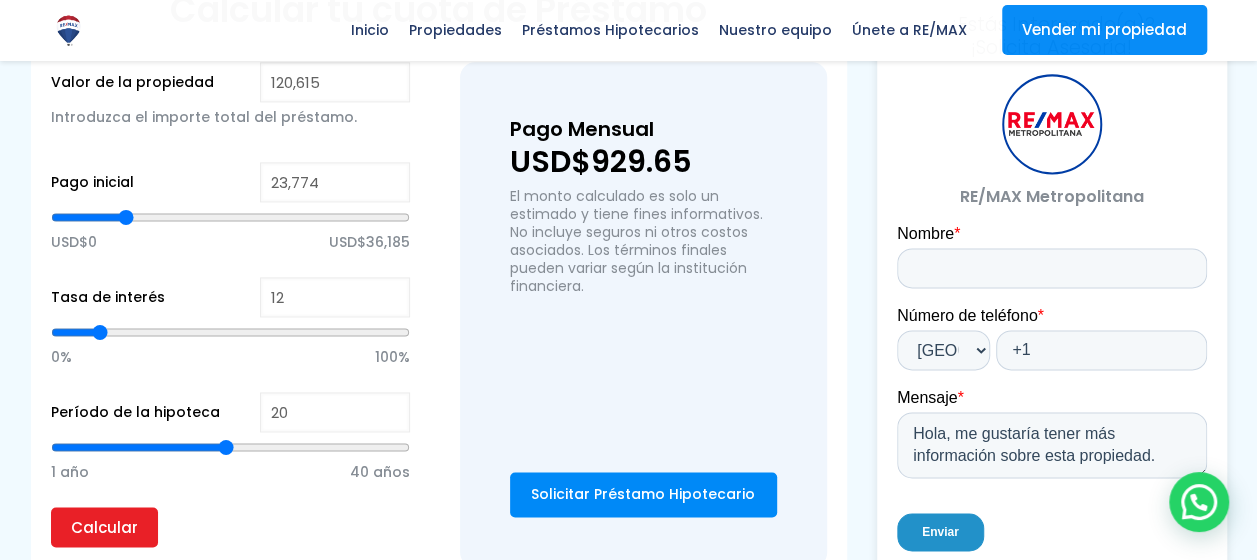 type on "23,540" 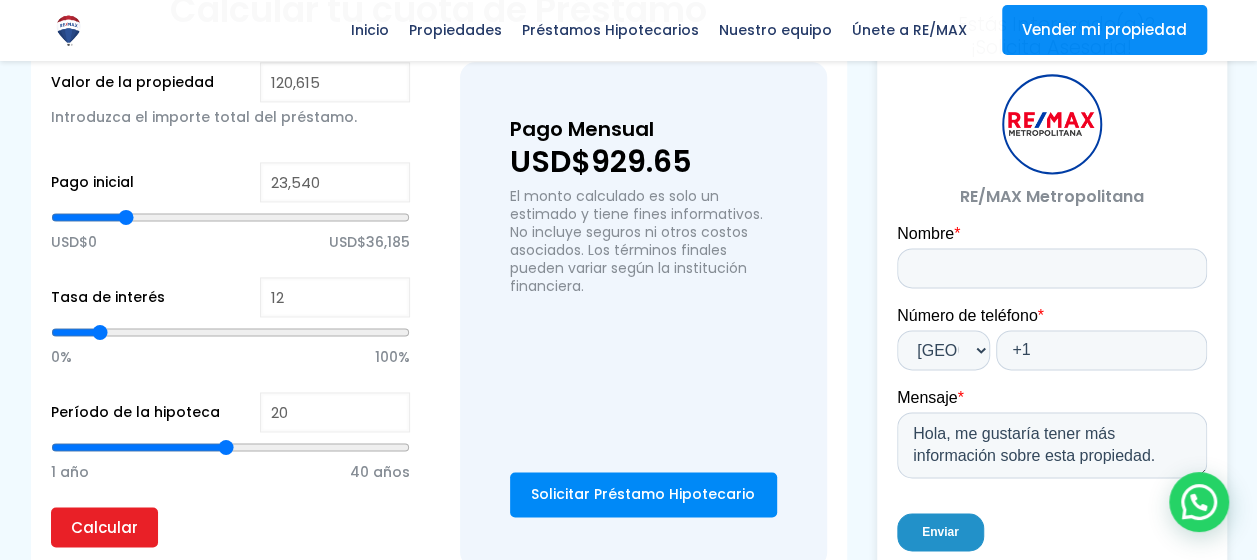 type on "23,305" 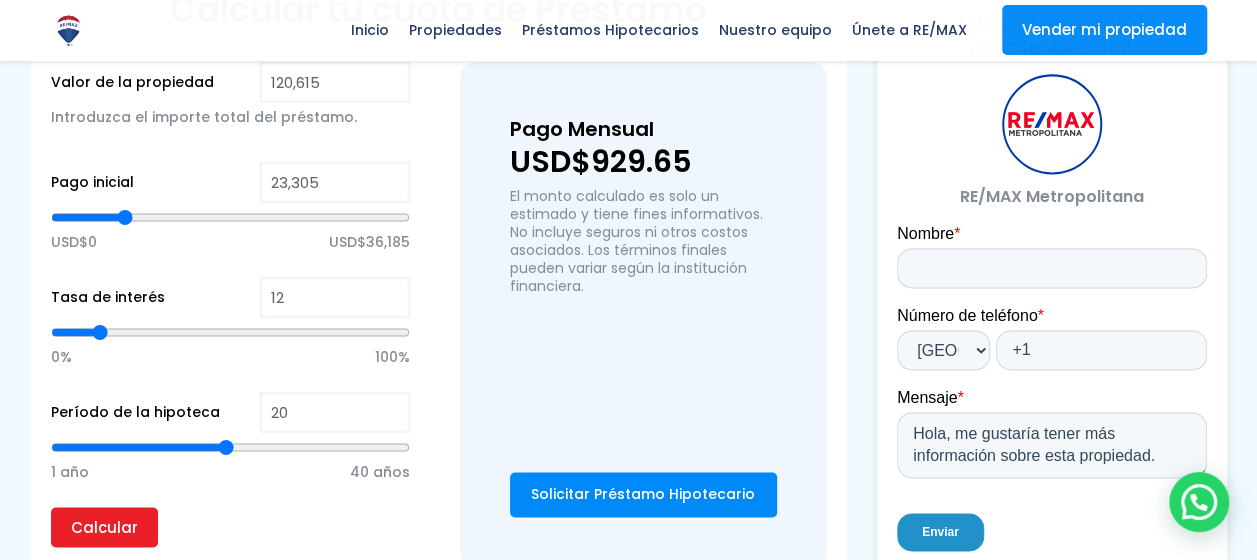 type on "23,071" 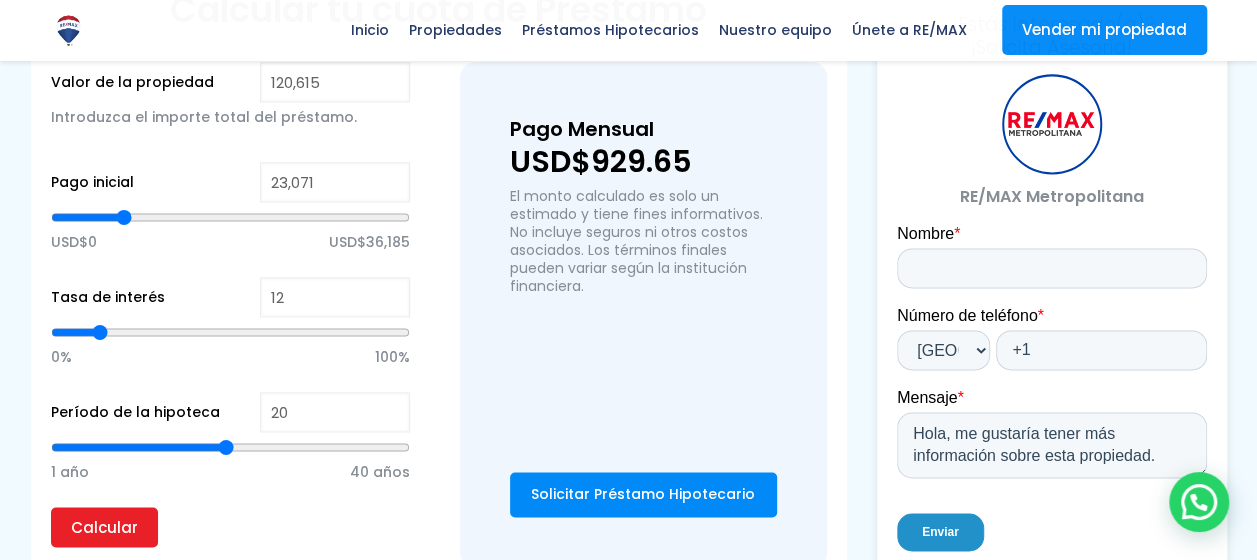 type on "22,837" 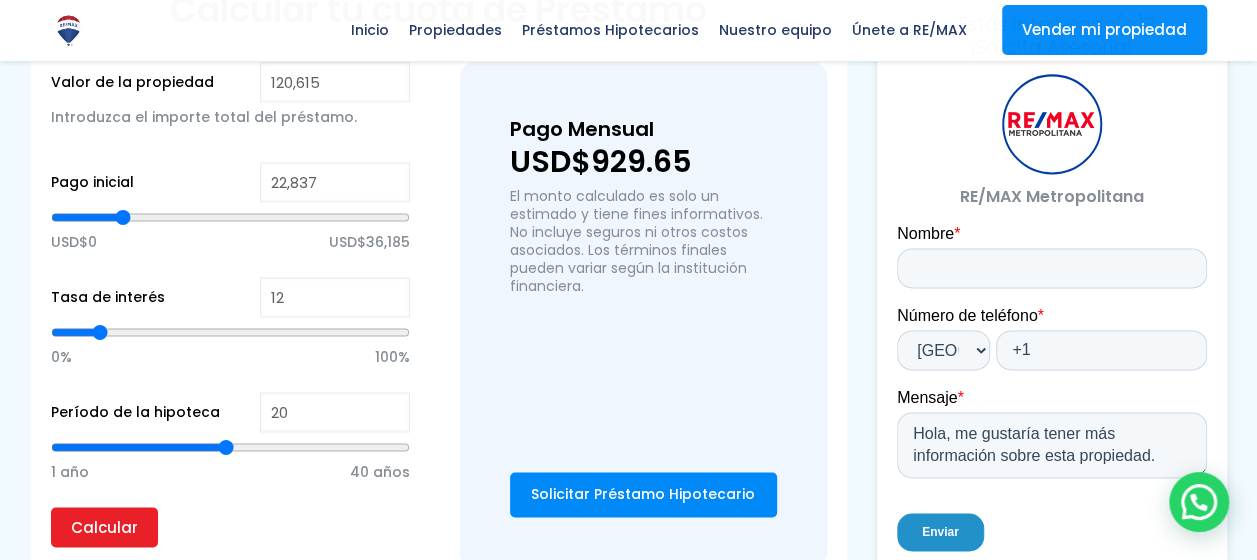 type on "22,603" 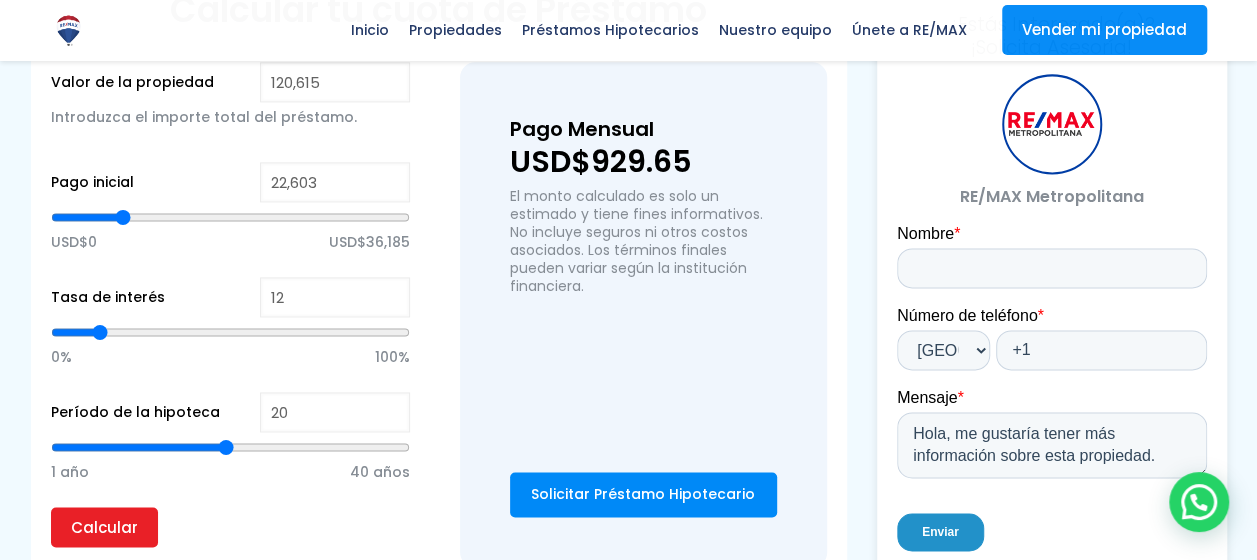 type on "21,666" 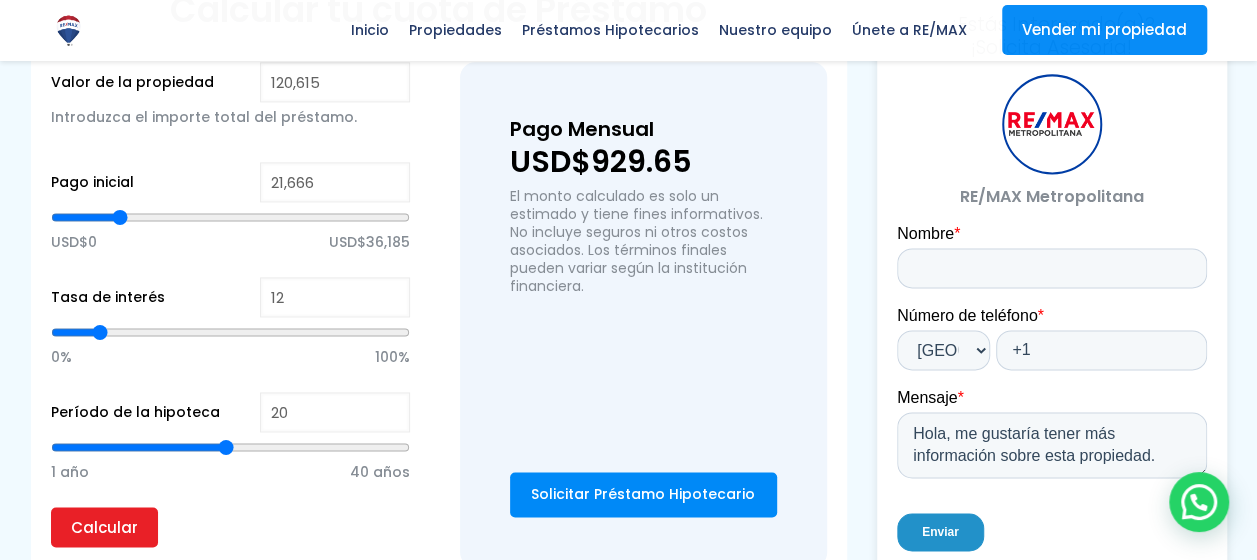 type on "20,963" 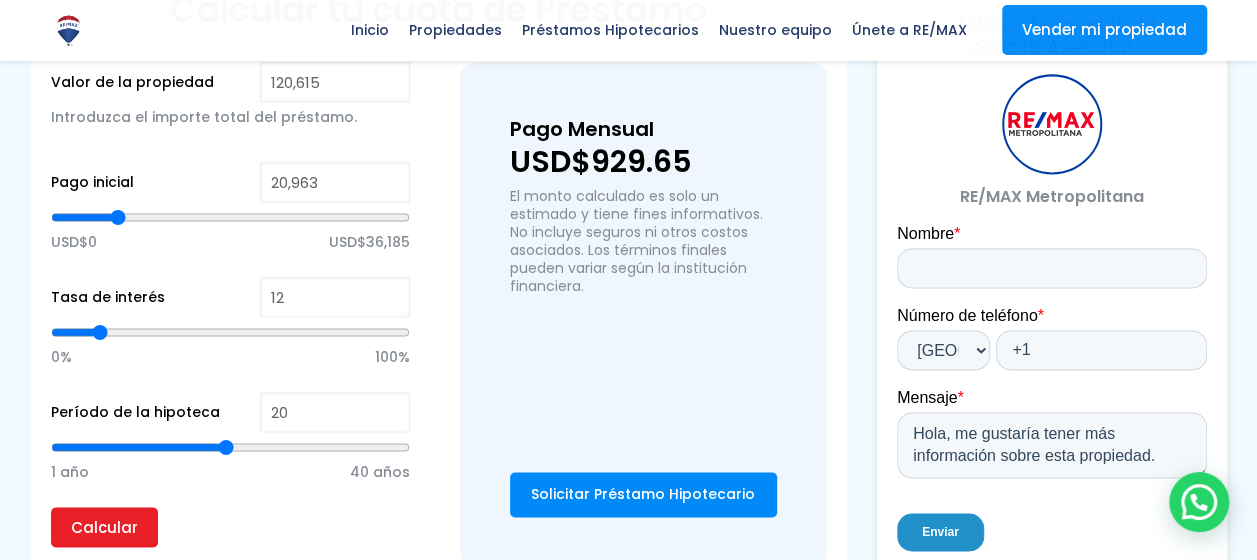 type on "20,729" 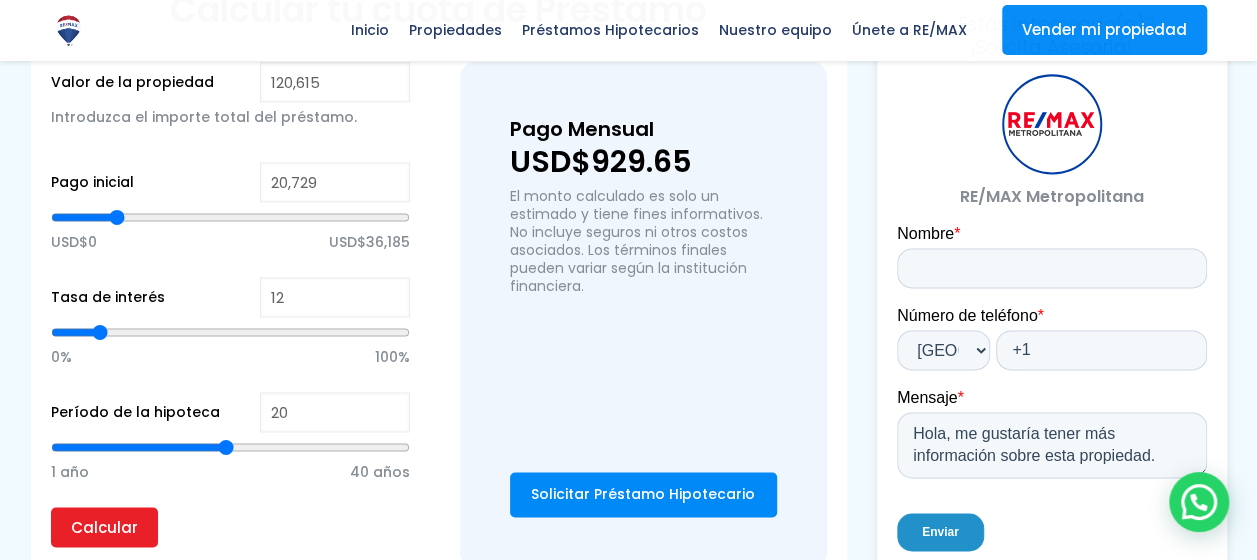type on "20,260" 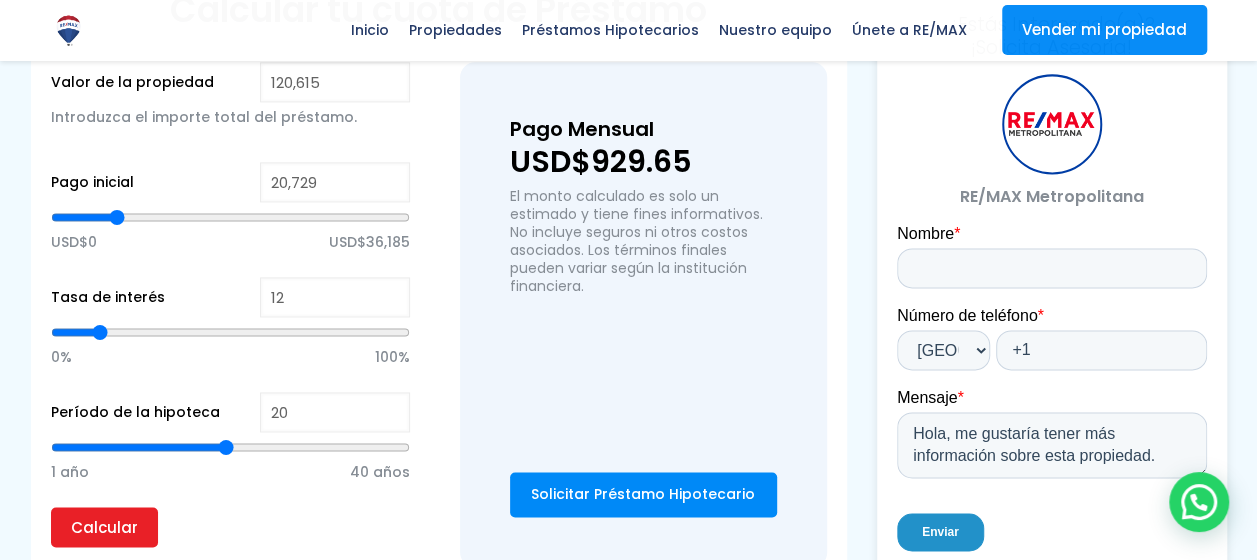 type on "20260" 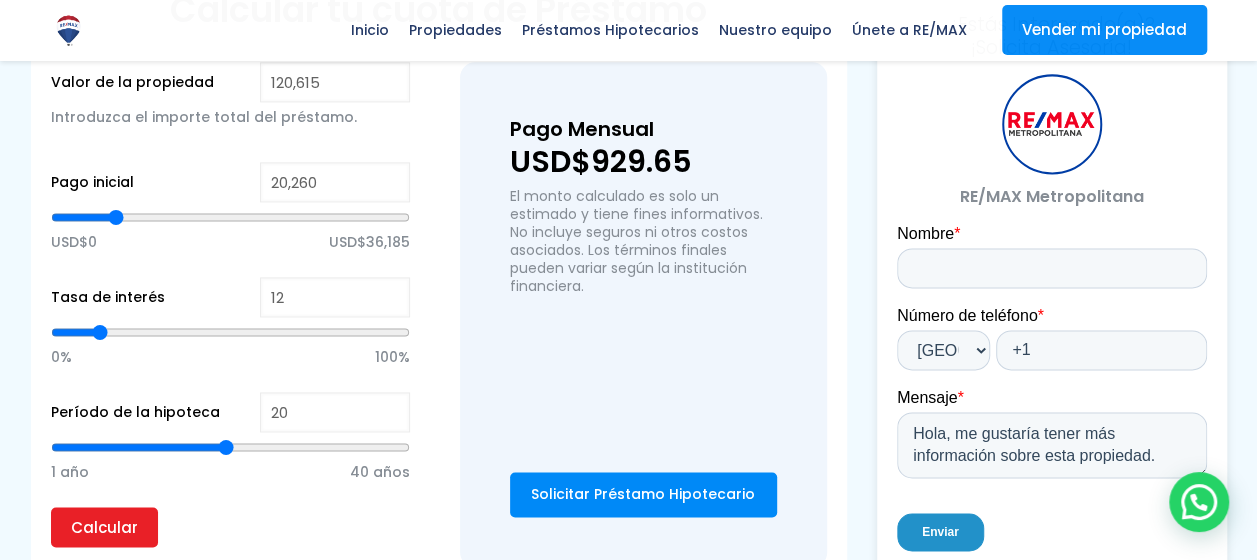 type on "20,026" 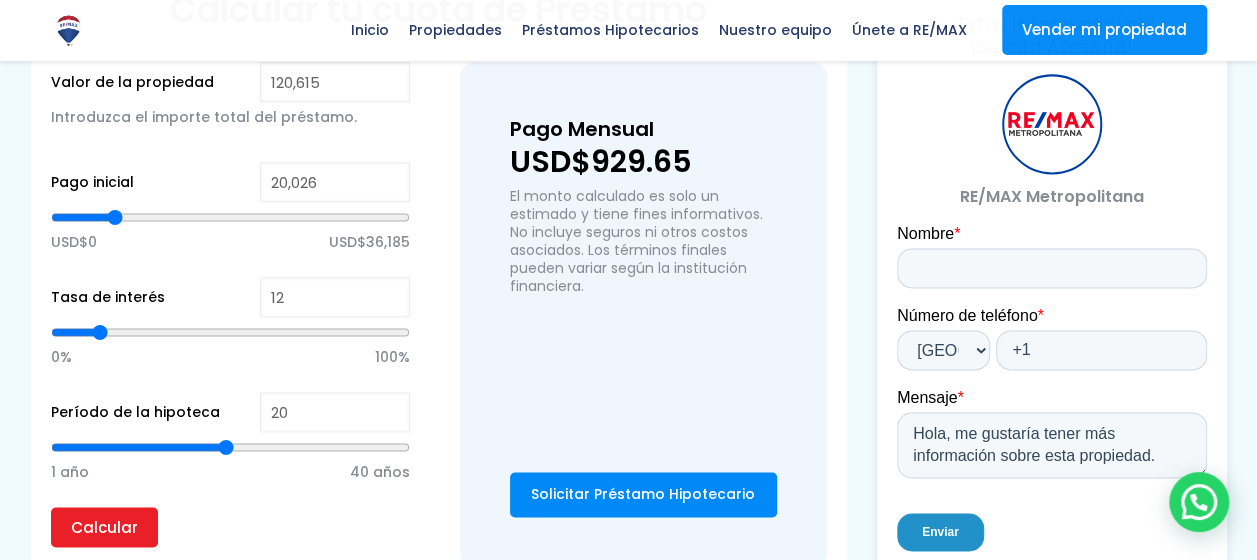 type on "20,963" 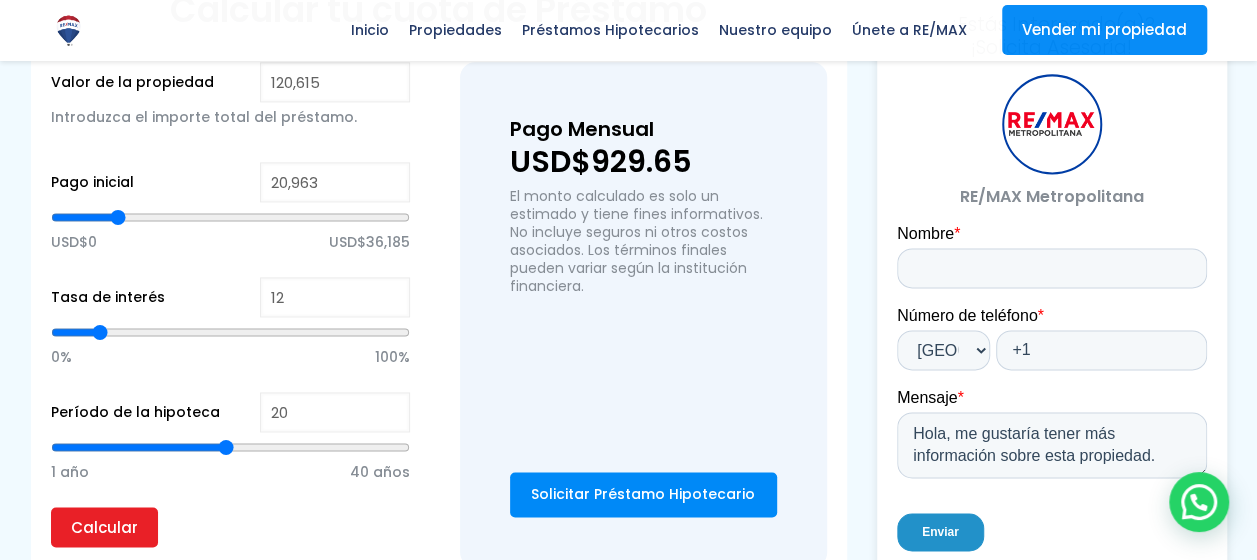 drag, startPoint x: 230, startPoint y: 212, endPoint x: 136, endPoint y: 210, distance: 94.02127 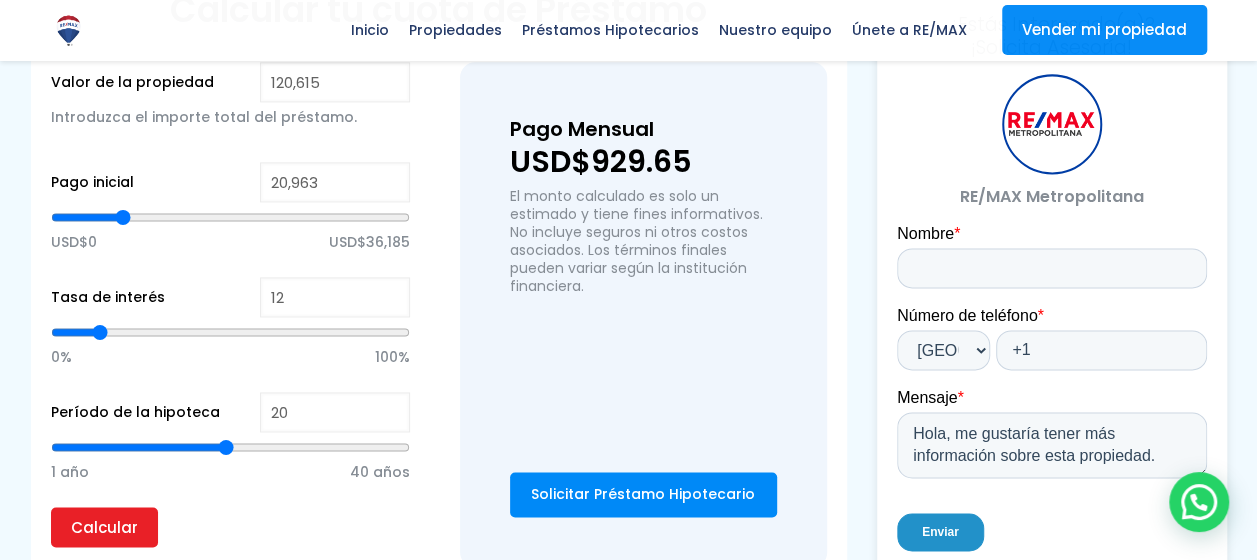 click at bounding box center (230, 217) 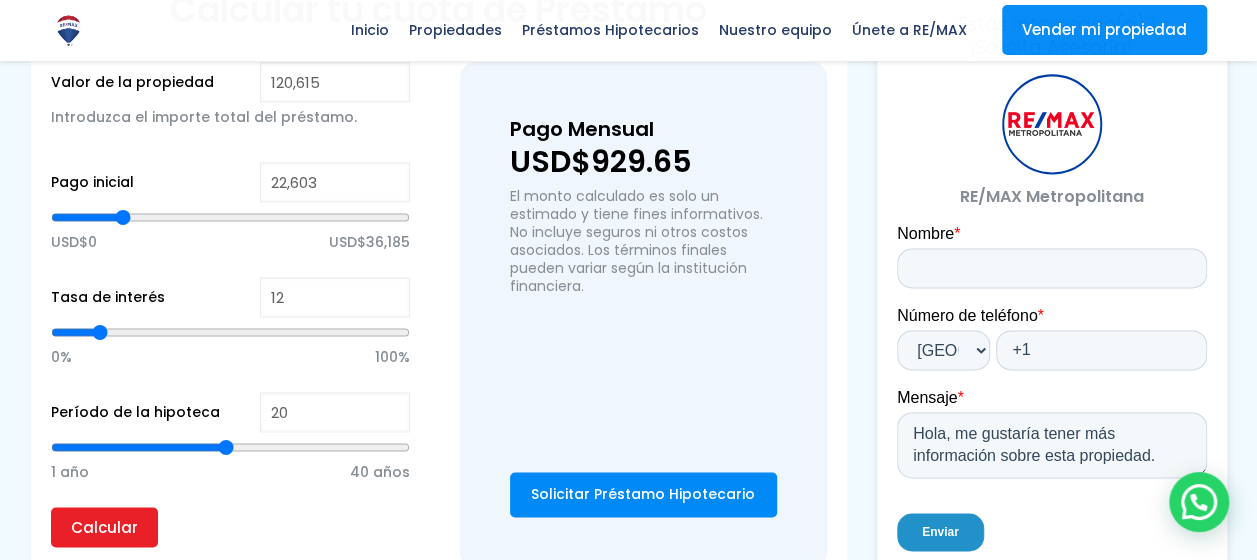 click on "Solicitar Préstamo Hipotecario" at bounding box center (643, 494) 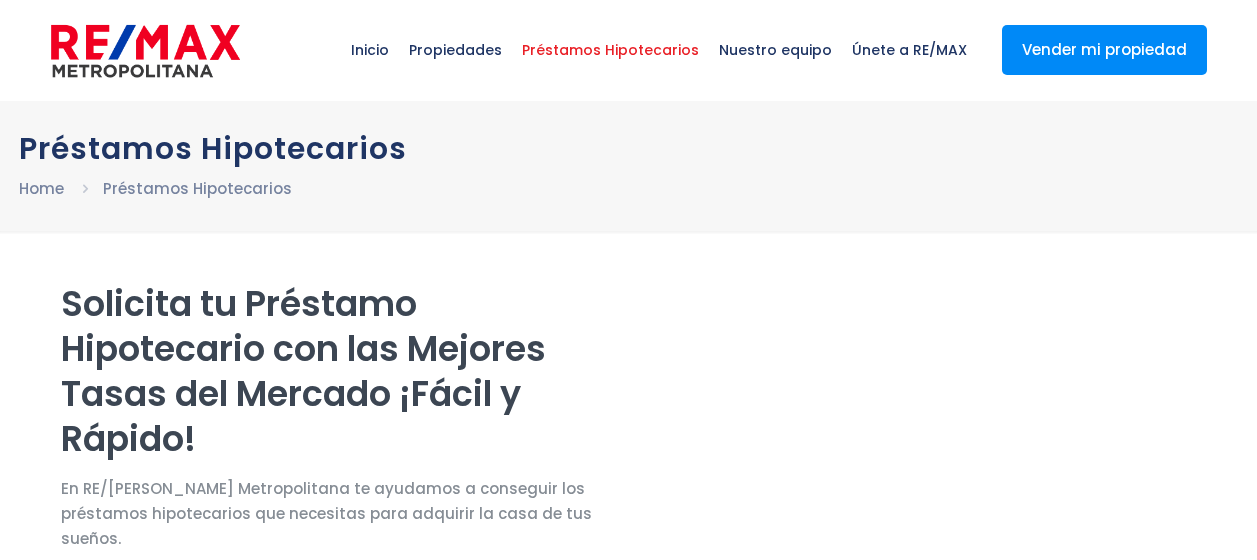 scroll, scrollTop: 0, scrollLeft: 0, axis: both 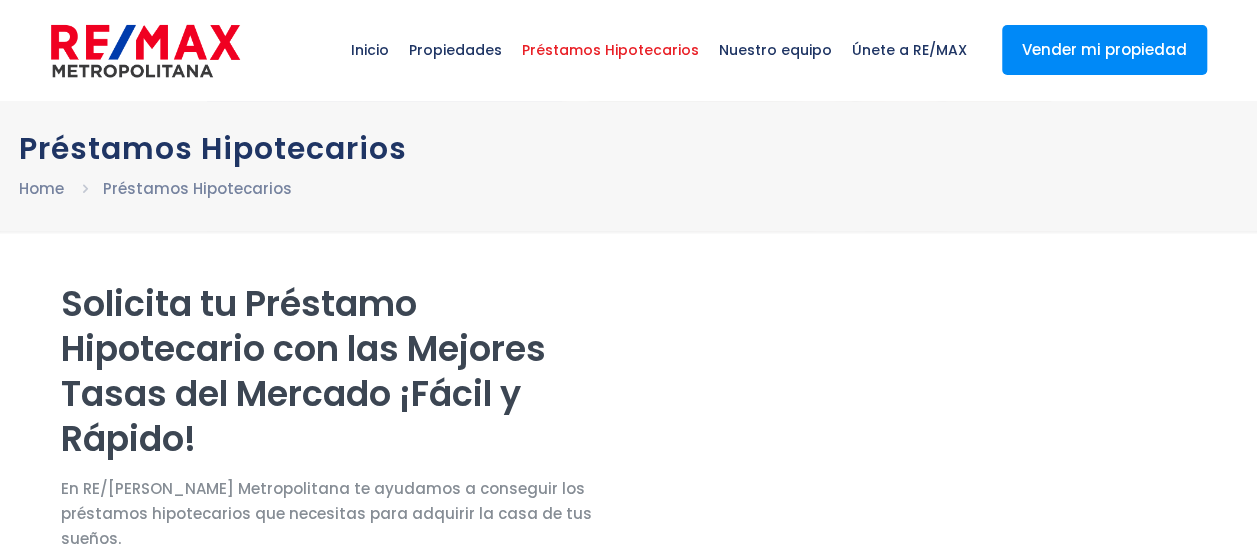 select on "US" 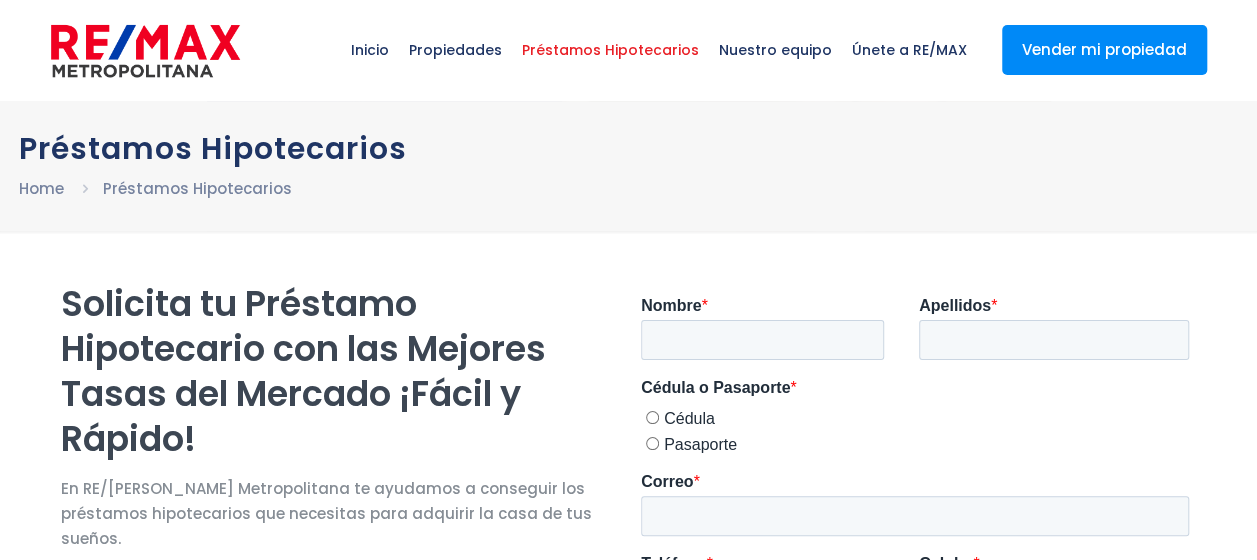 scroll, scrollTop: 0, scrollLeft: 0, axis: both 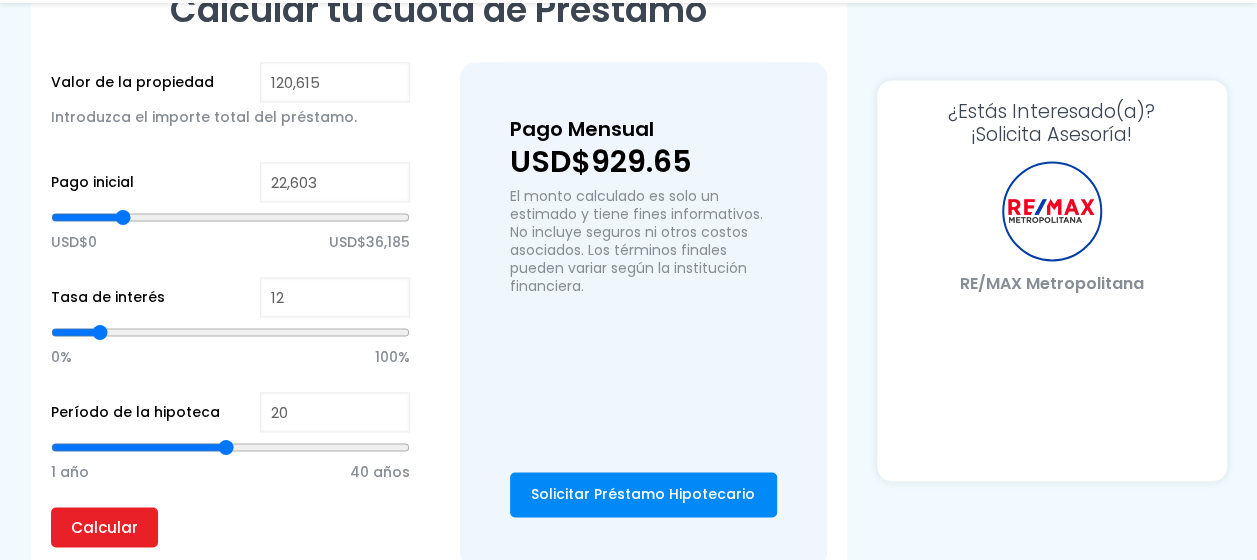 select on "US" 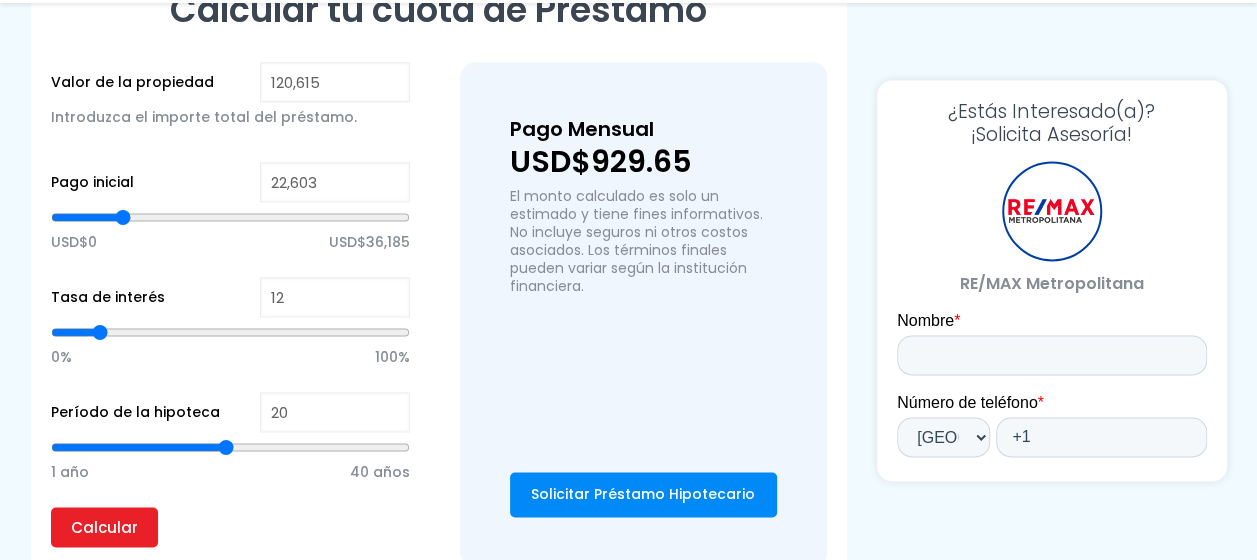 scroll, scrollTop: 0, scrollLeft: 0, axis: both 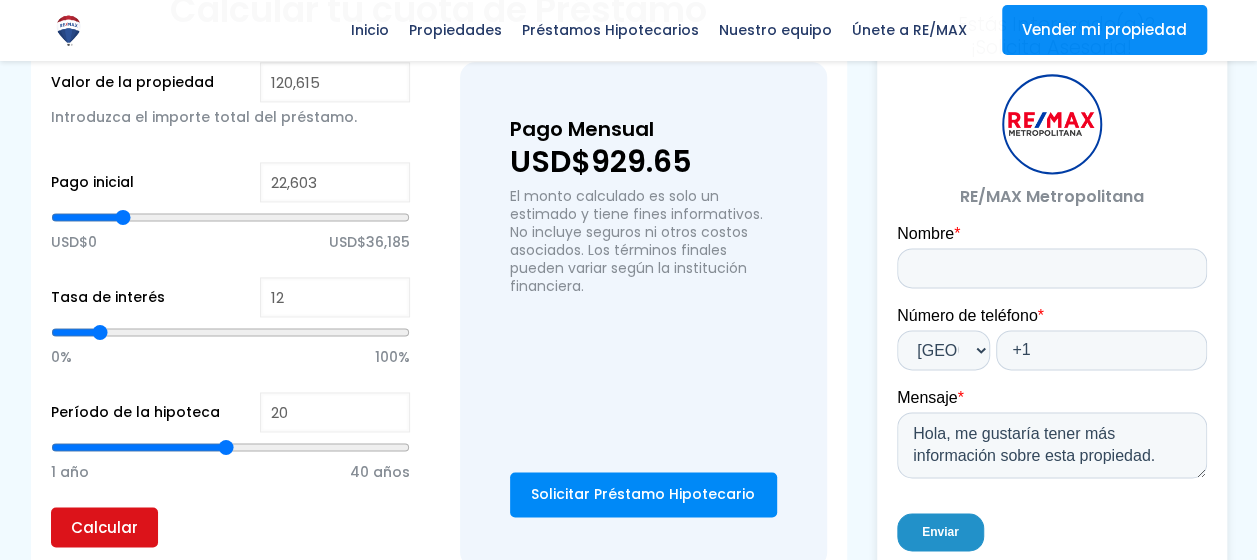 click on "Calcular" at bounding box center [104, 527] 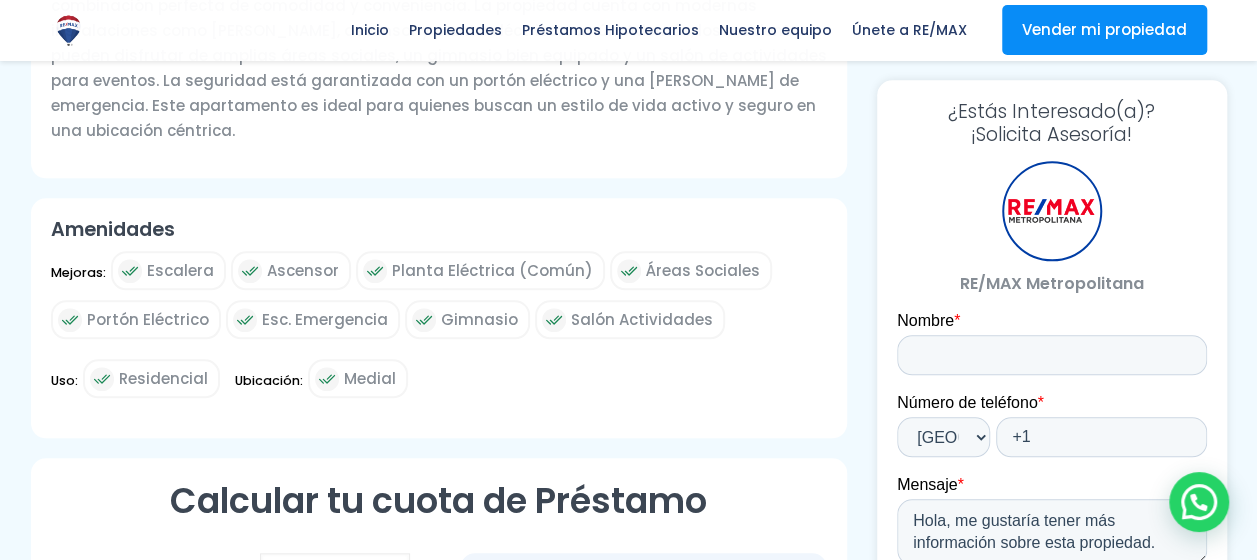 scroll, scrollTop: 525, scrollLeft: 0, axis: vertical 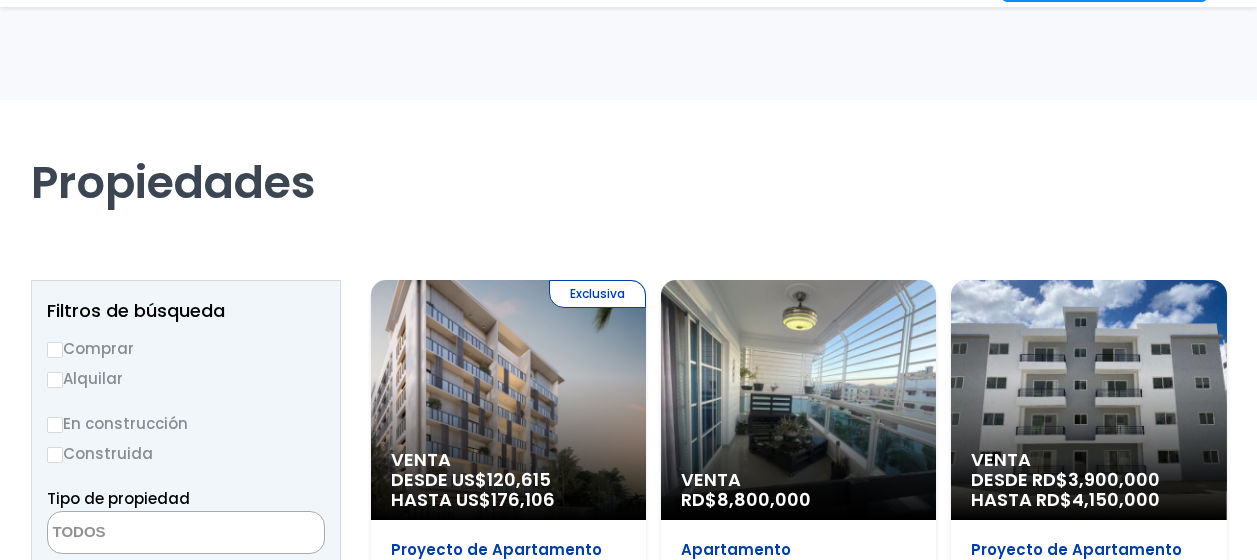 select 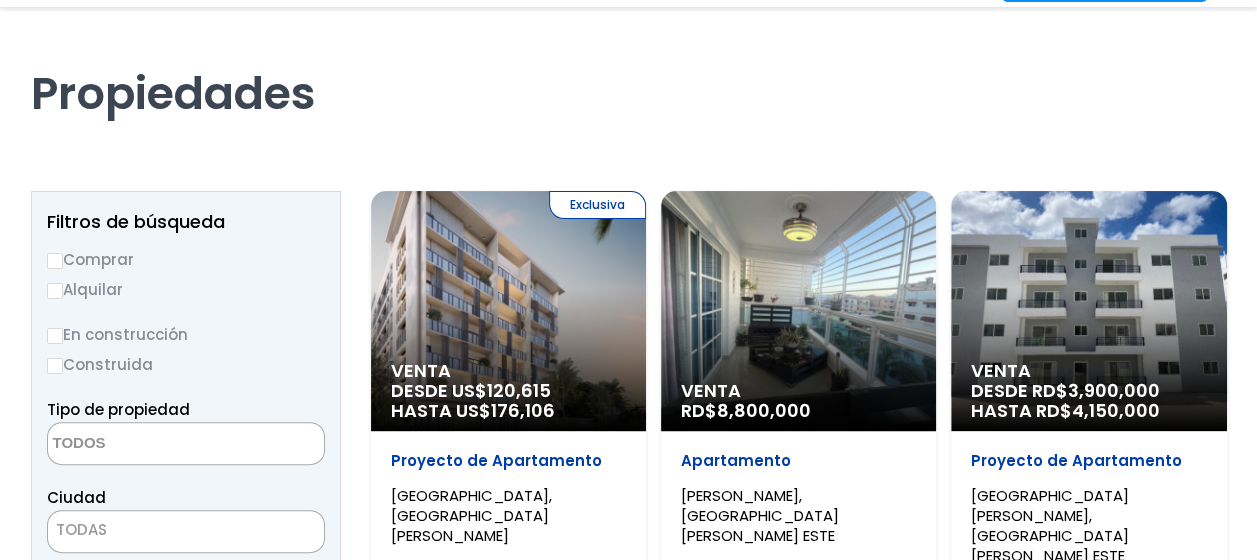 scroll, scrollTop: 89, scrollLeft: 0, axis: vertical 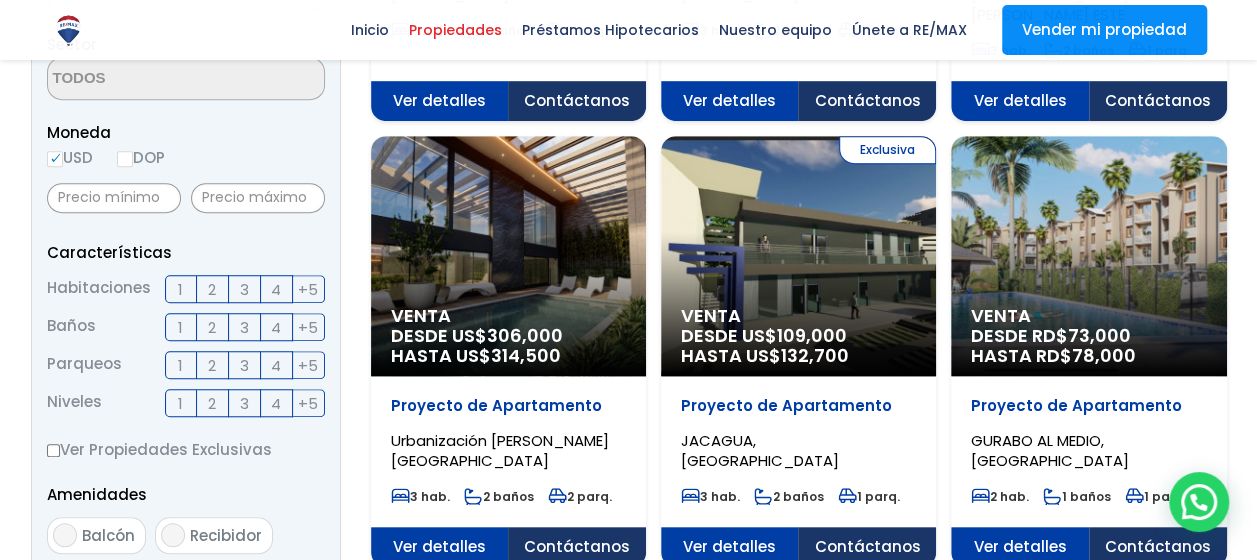 click on "73,000" at bounding box center [519, -151] 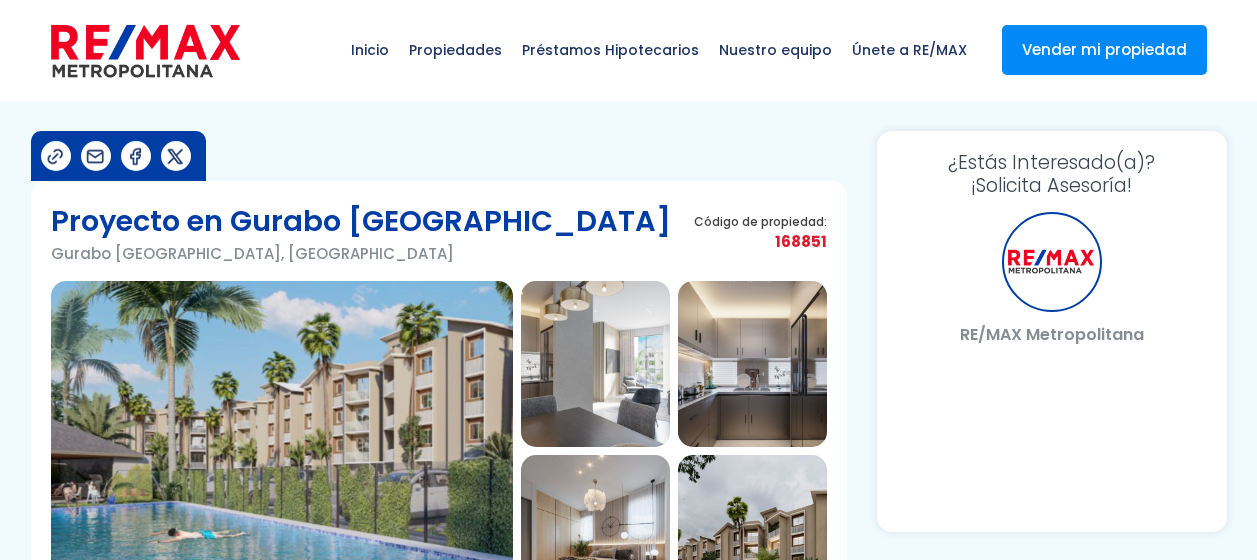 scroll, scrollTop: 0, scrollLeft: 0, axis: both 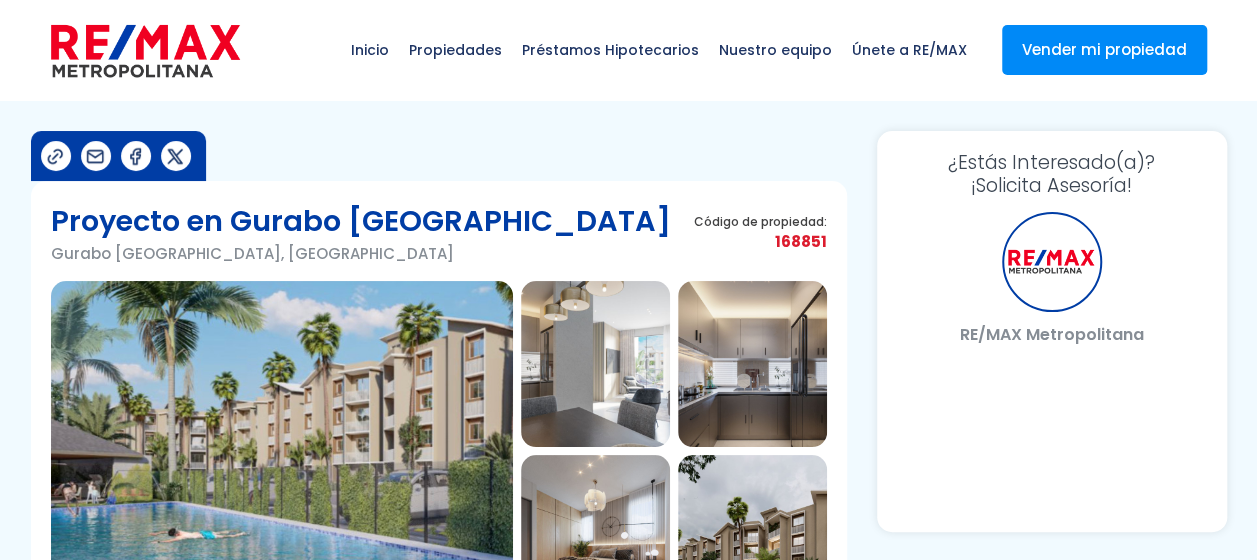 select on "US" 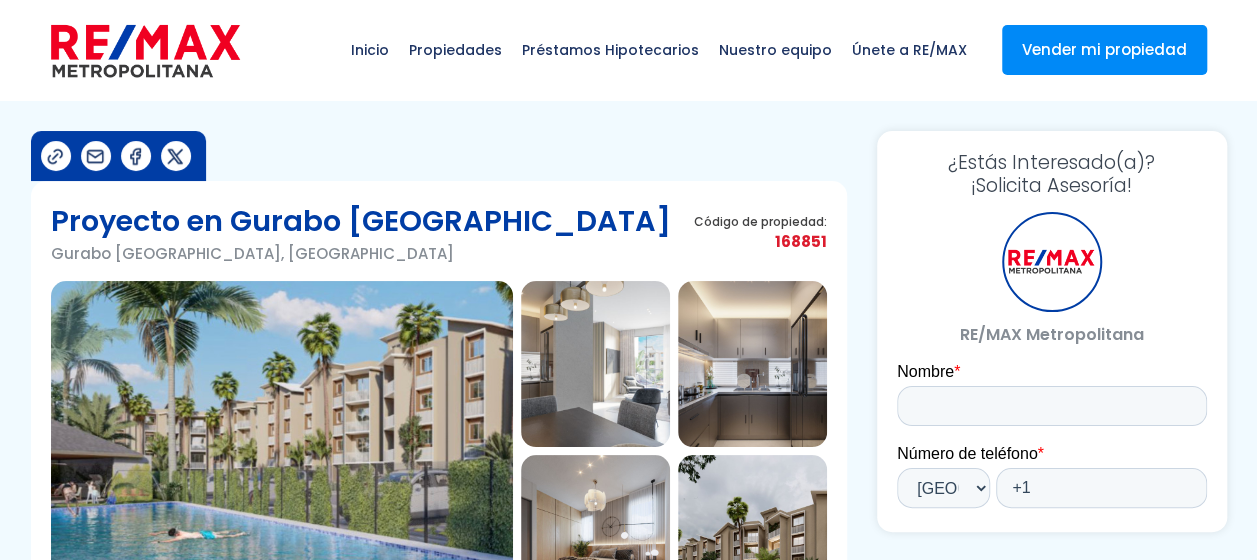 scroll, scrollTop: 0, scrollLeft: 0, axis: both 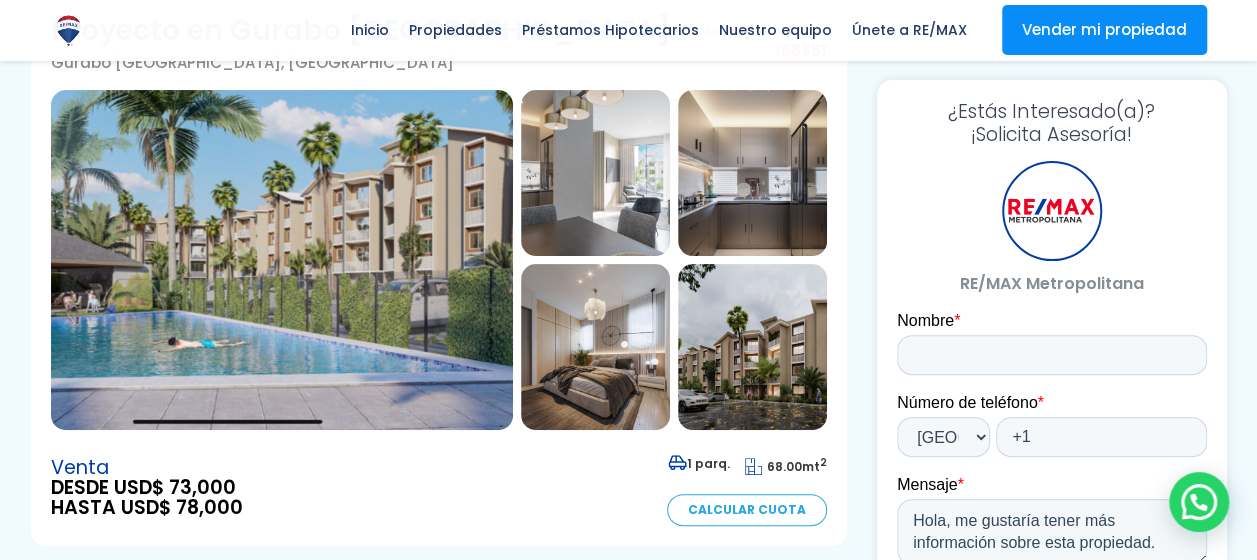 click at bounding box center [282, 260] 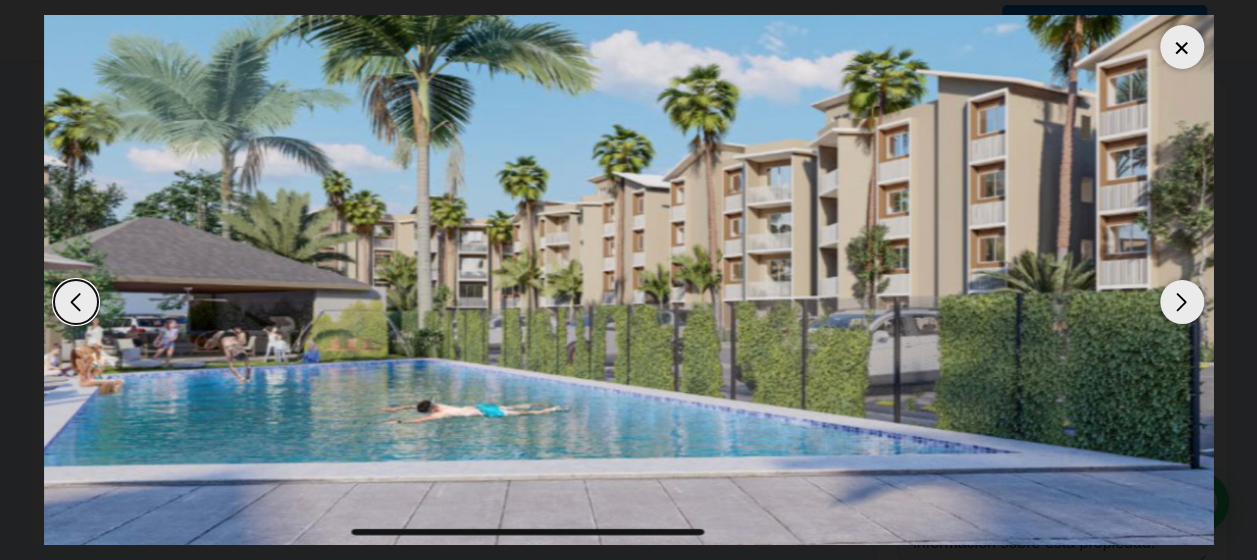 click at bounding box center [1182, 302] 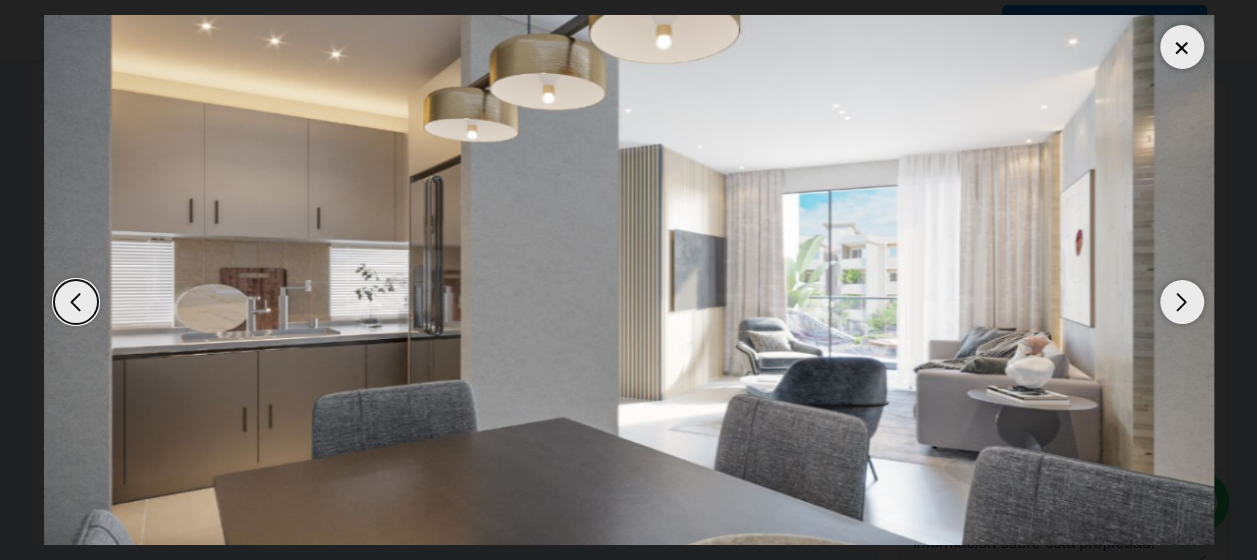 click at bounding box center (1182, 302) 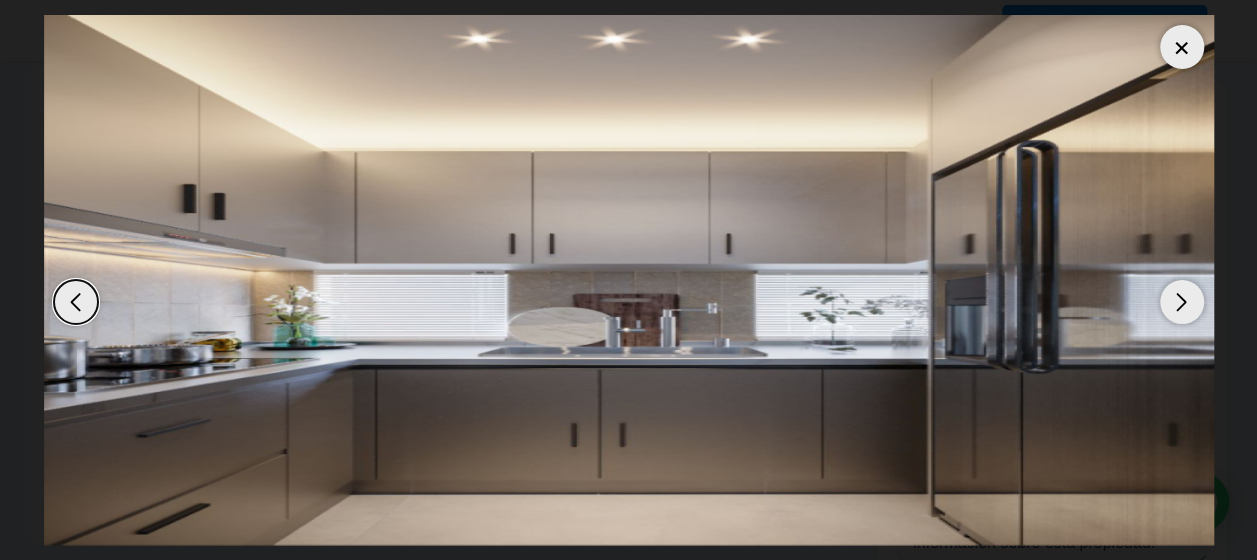 click at bounding box center (1182, 302) 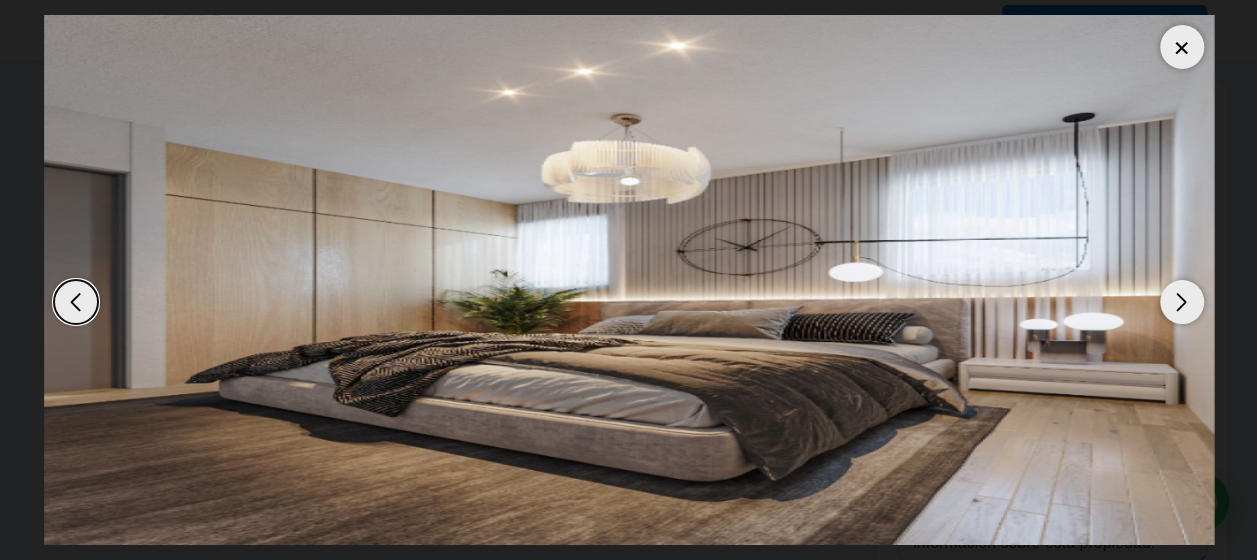 click at bounding box center [1182, 302] 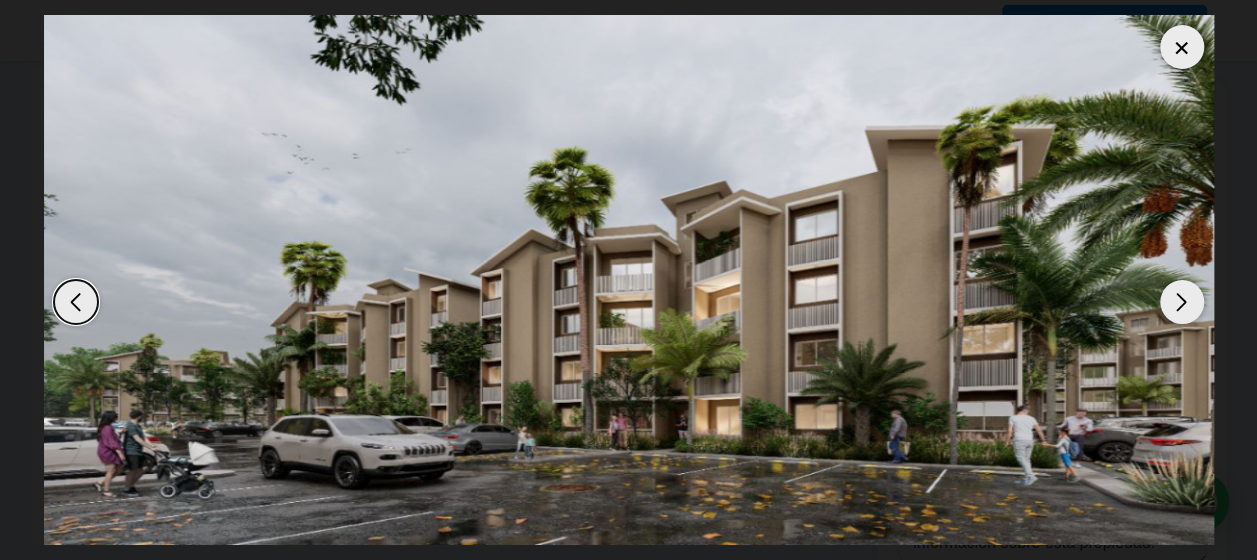 click at bounding box center (1182, 302) 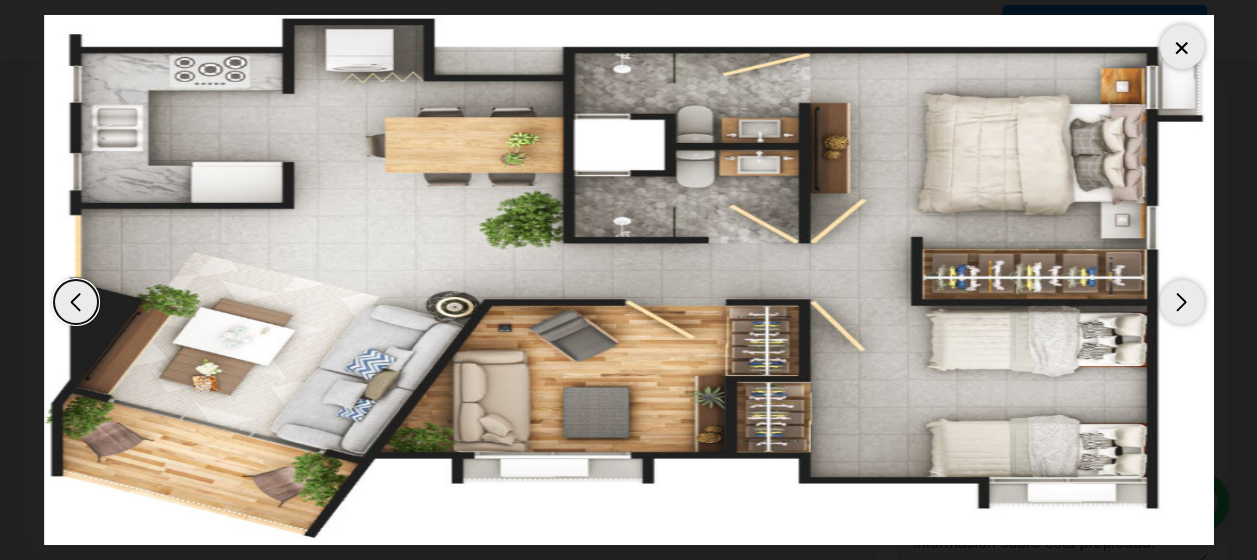 click at bounding box center (1182, 302) 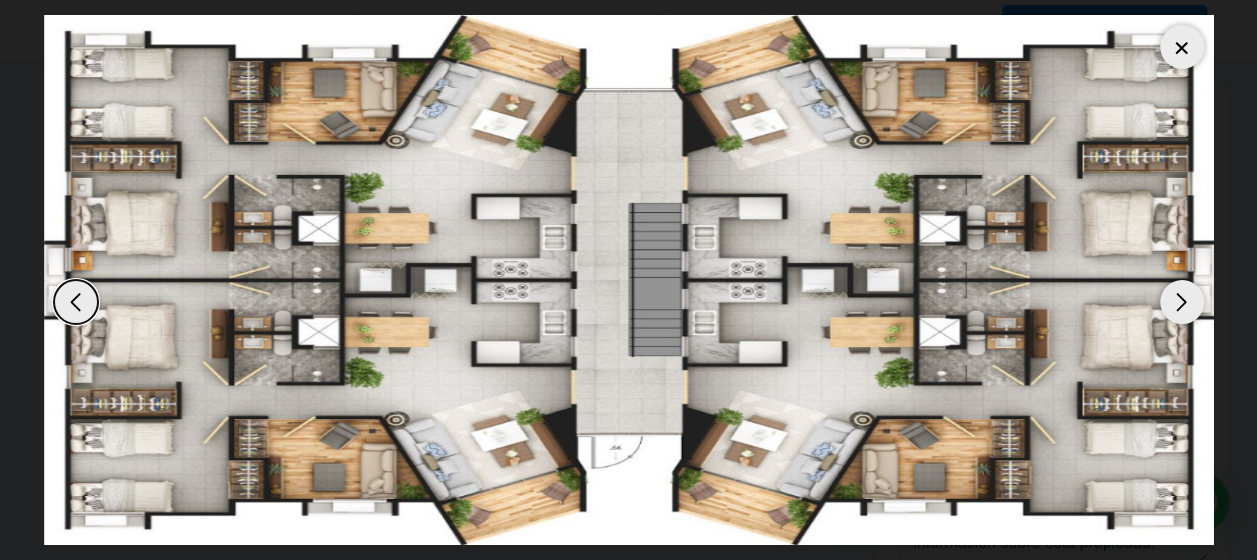 click at bounding box center (1182, 302) 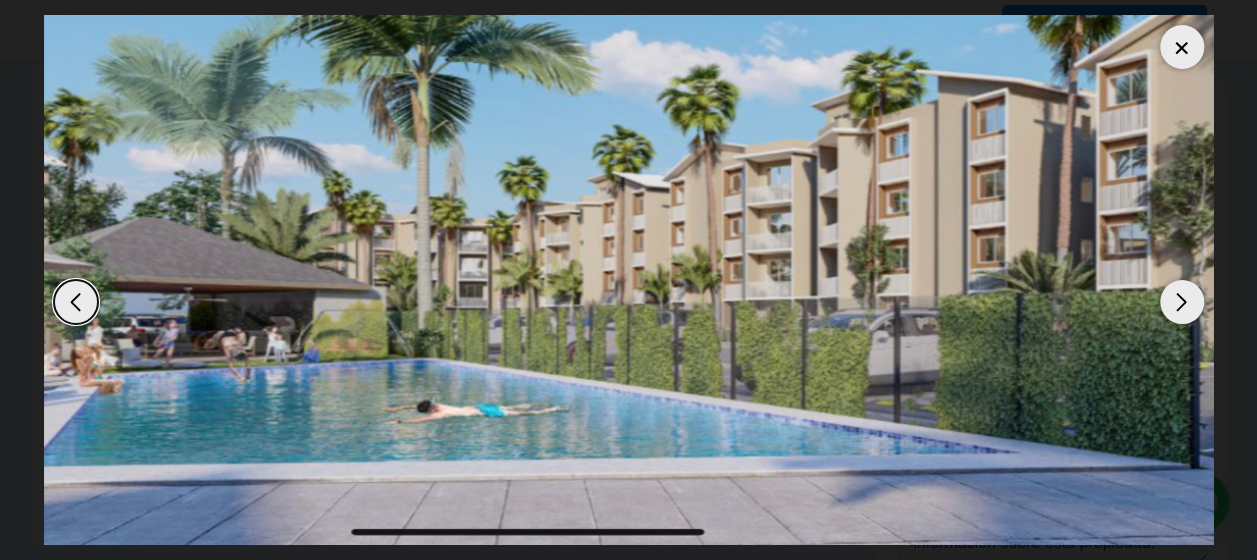 click at bounding box center [1182, 302] 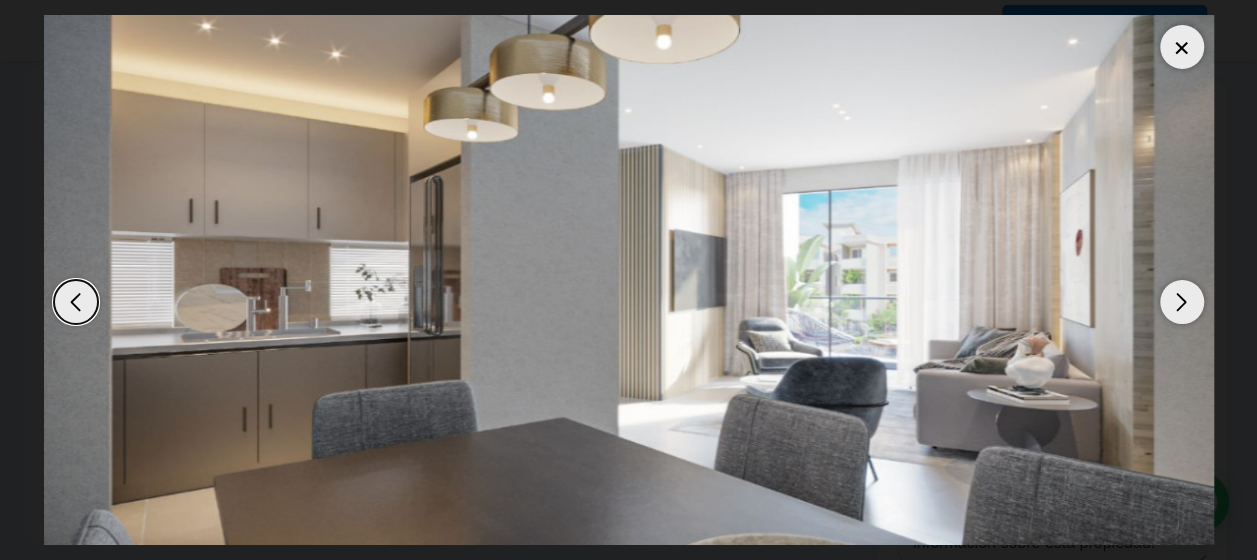 click at bounding box center [1182, 302] 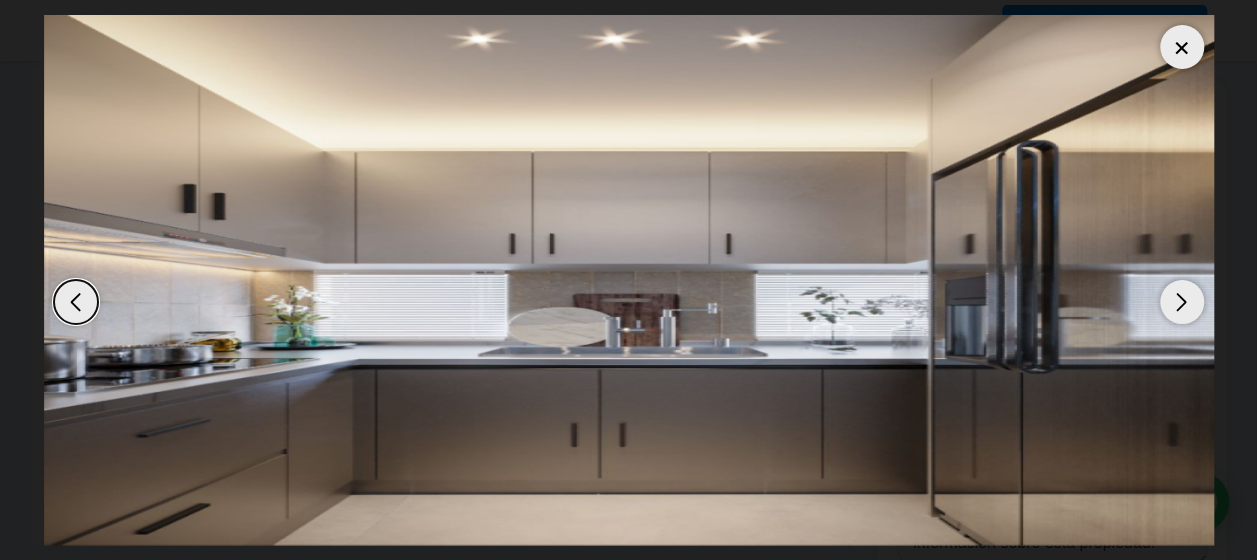 click at bounding box center [1182, 302] 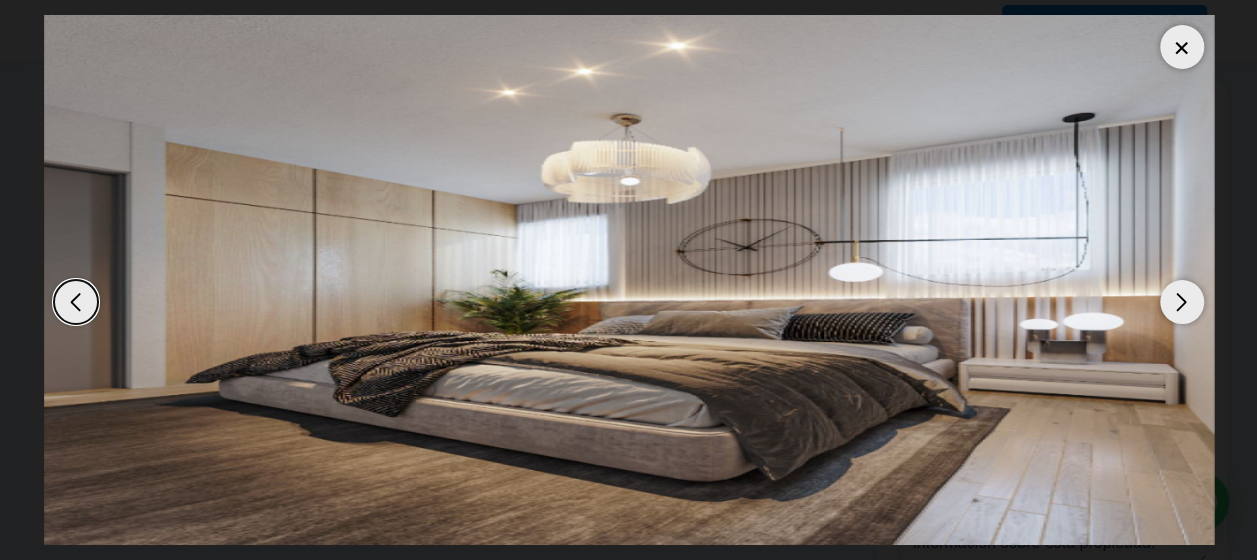 click at bounding box center (1182, 302) 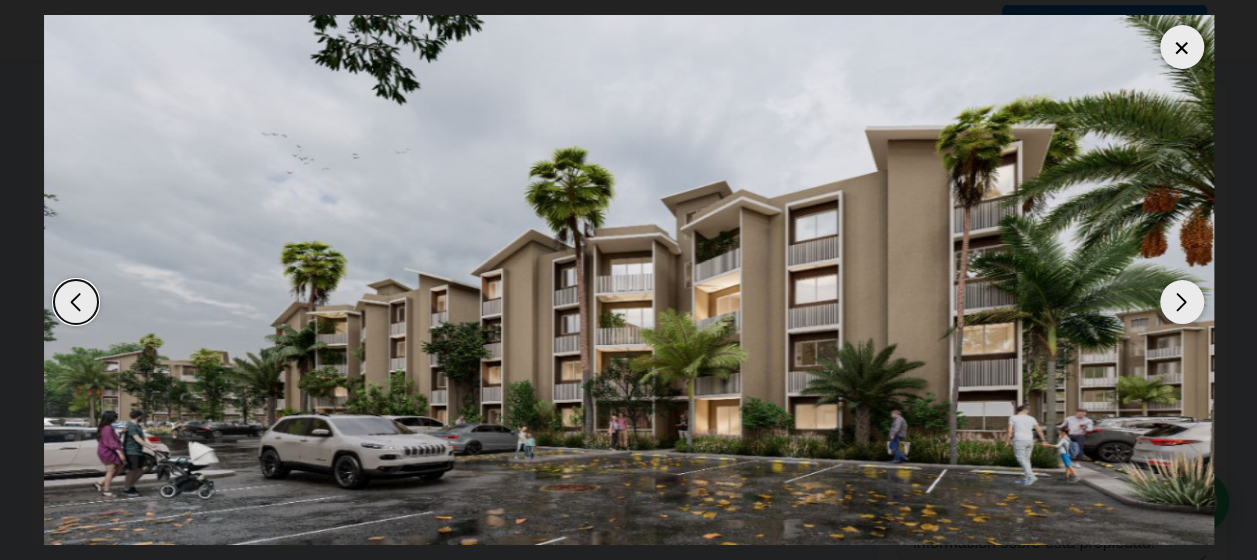 click at bounding box center (1182, 47) 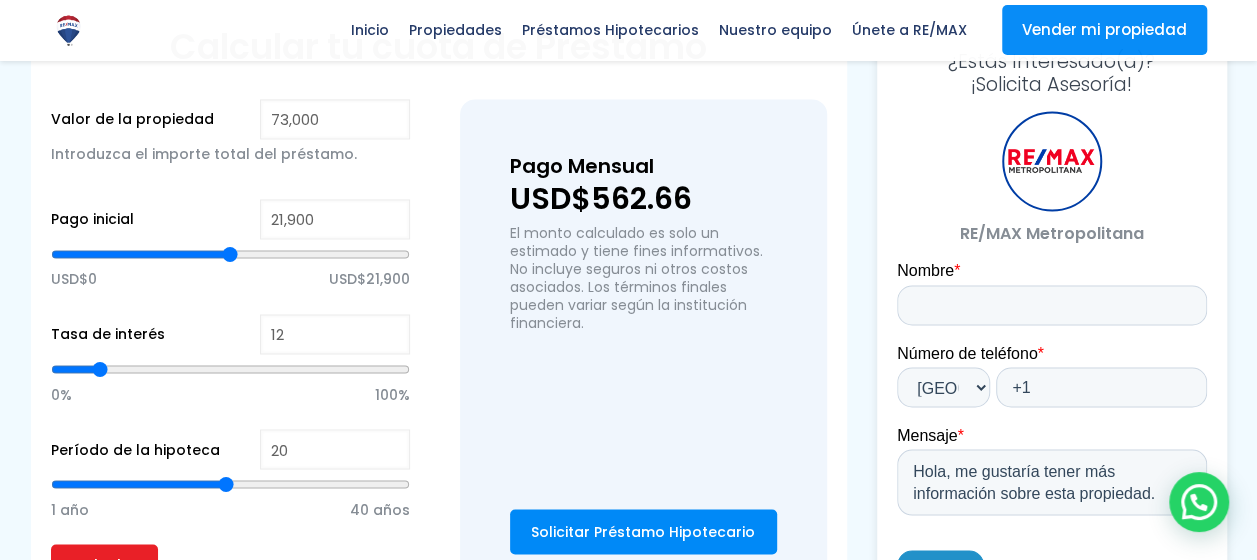 scroll, scrollTop: 1550, scrollLeft: 0, axis: vertical 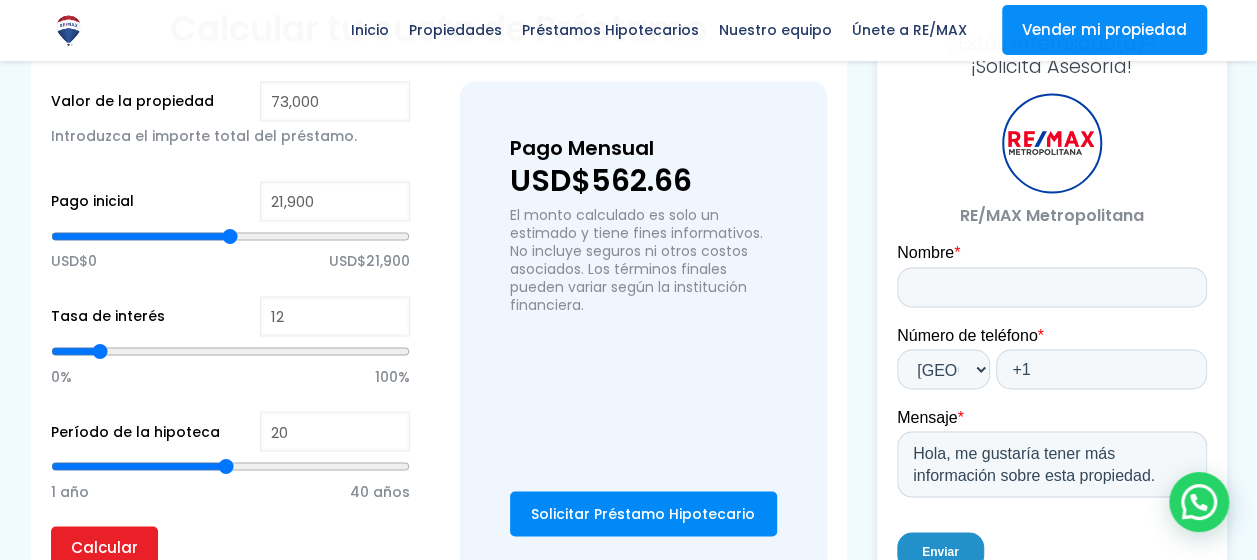 type on "36,645" 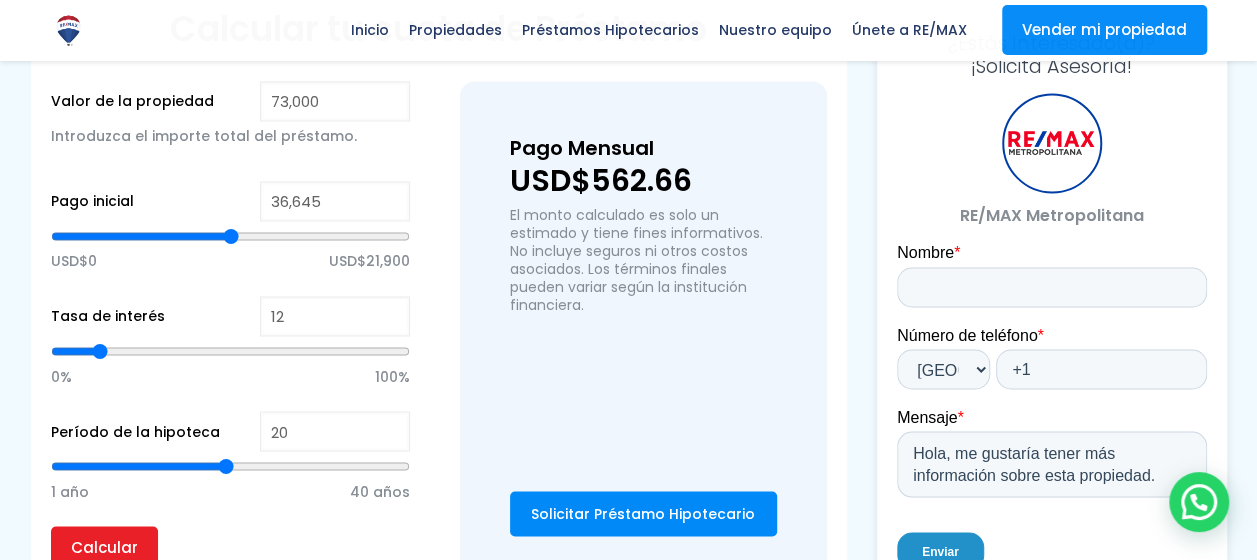 type on "36,503" 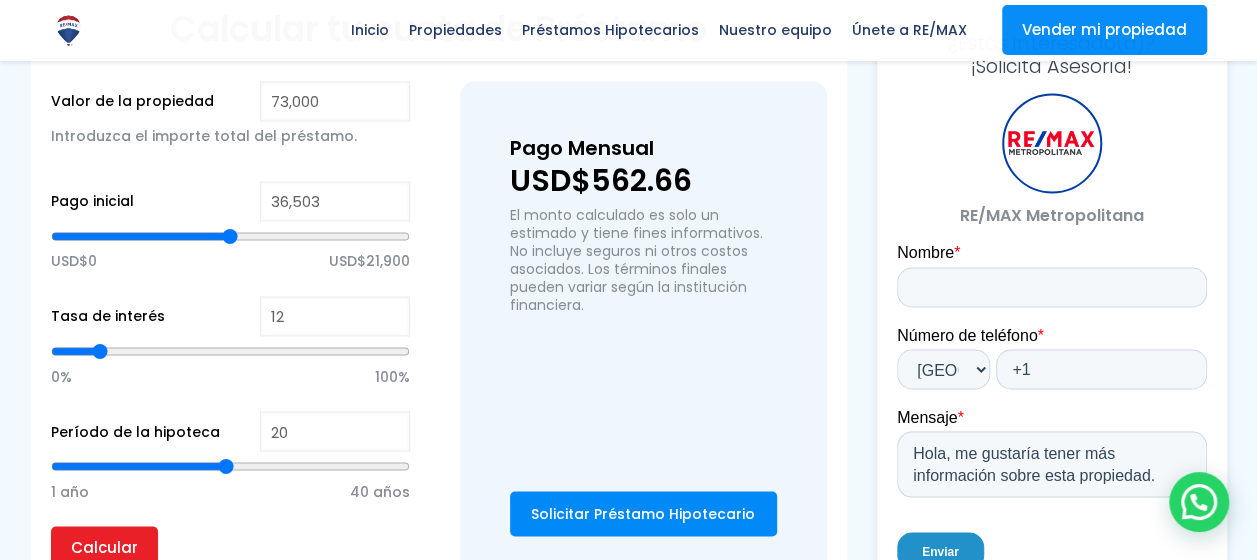 type on "36,078" 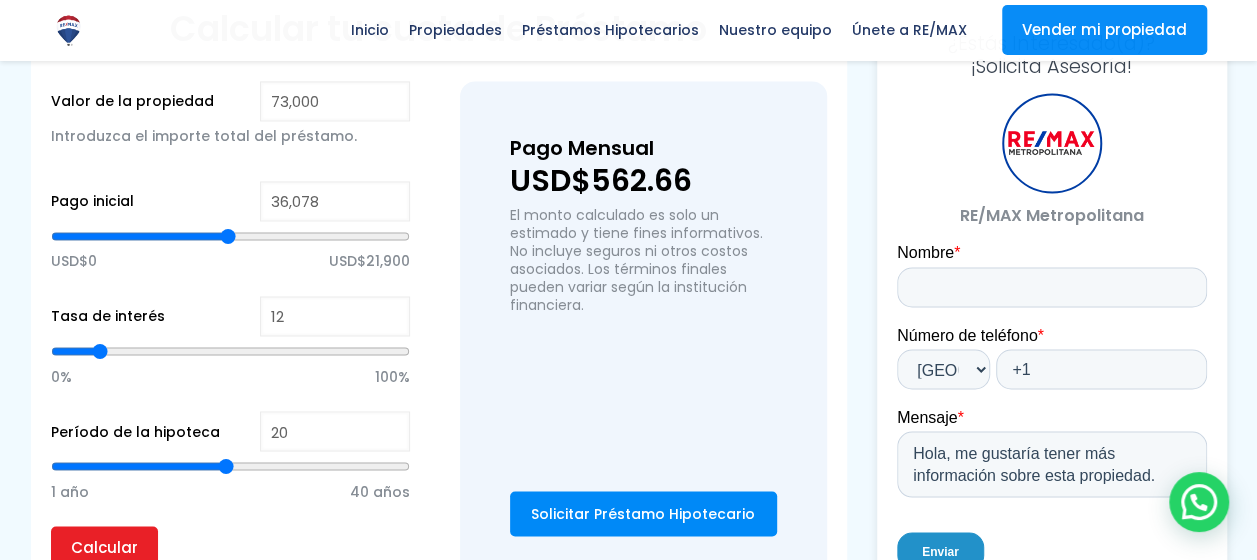 type on "35,653" 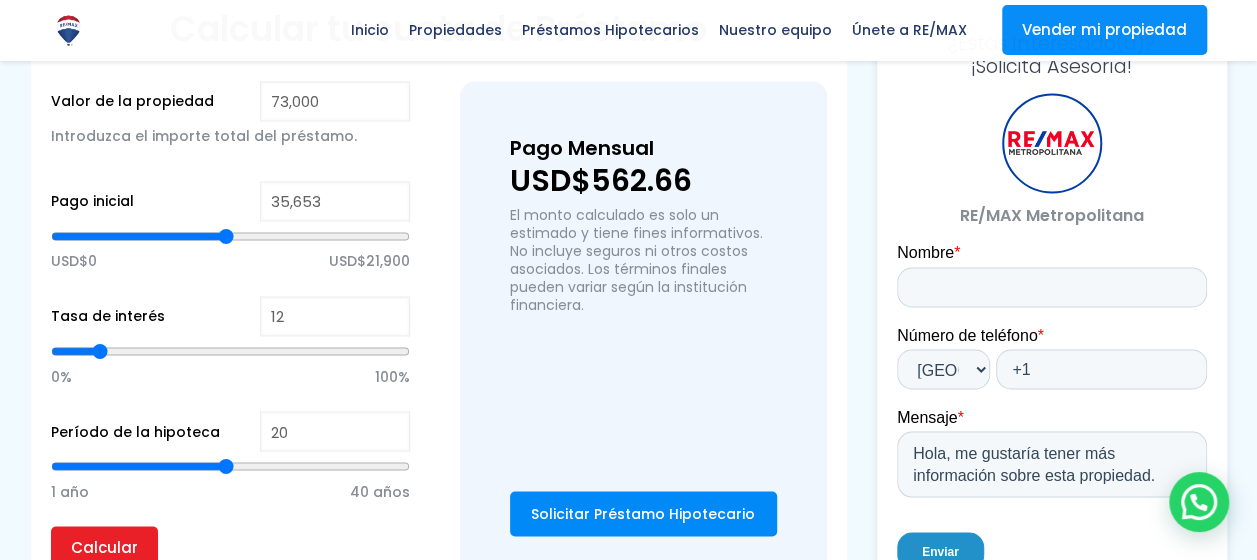 type on "35,511" 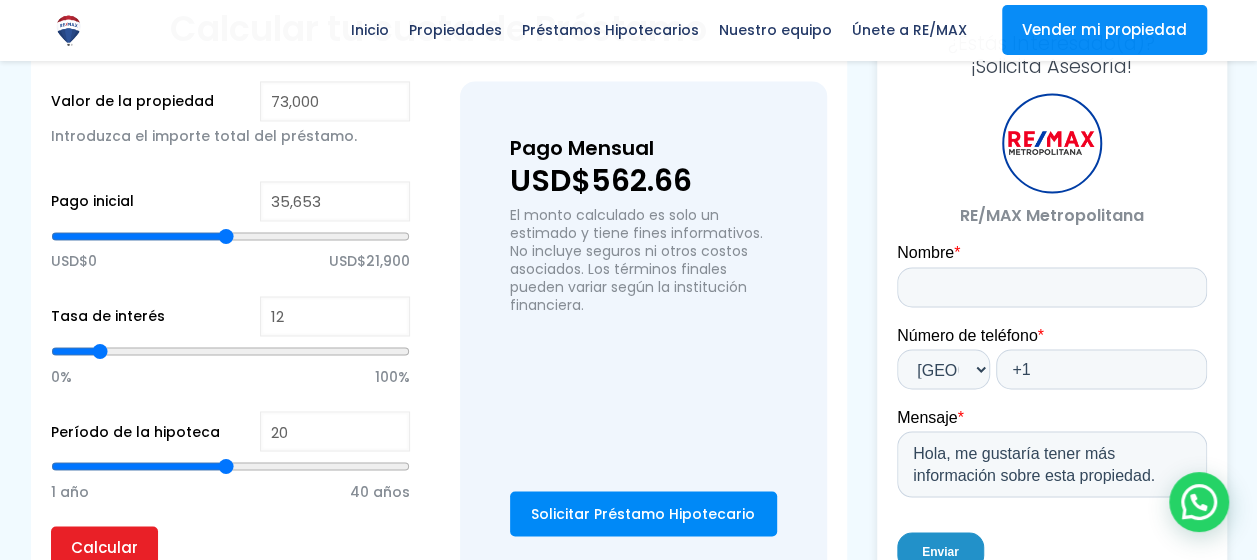 type on "35511" 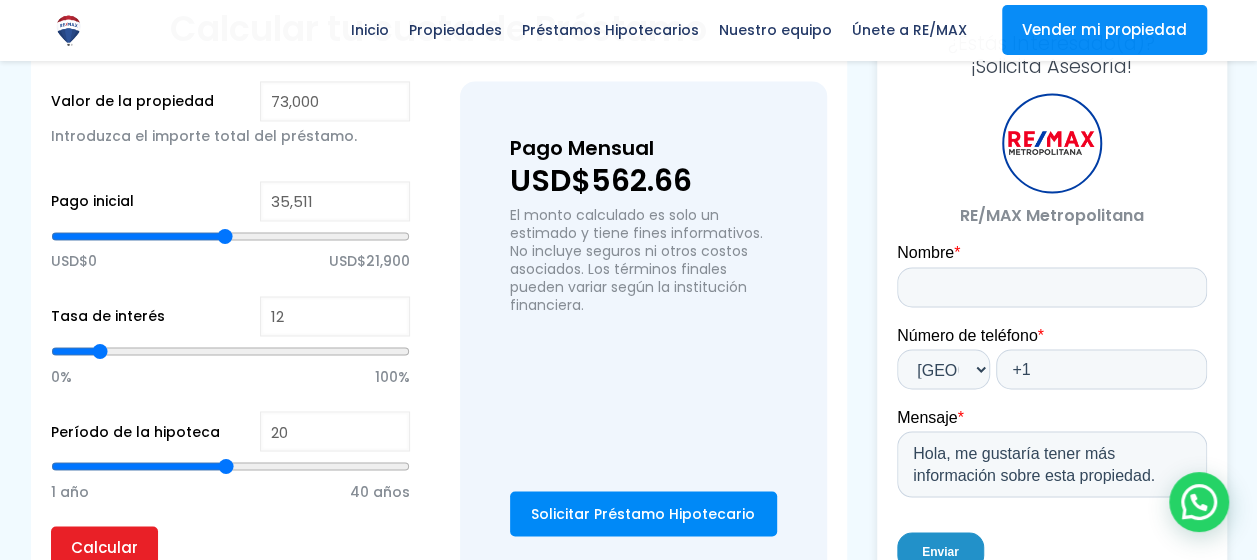 type on "35,369" 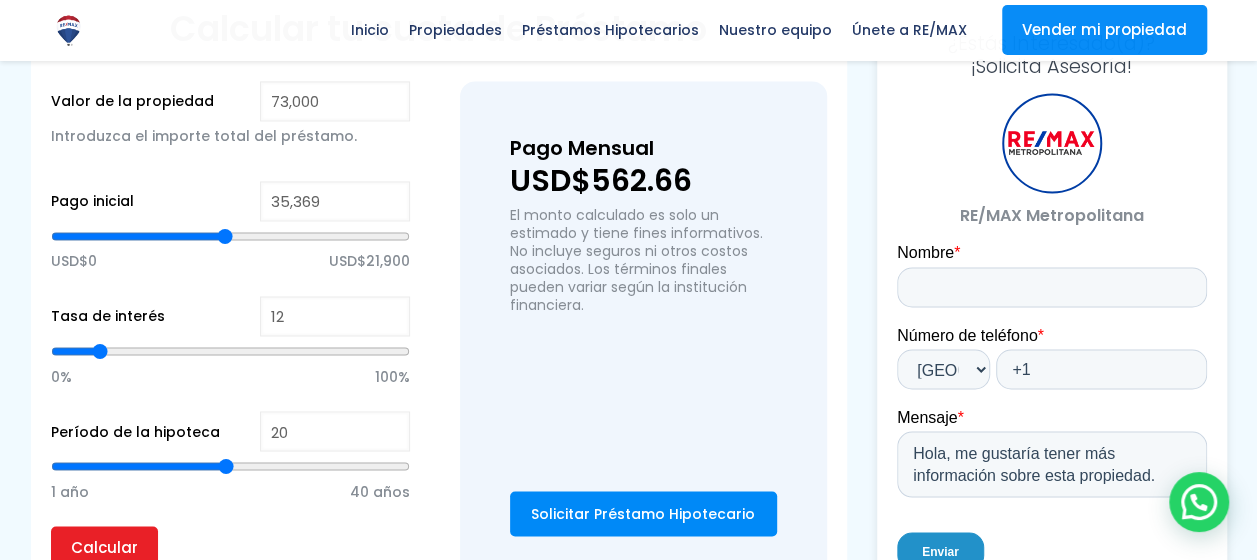 type on "35,227" 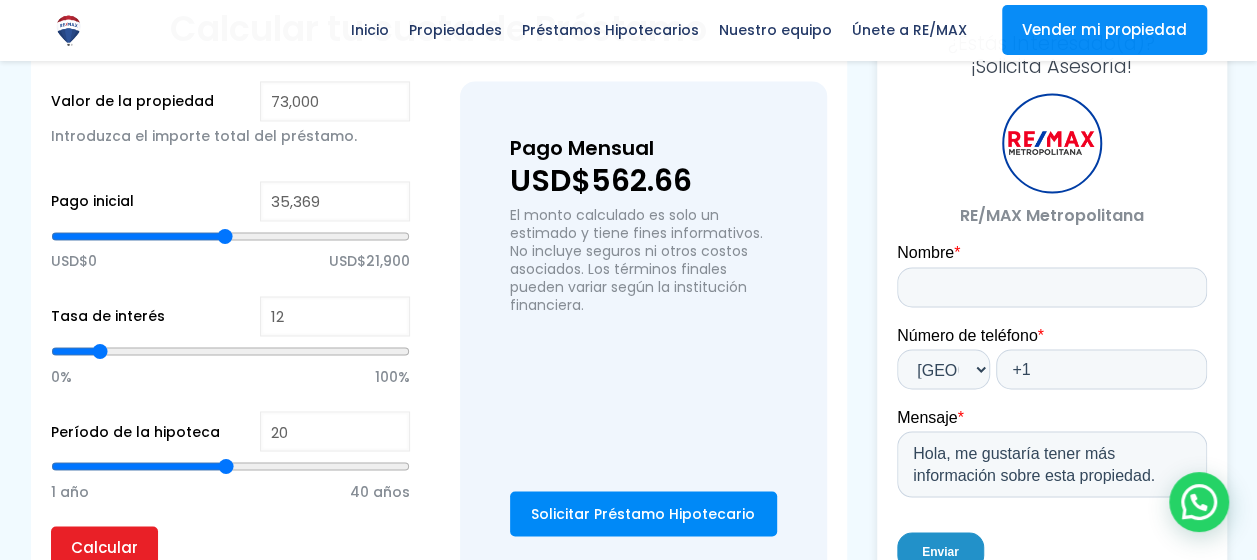 type on "35227" 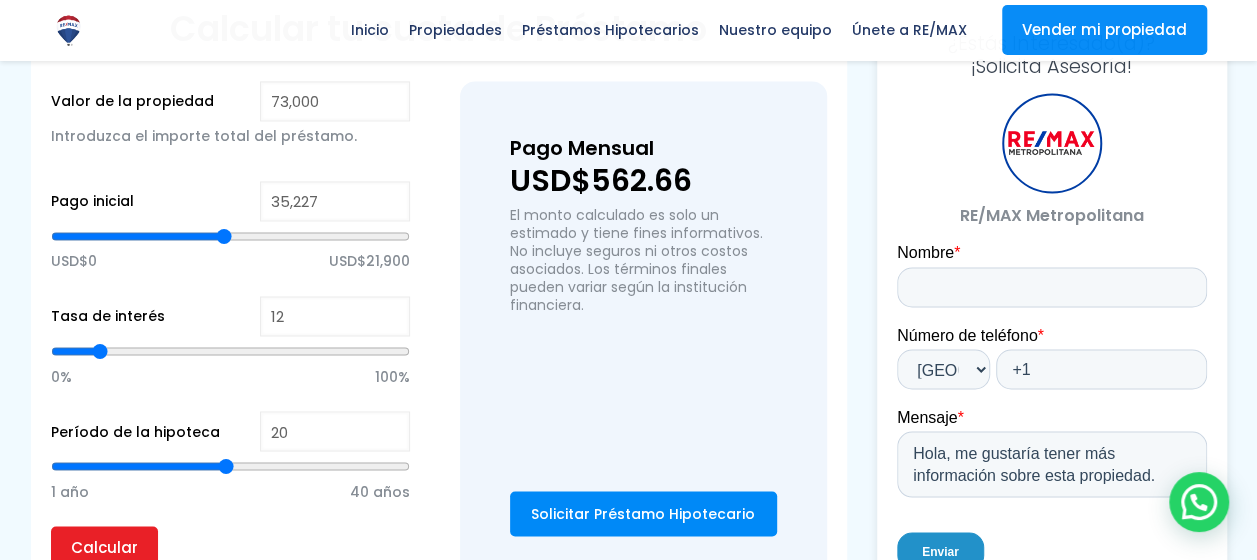 type on "34,944" 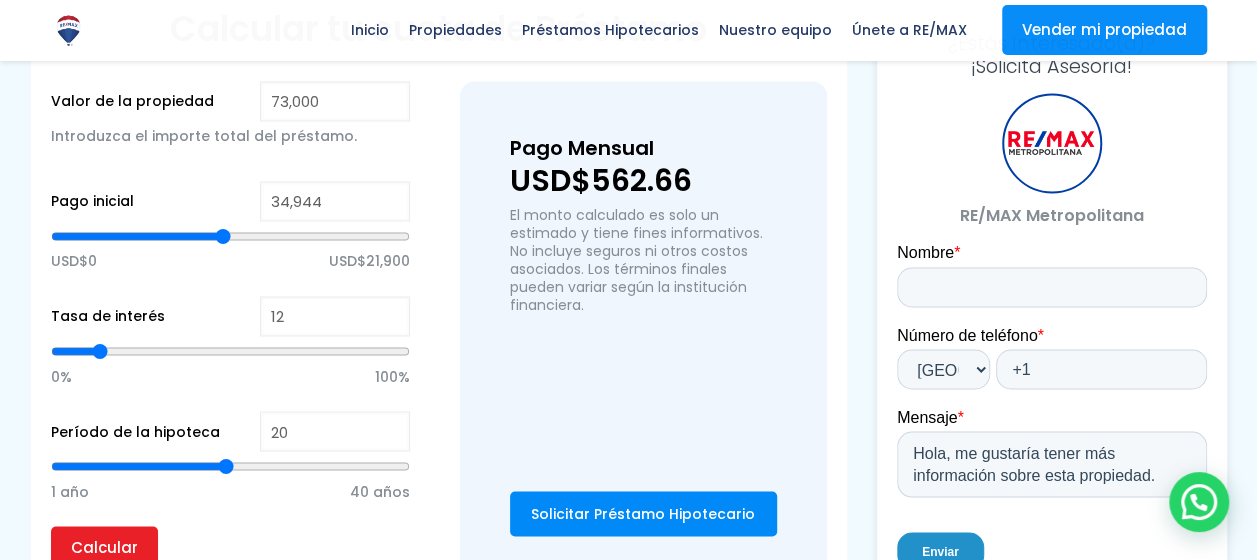 type on "34,235" 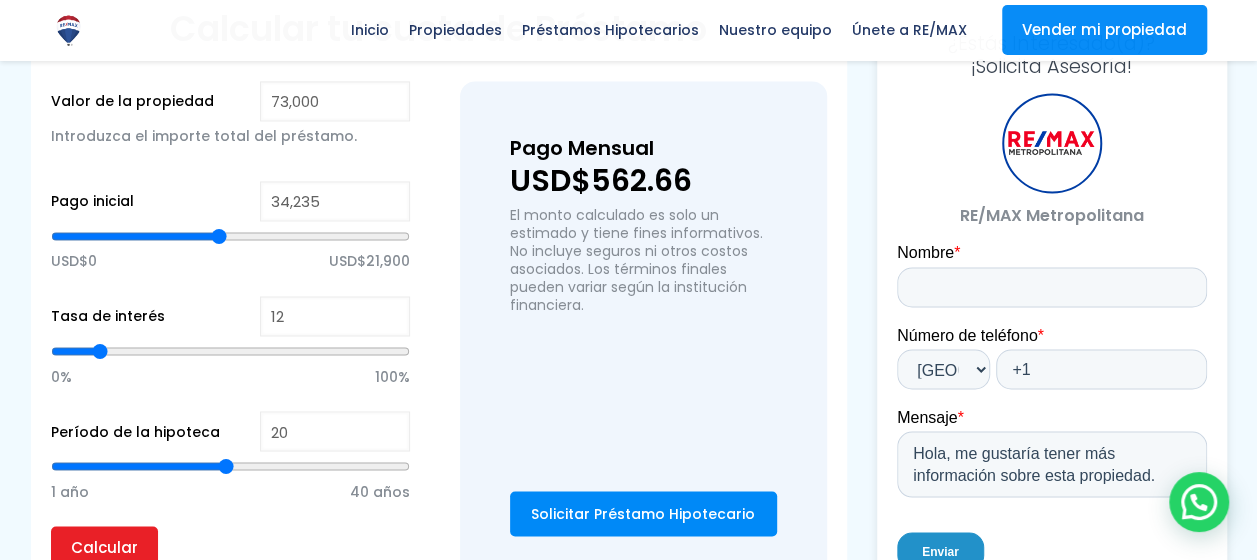 type on "33,526" 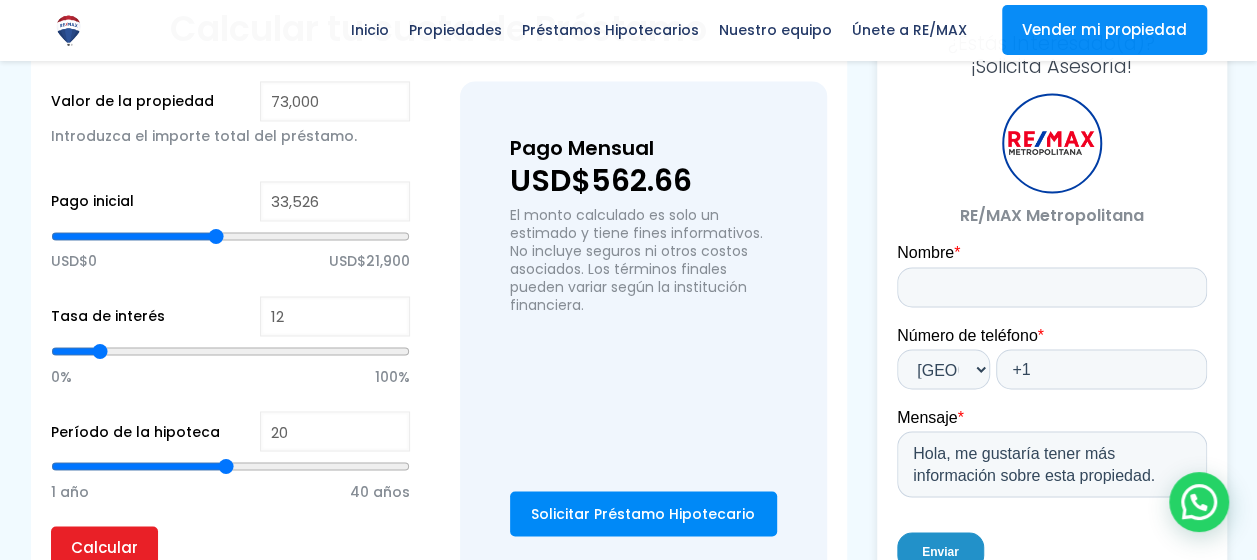 type on "32,818" 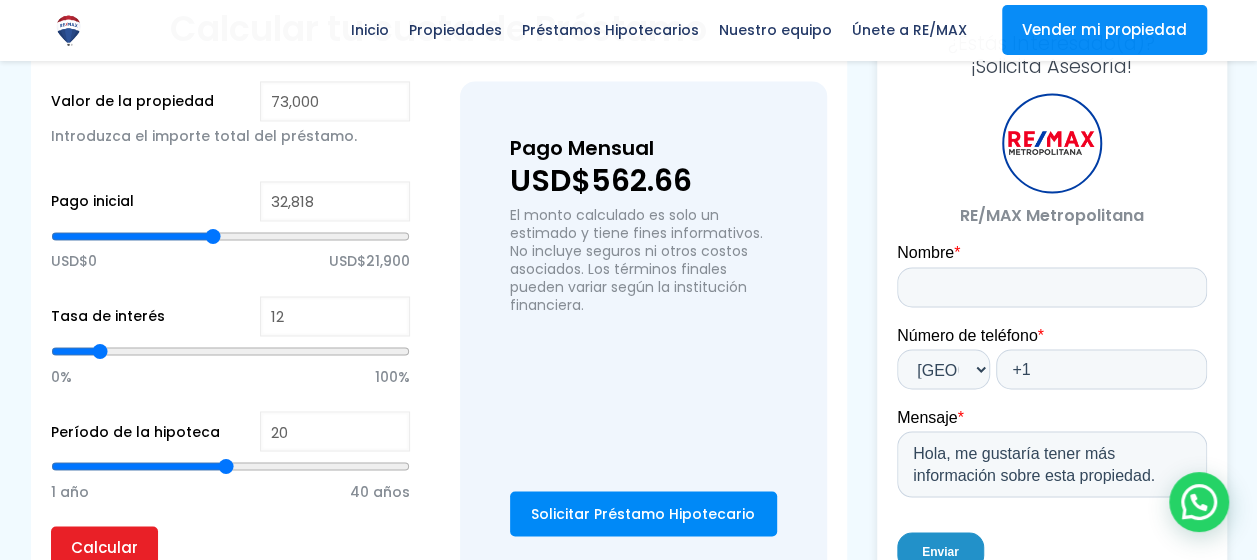 type on "32,251" 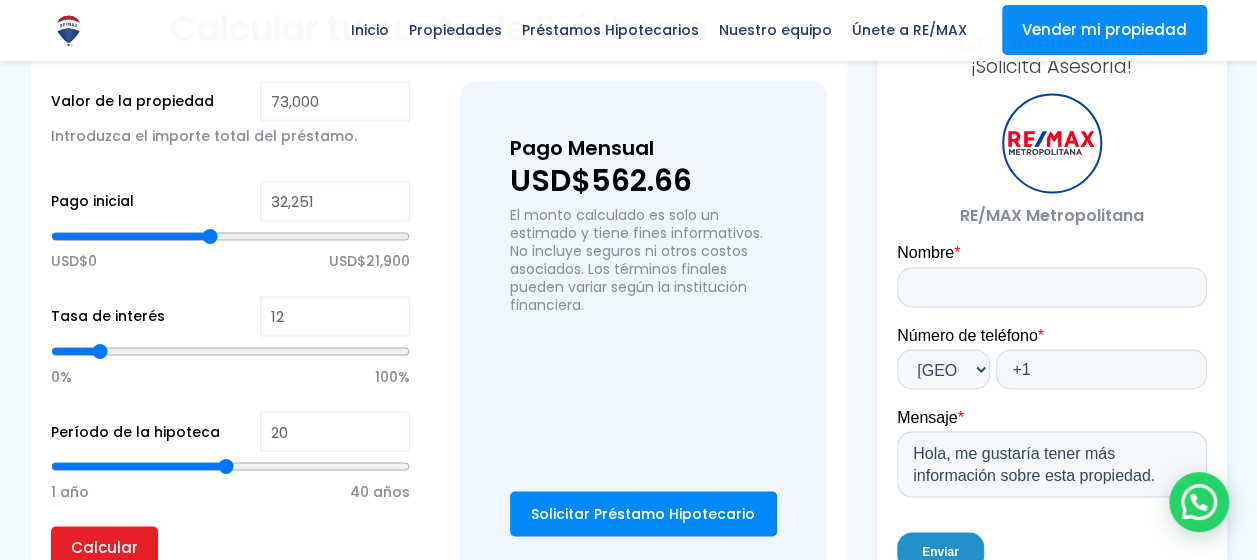type on "31,825" 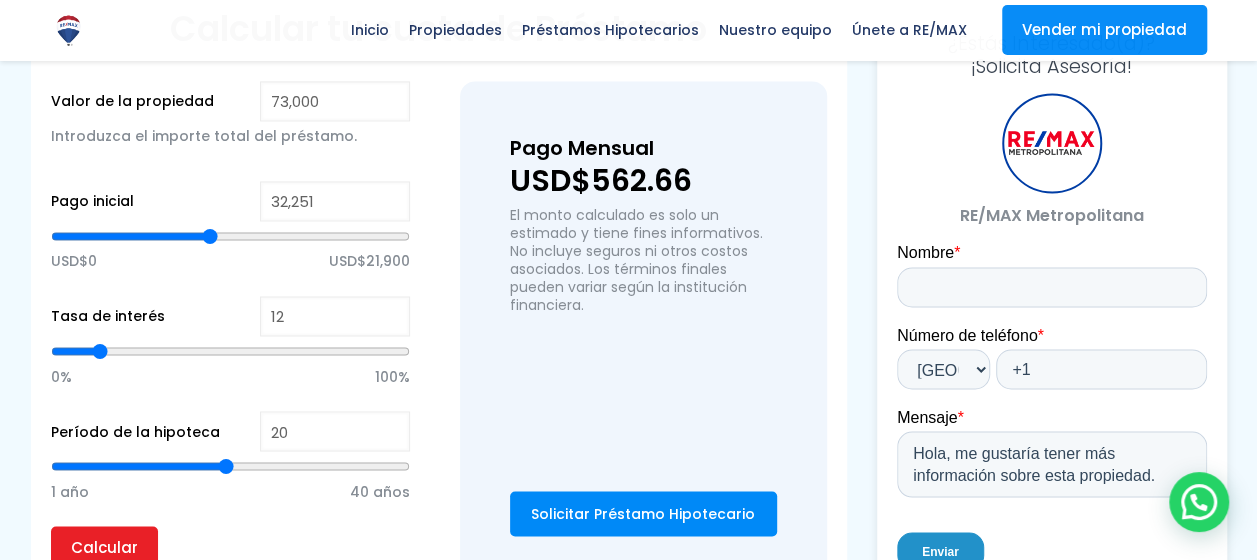 type on "31825" 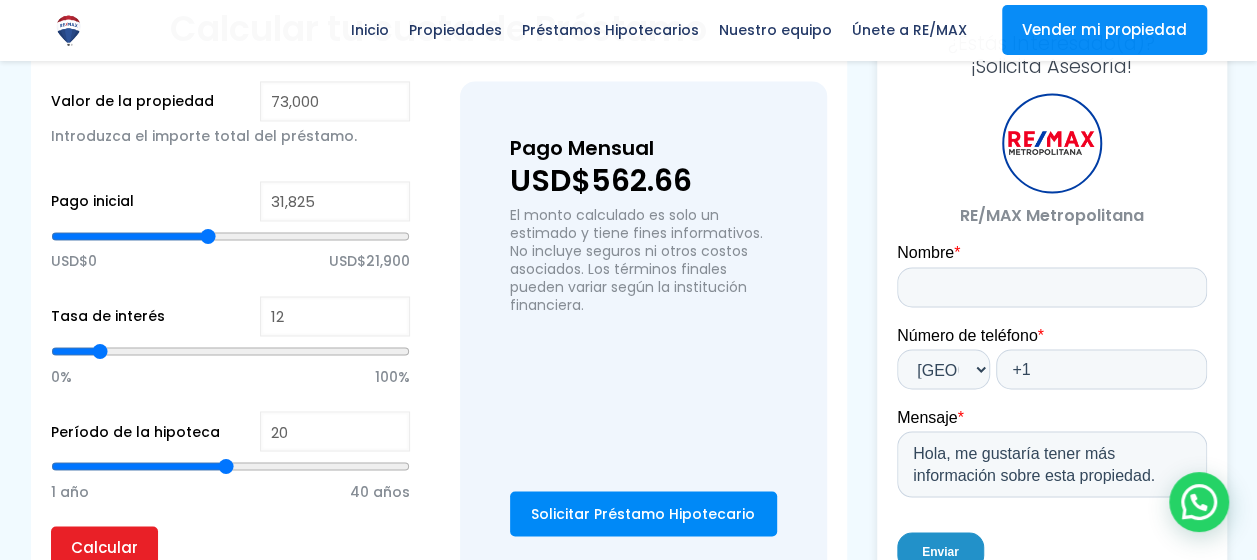 type on "31,683" 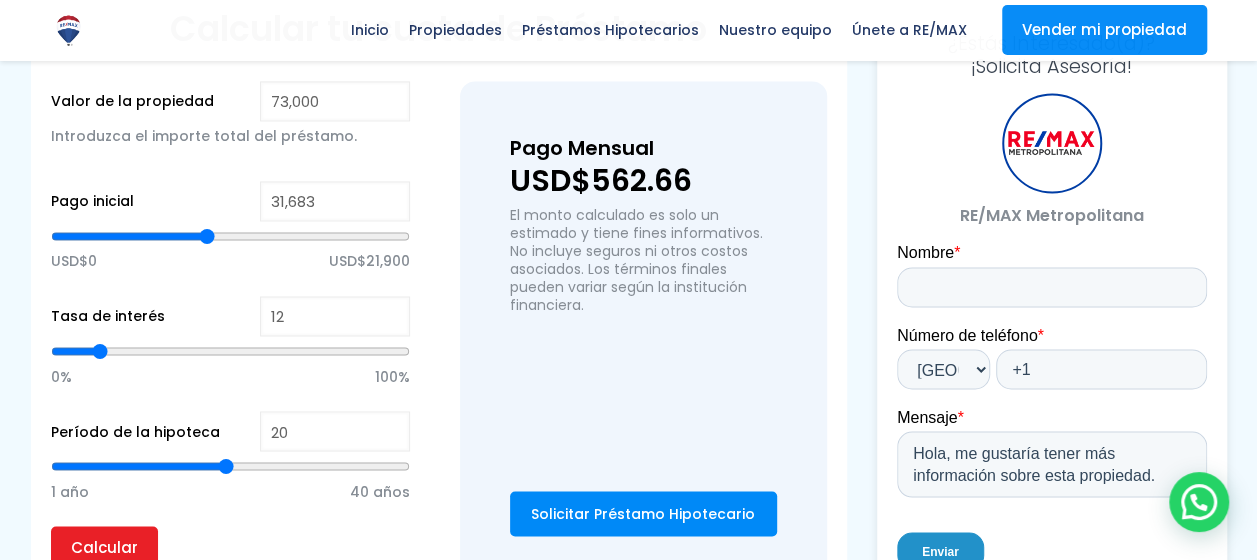 type on "31,542" 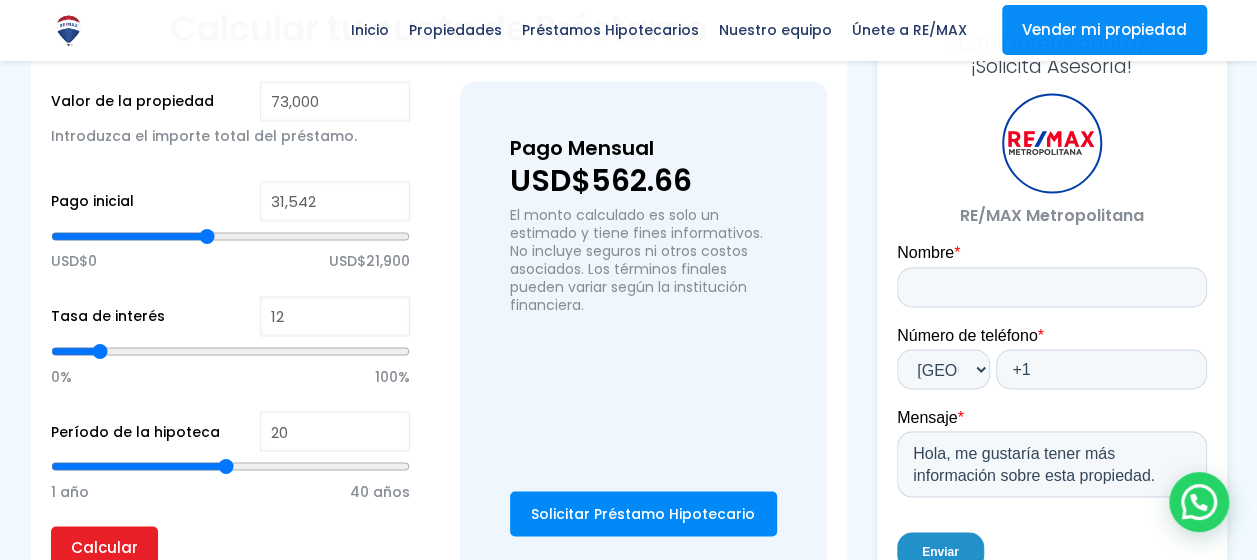 type on "31,400" 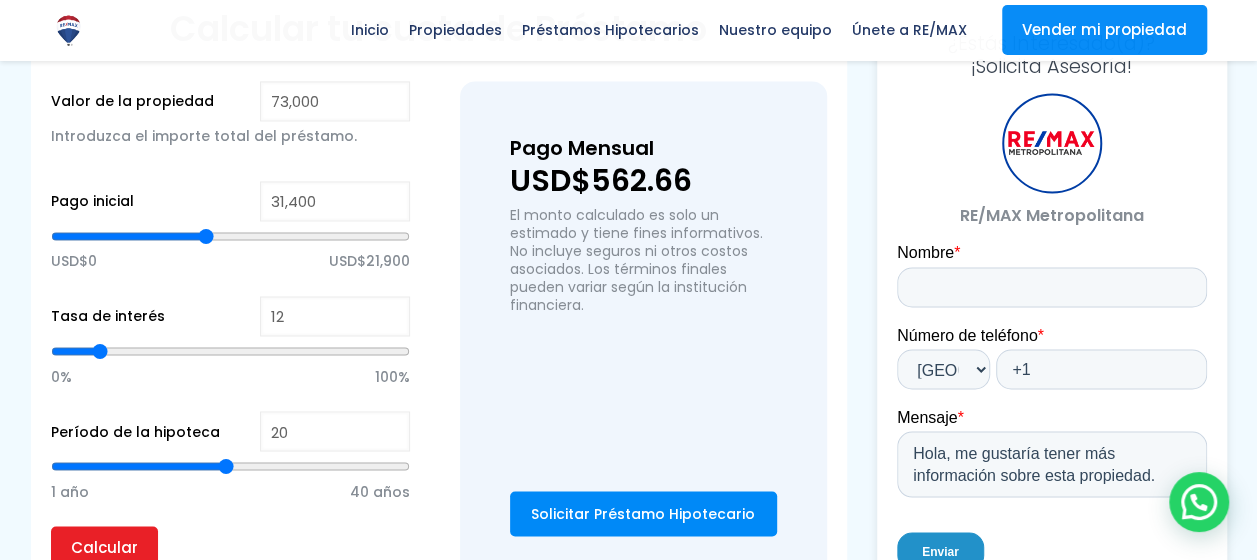 type on "30,833" 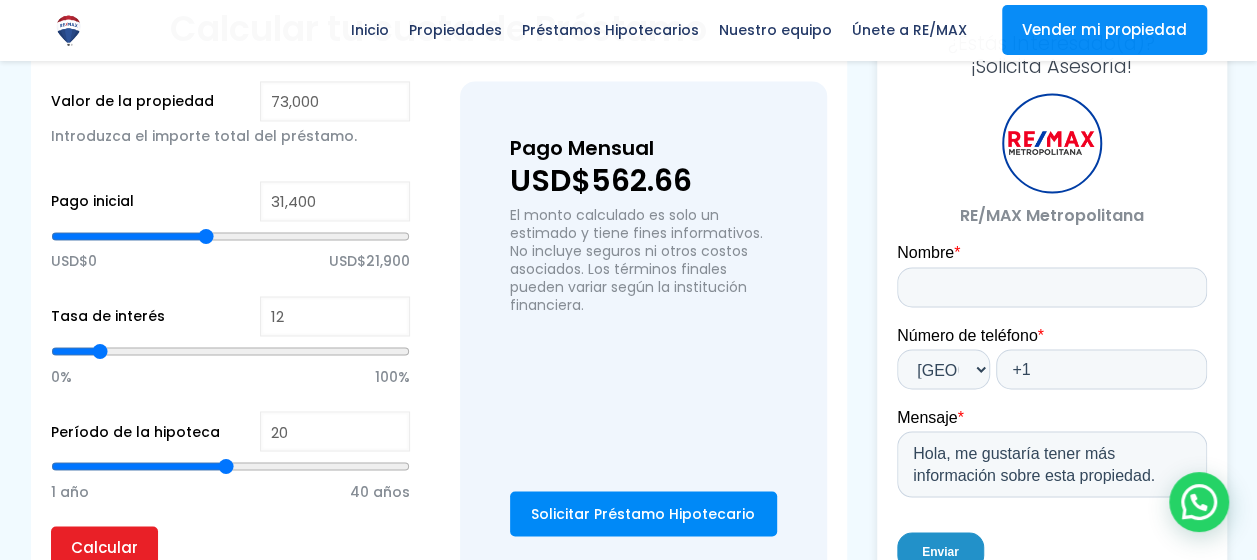 type on "30833" 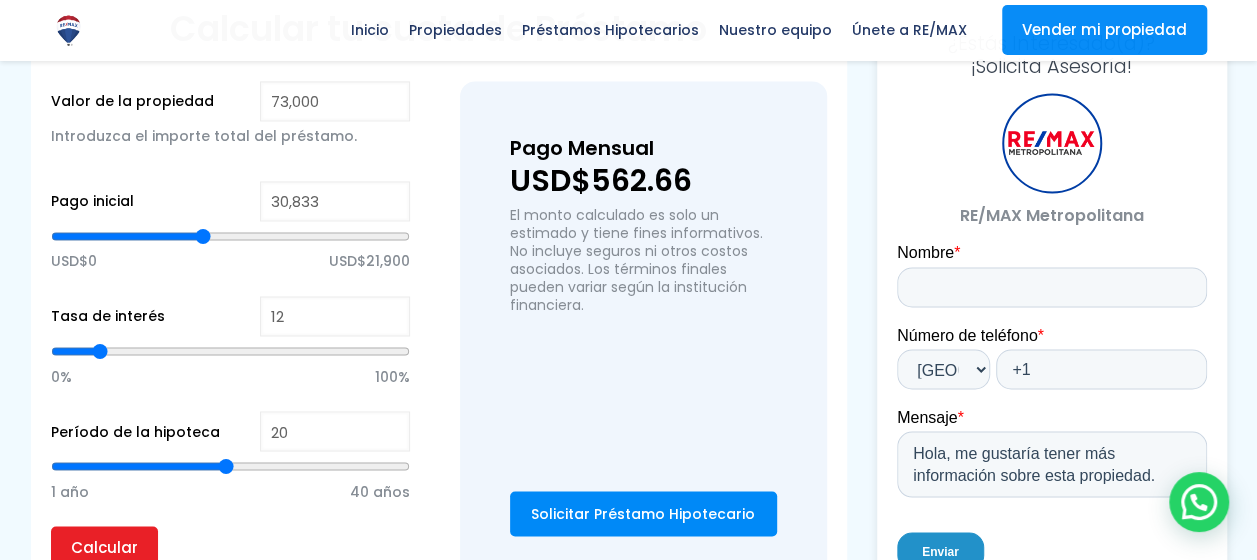 type on "30,124" 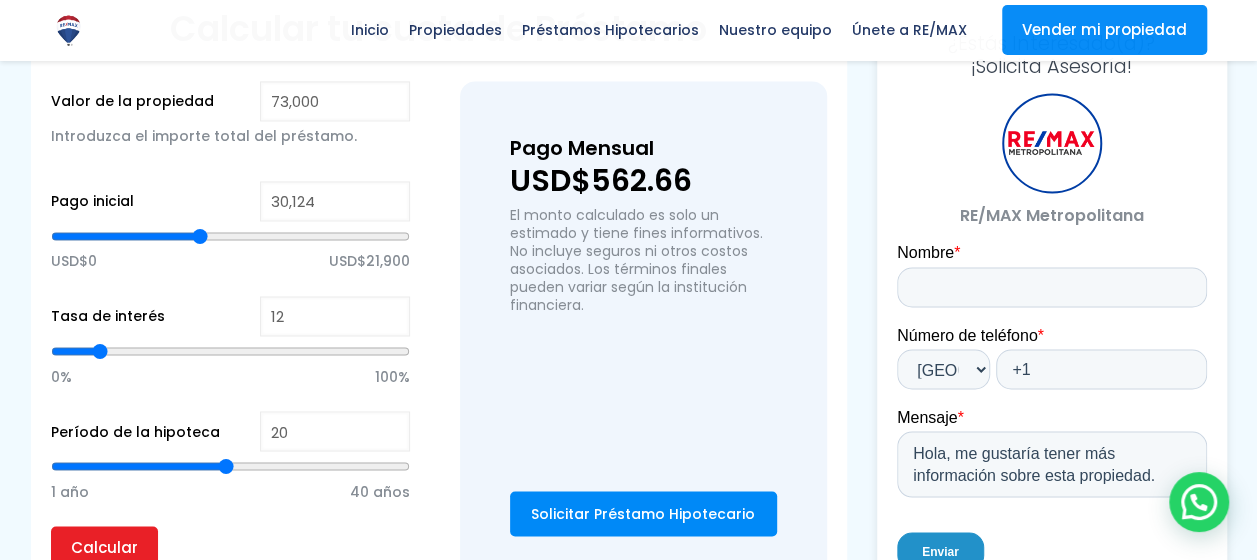 type on "29,841" 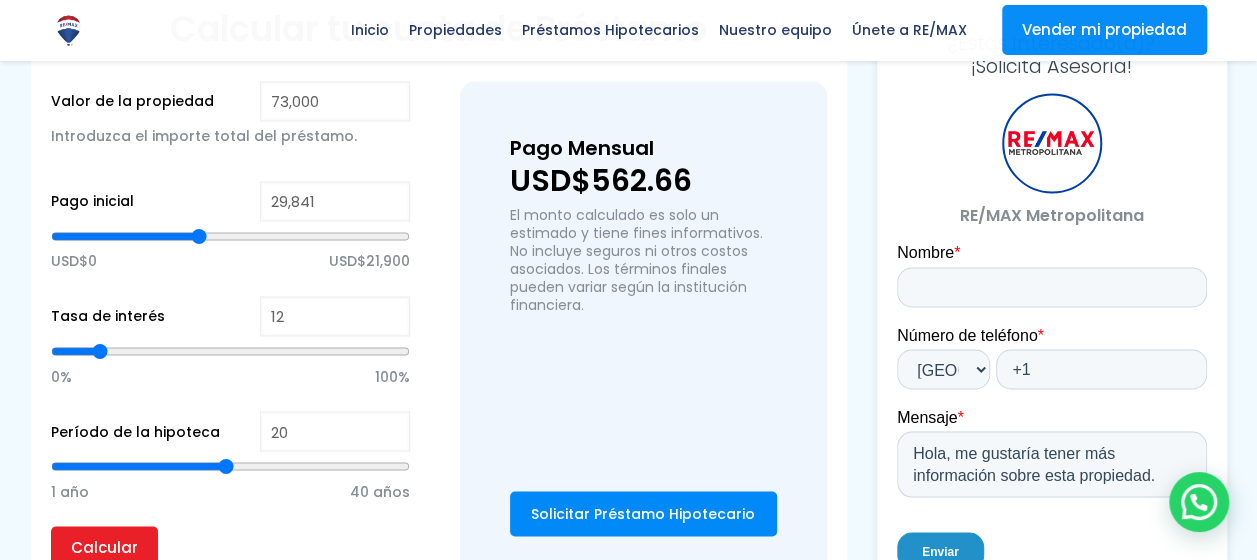 type on "29,274" 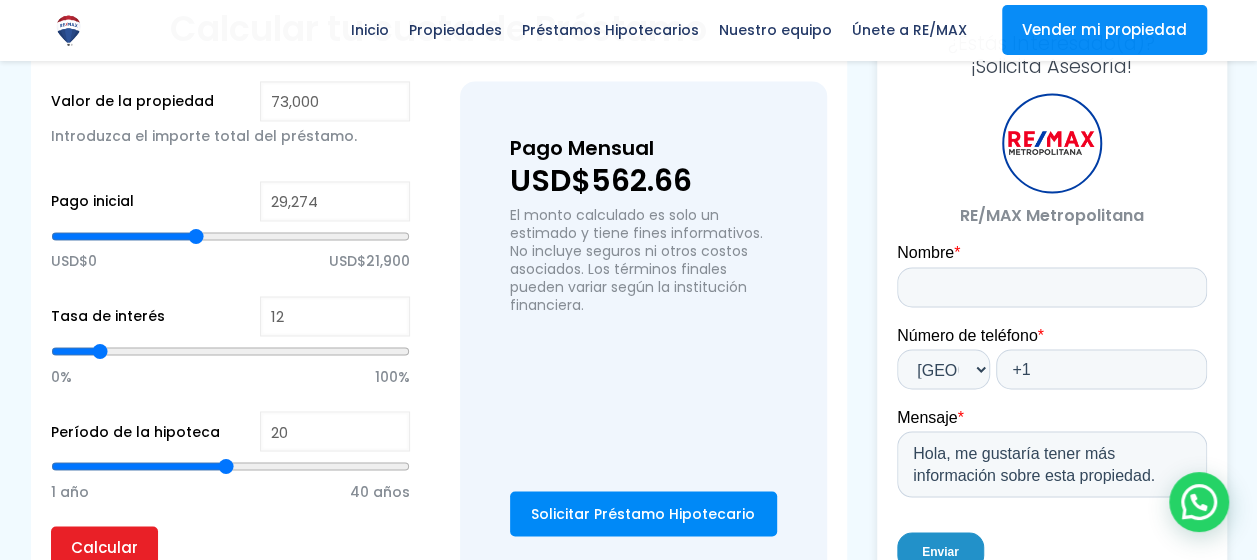 type on "28,990" 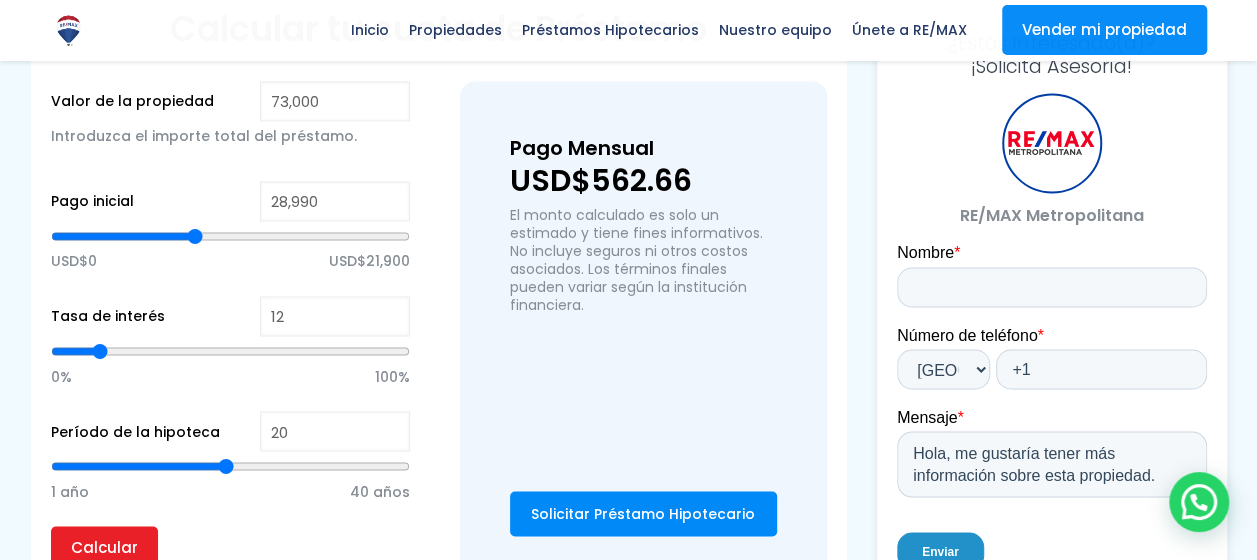 type on "28,848" 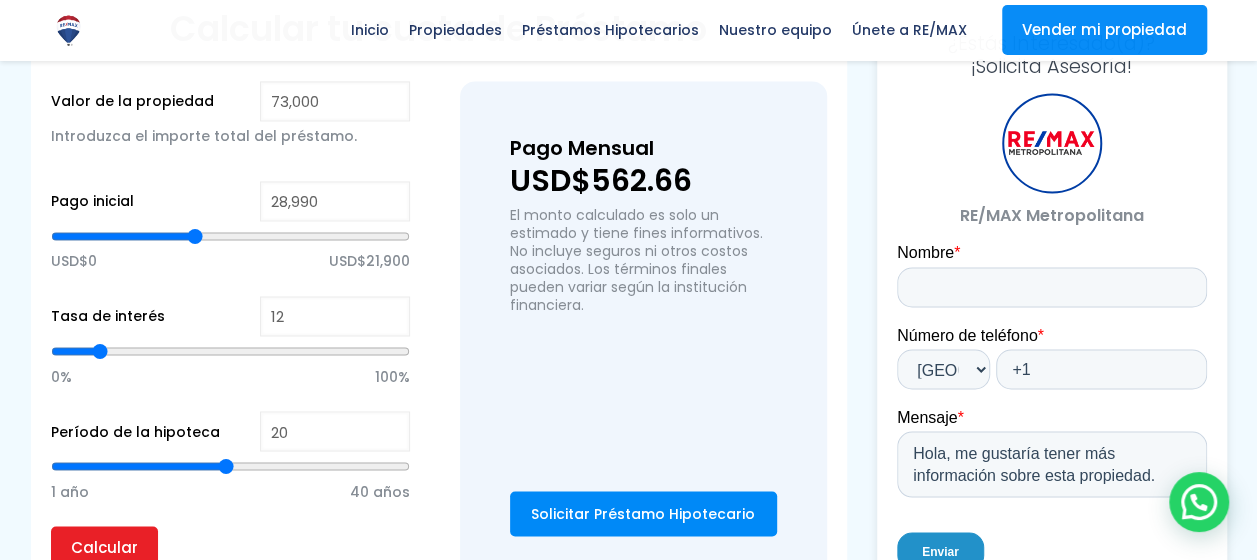 type on "28848" 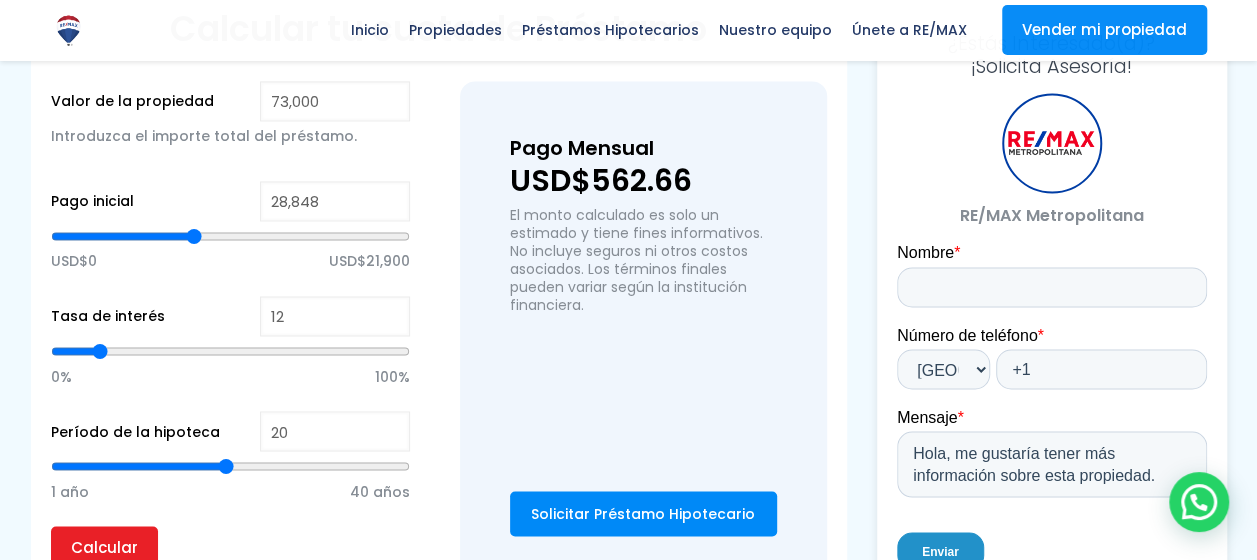 type on "28,706" 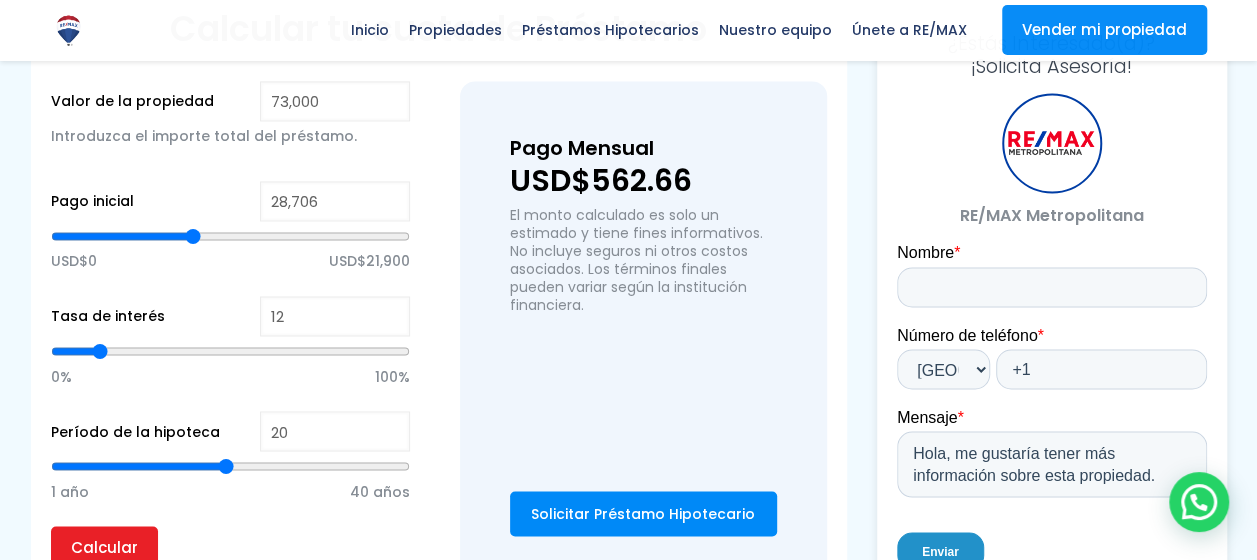 type on "28,423" 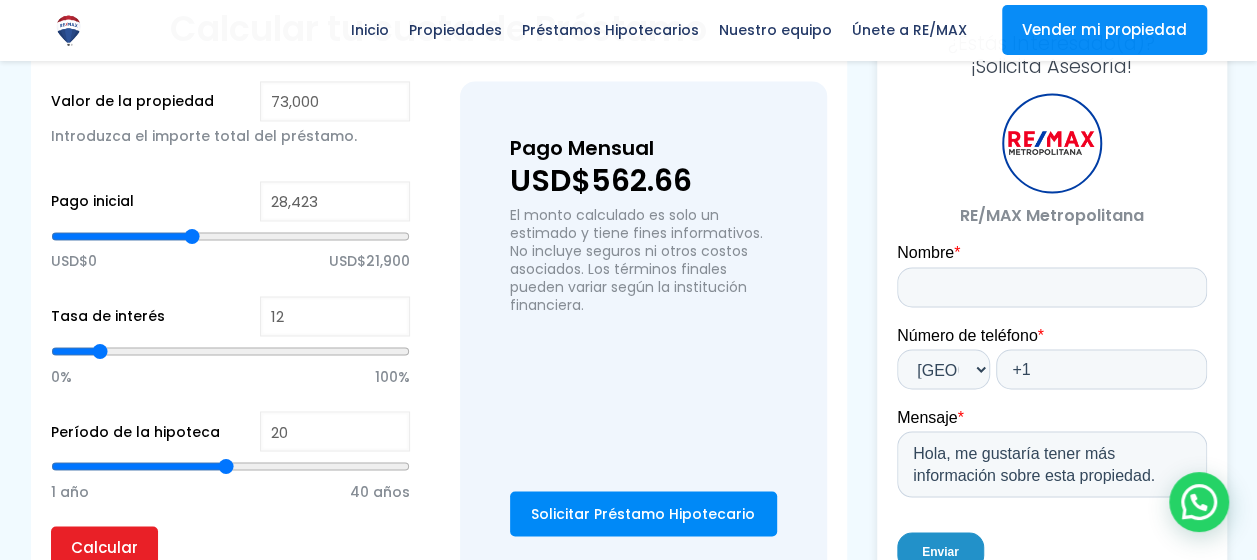 type on "27,998" 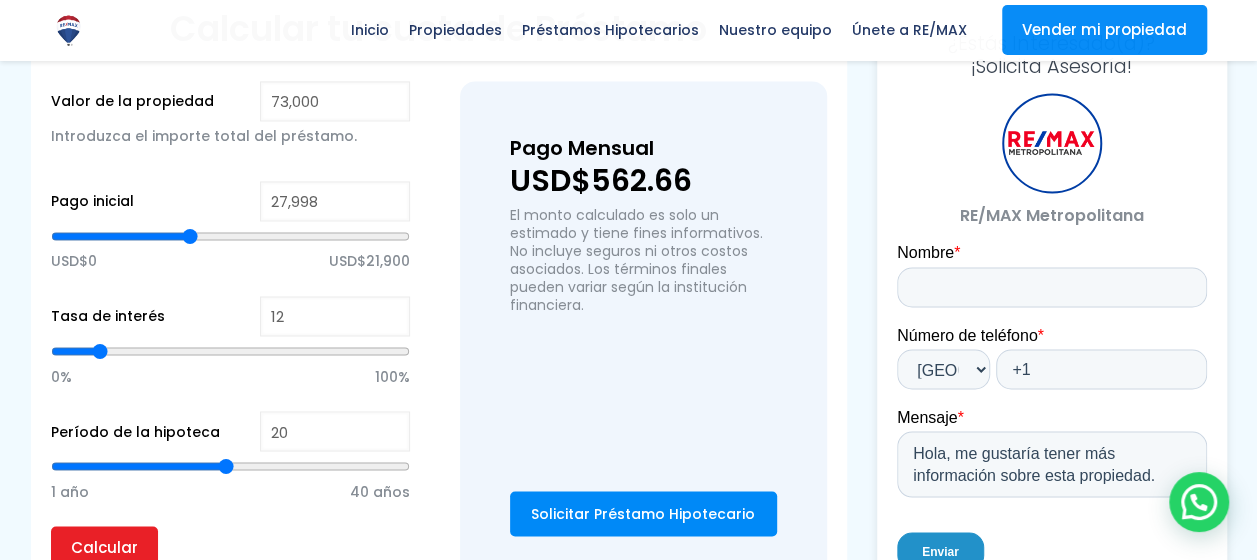 type on "27,714" 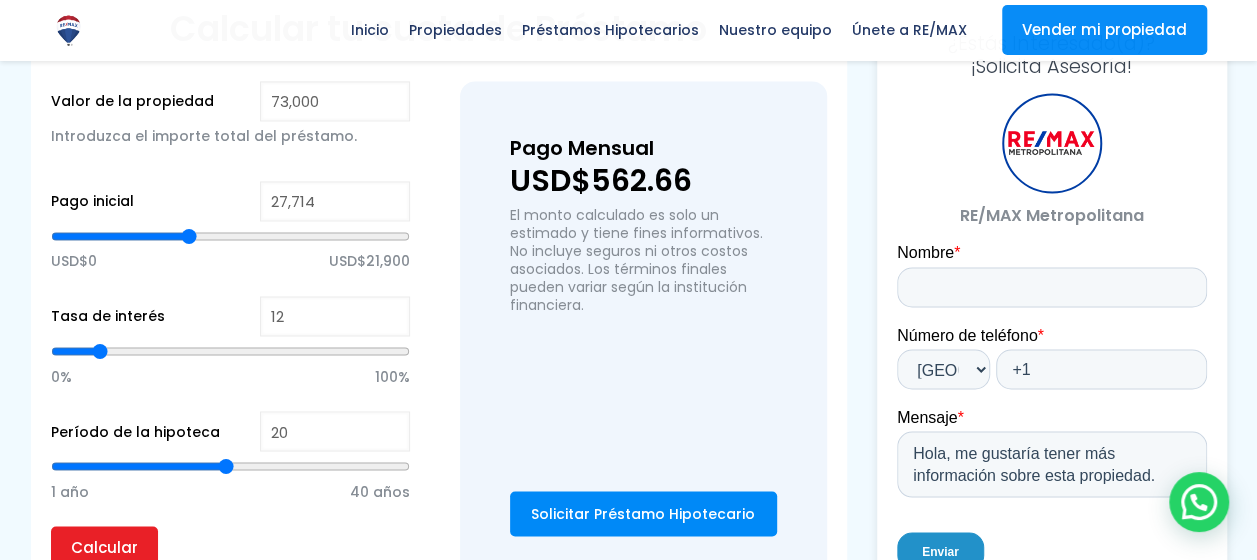 type on "27,431" 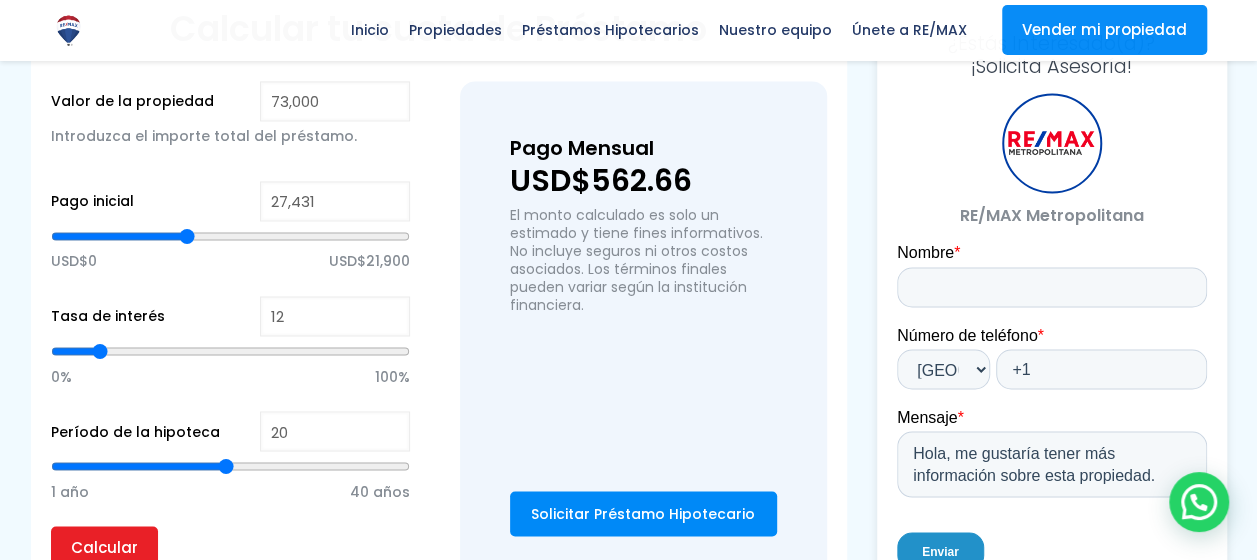 type on "26,864" 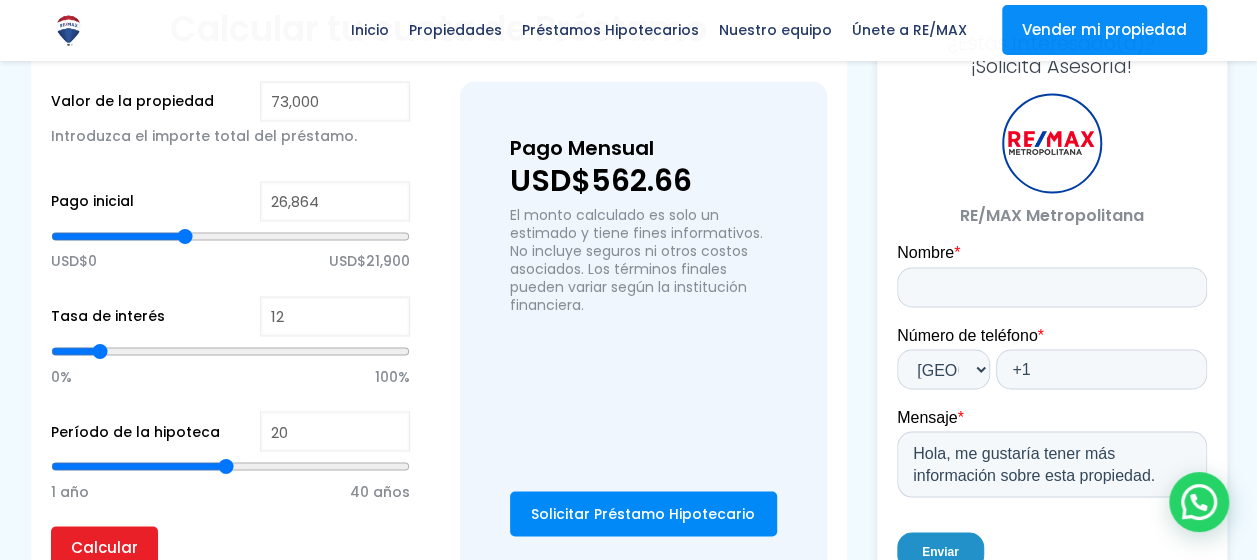 type on "26,438" 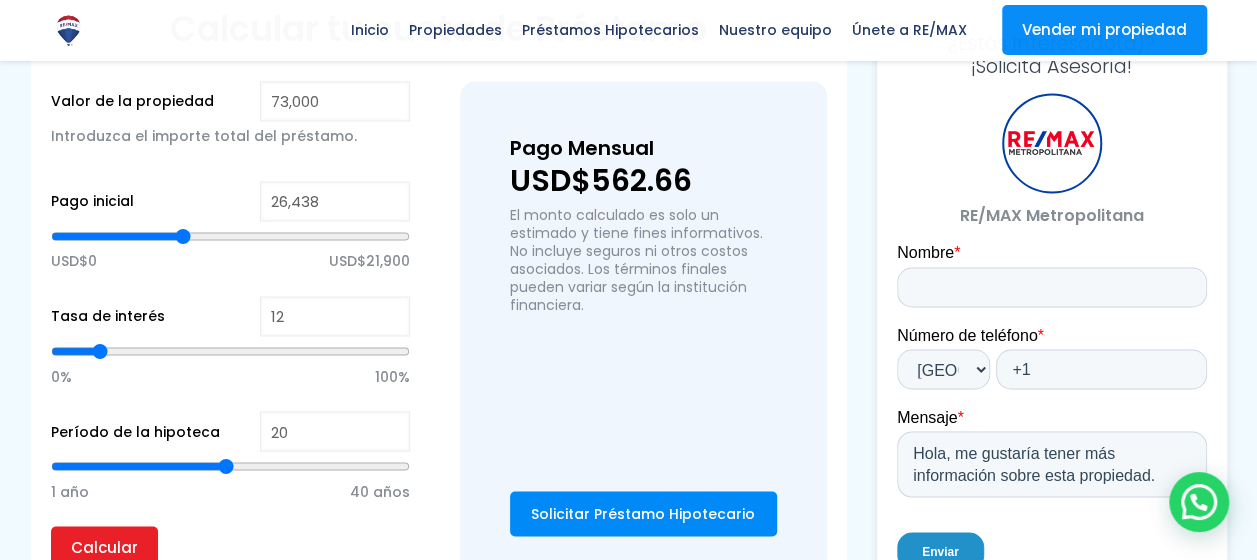 type on "25,871" 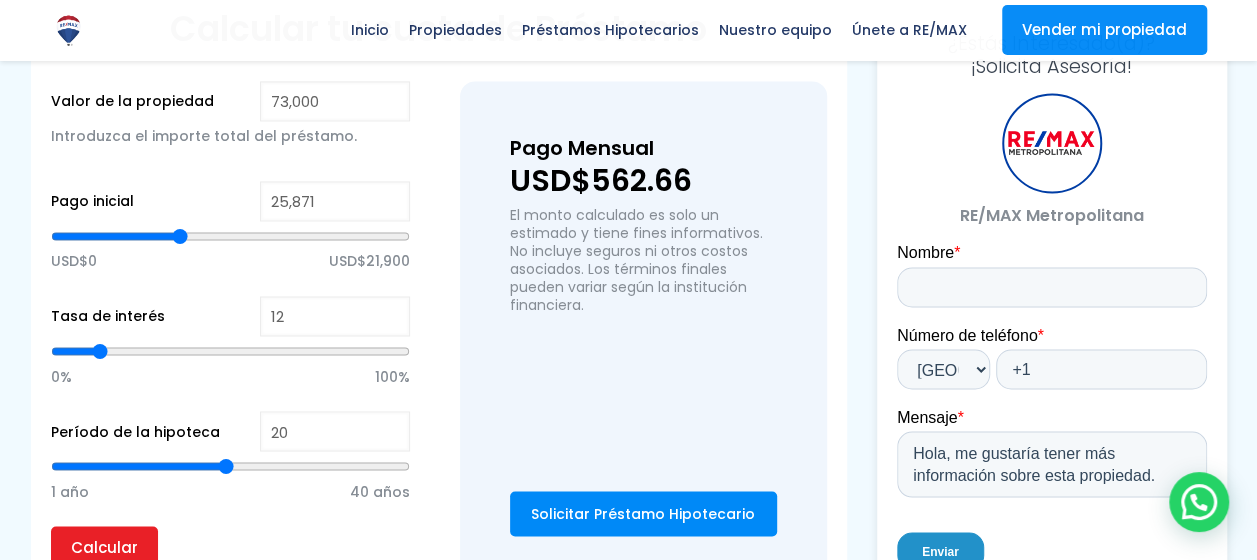 type on "25,021" 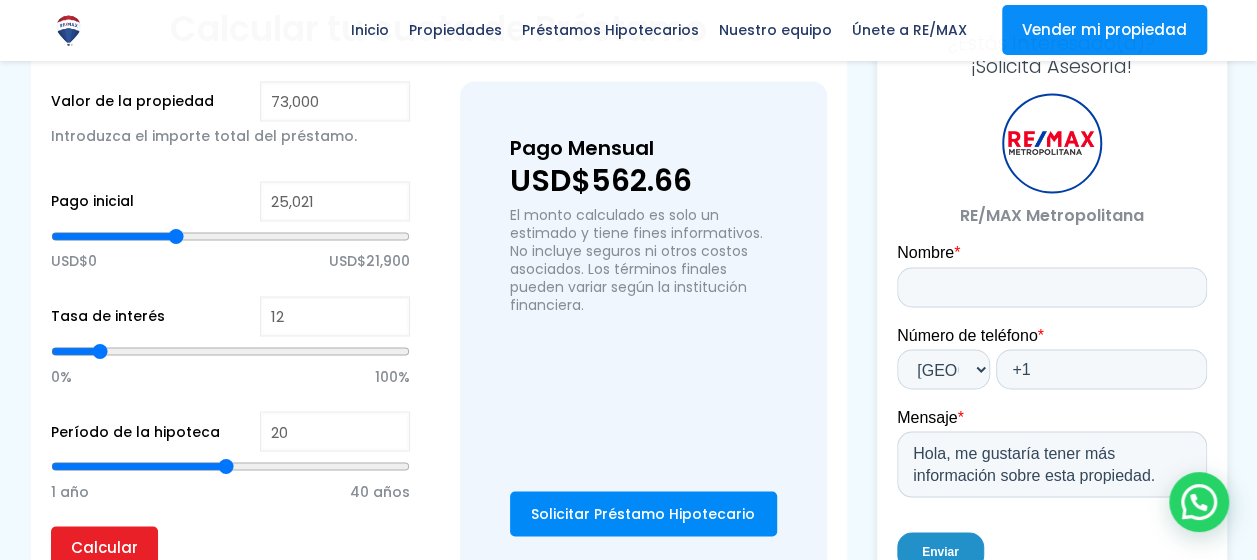 type on "24,595" 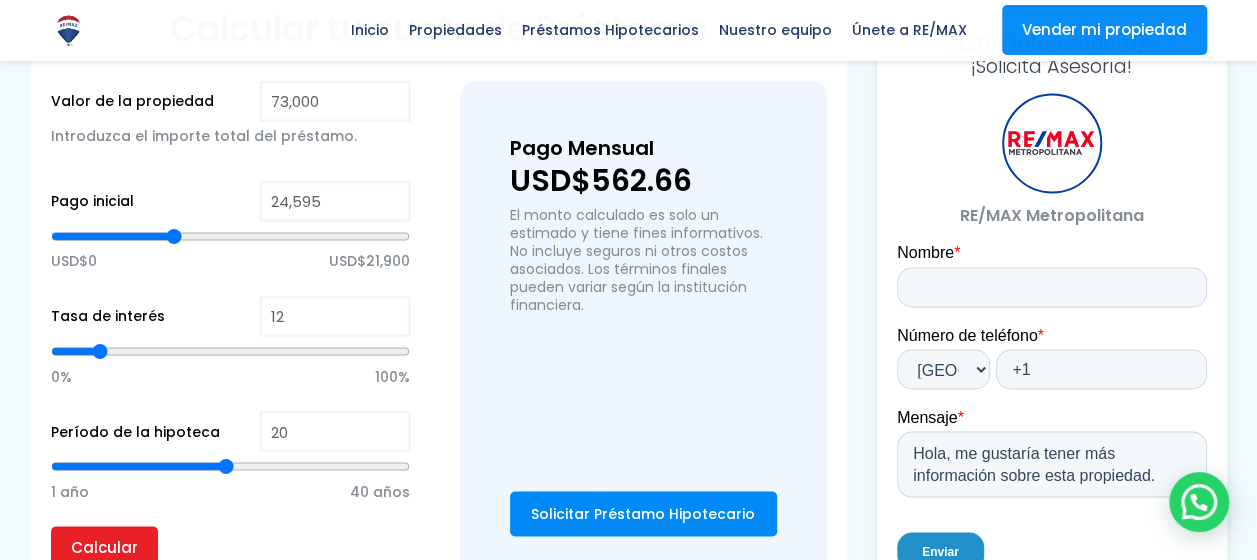 type on "24,170" 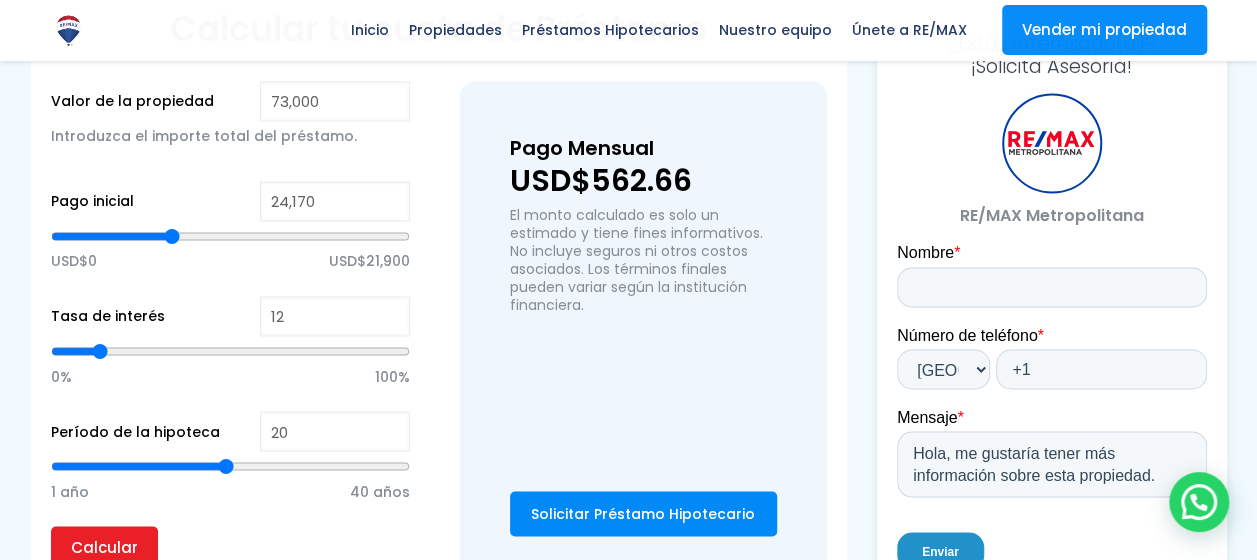 type on "24,028" 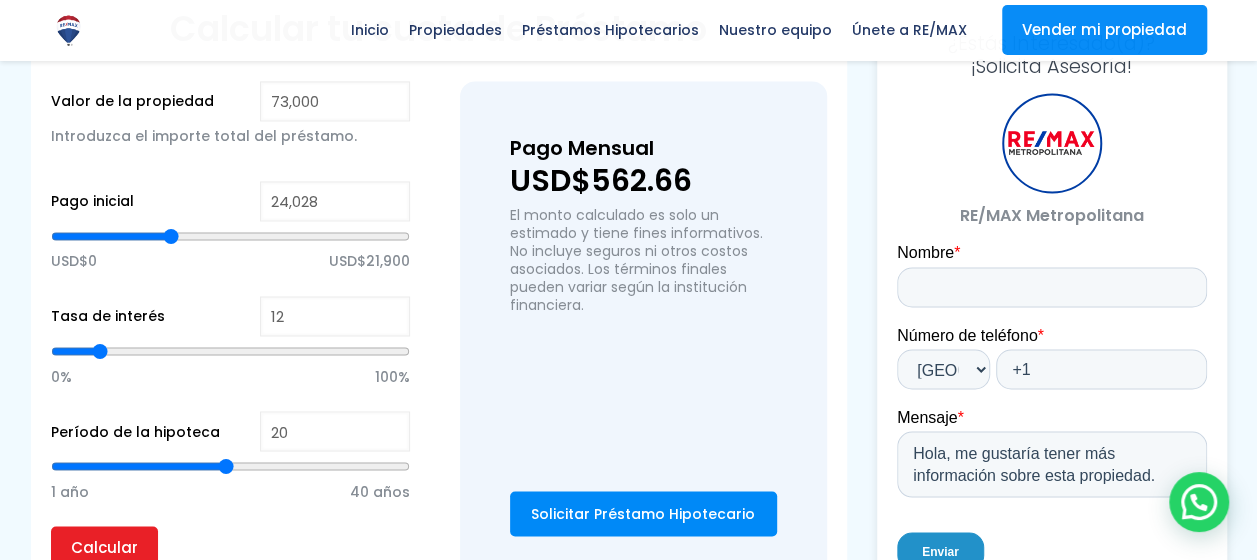 type on "23,887" 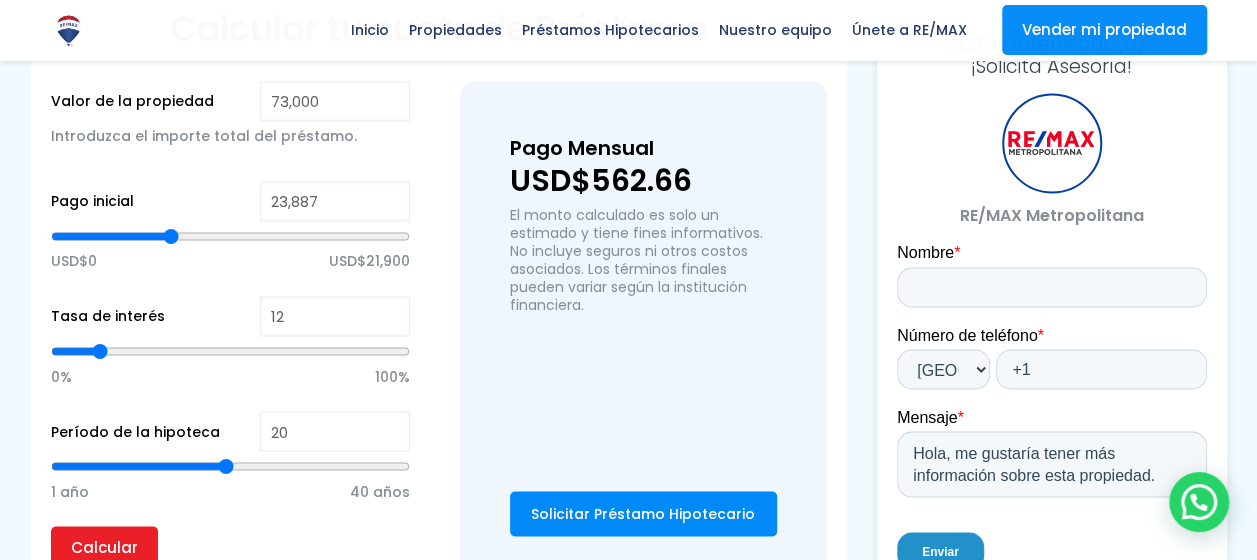 type on "23,745" 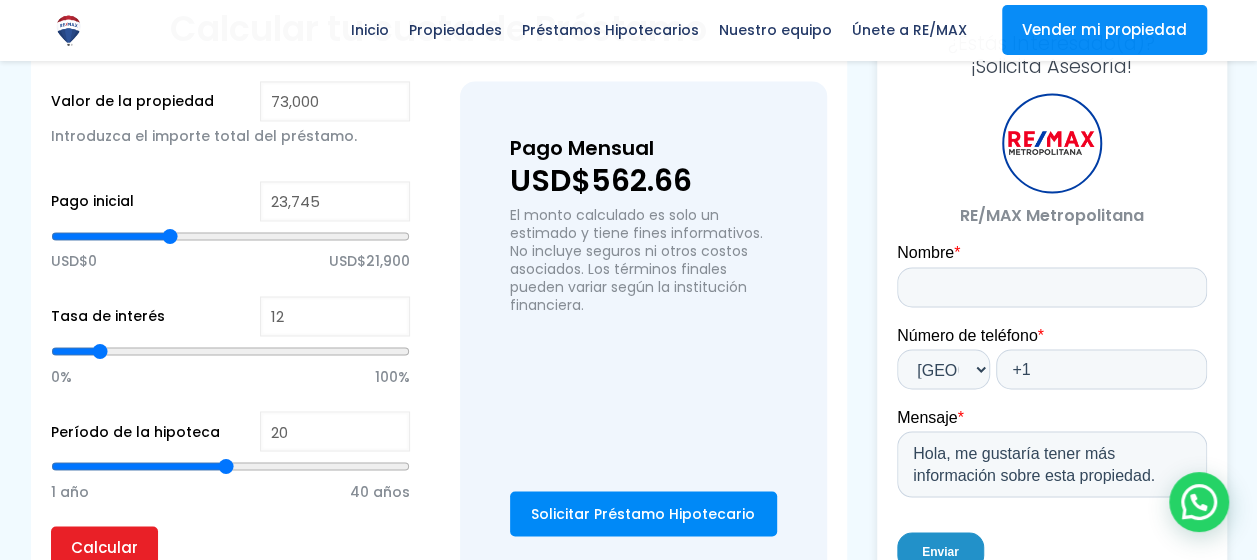 type on "23,603" 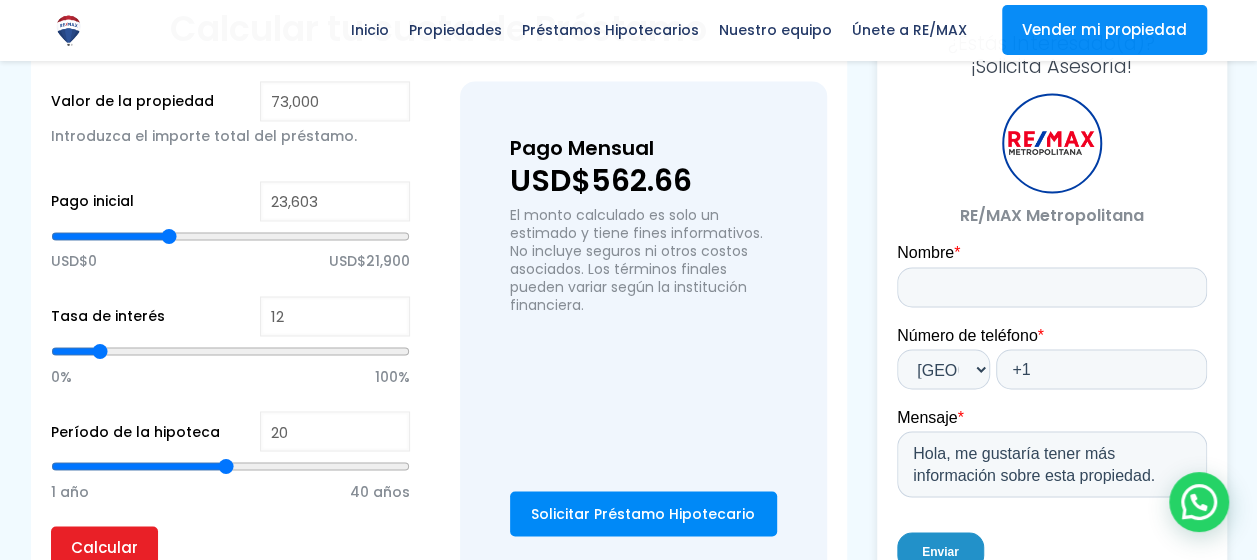 type on "23,461" 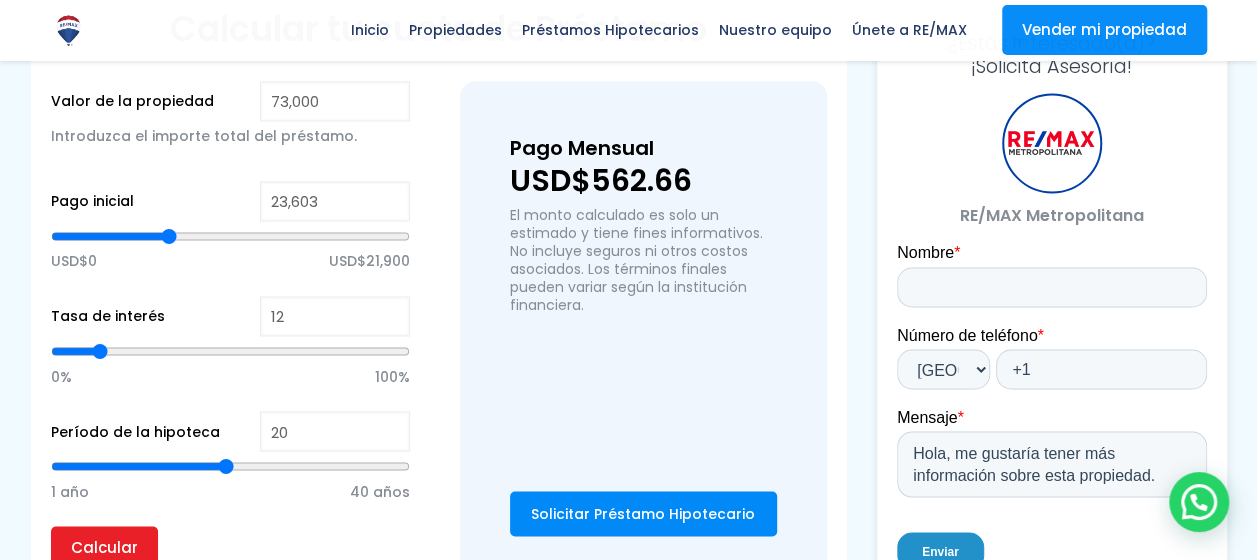 type on "23461" 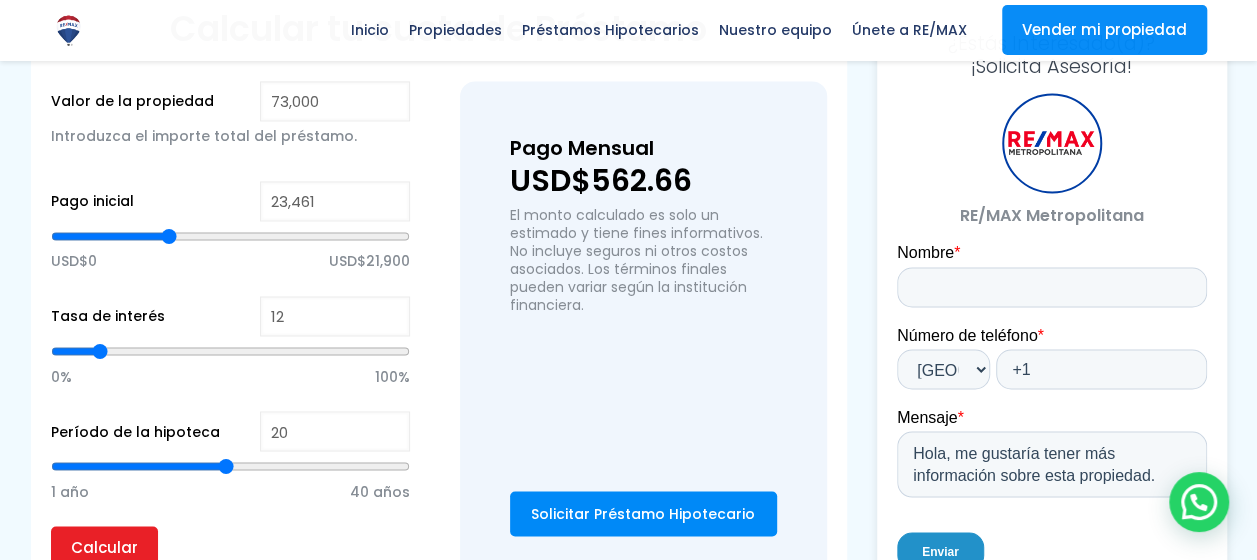 type on "23,320" 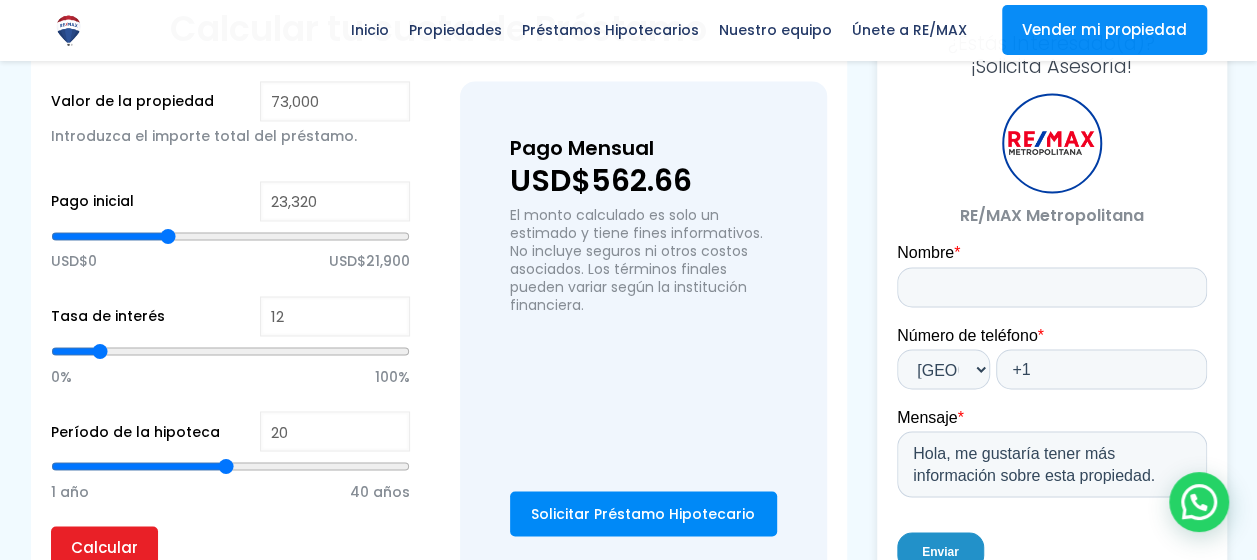 type on "23,178" 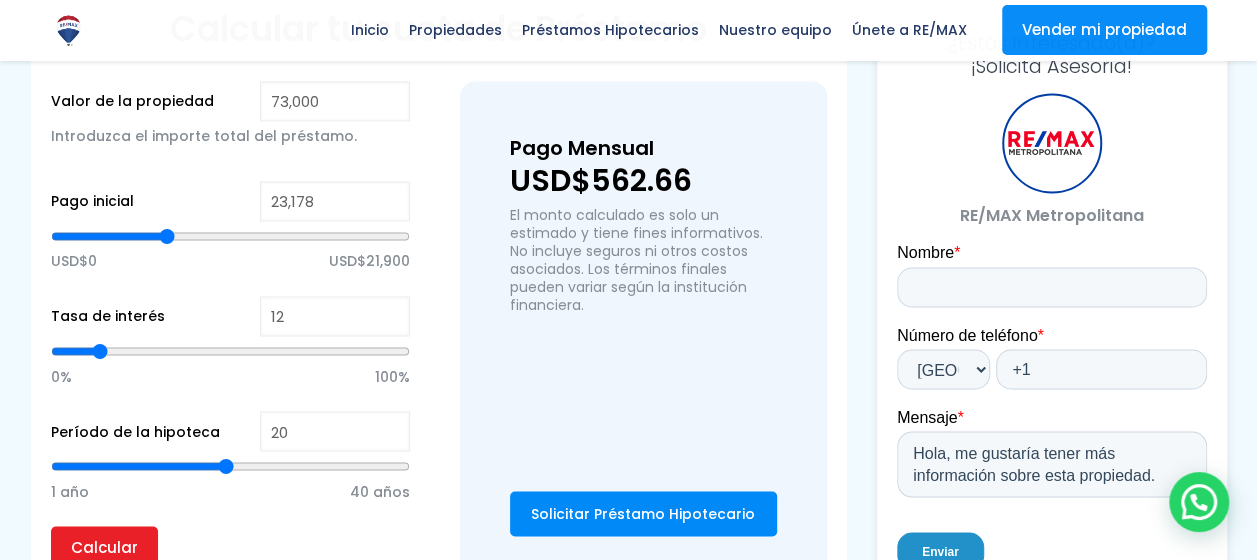 type on "23,036" 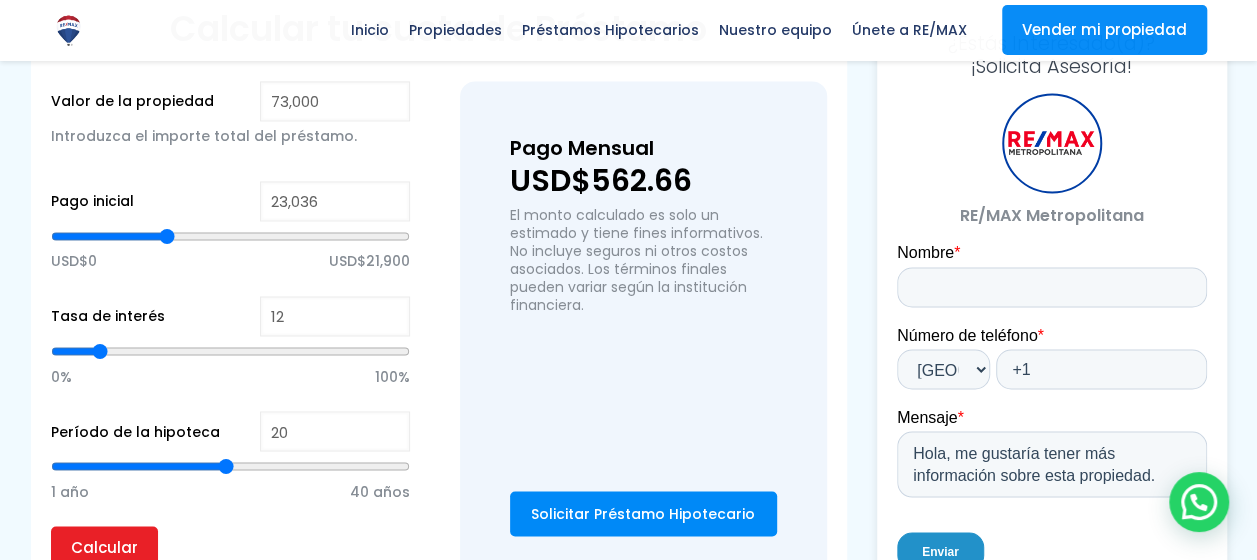 type on "22,753" 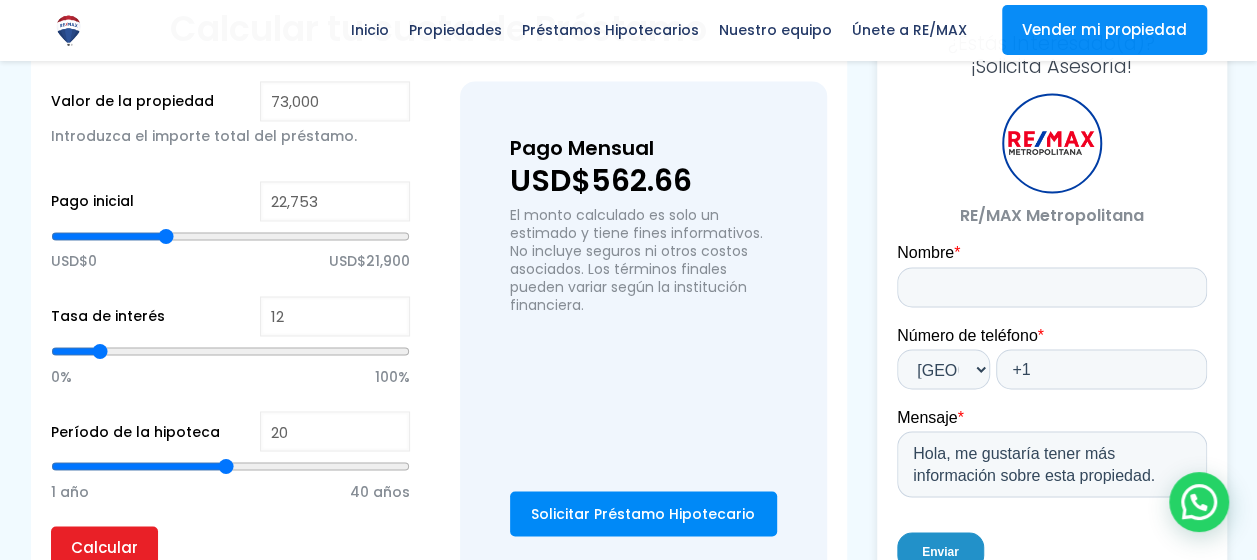 type on "22,469" 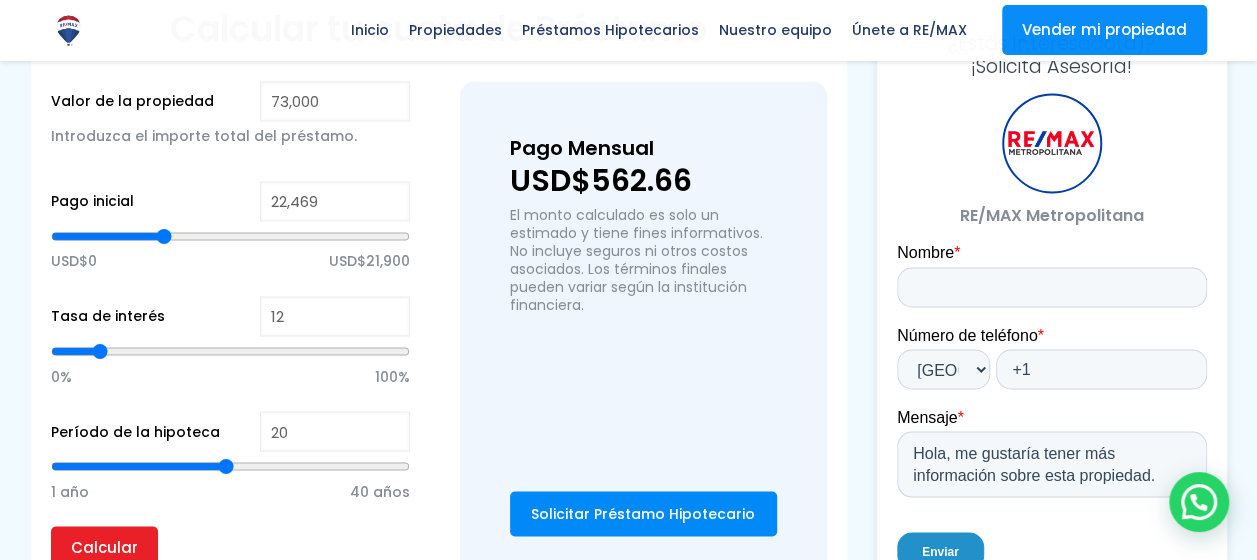 type on "22,186" 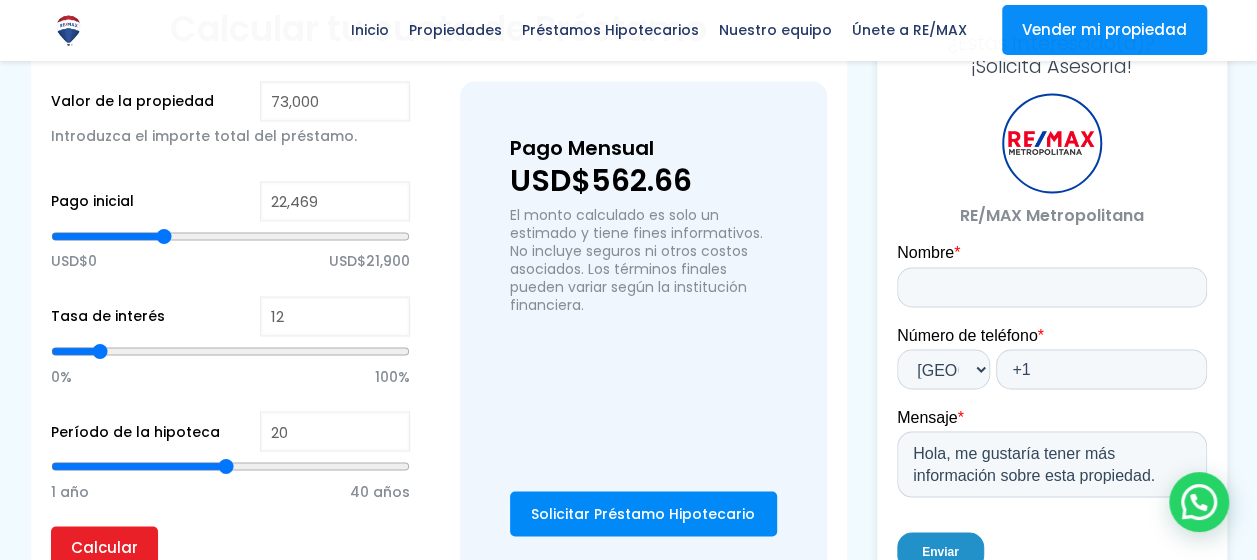 type on "22186" 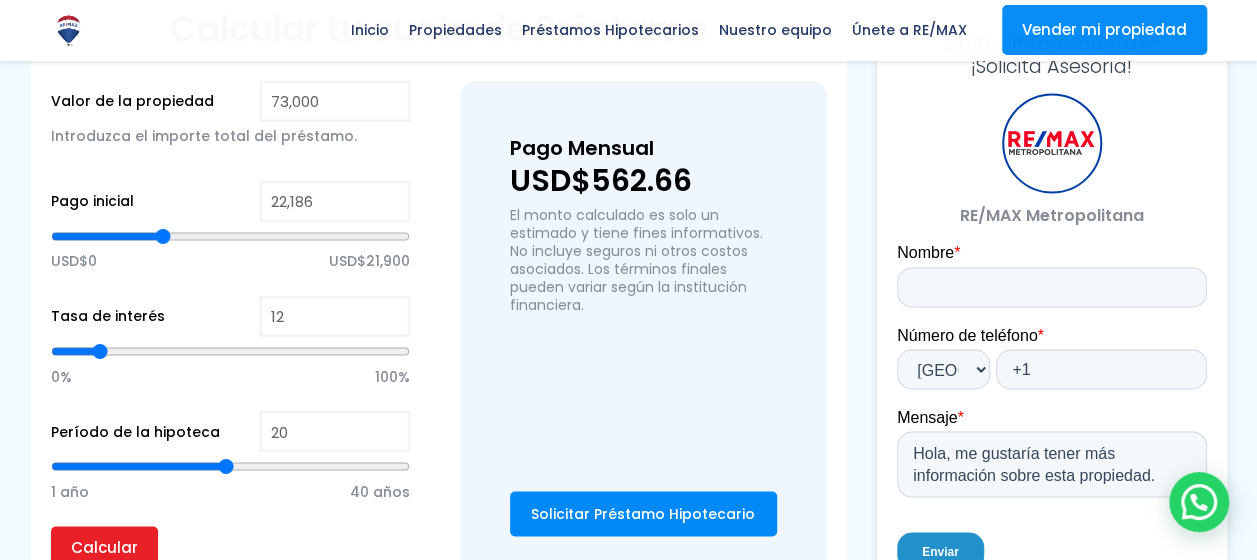 type on "21,902" 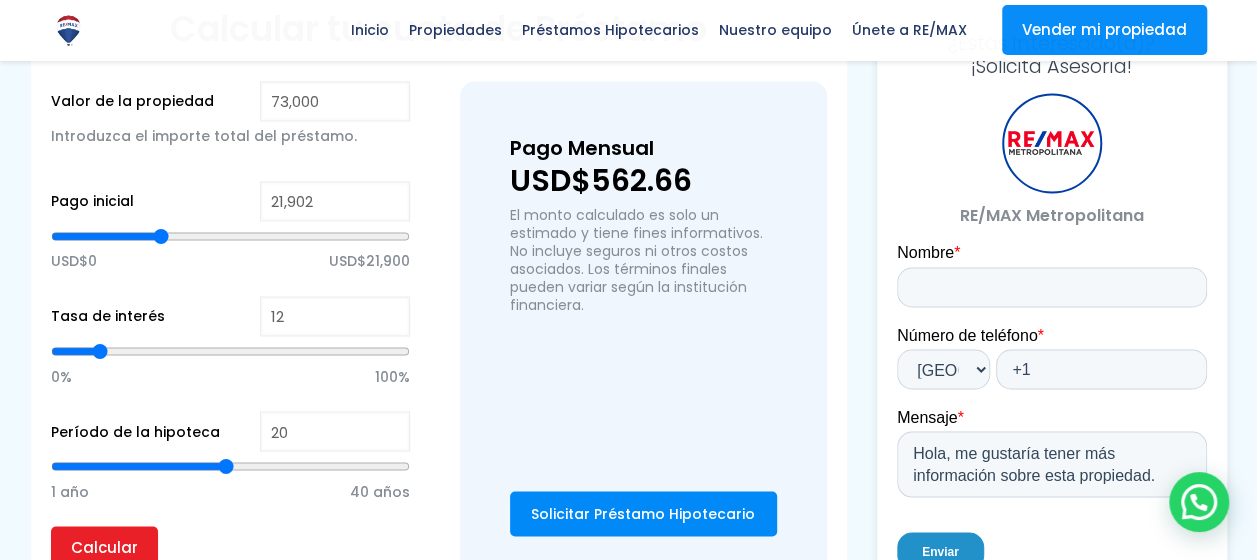 type on "21,335" 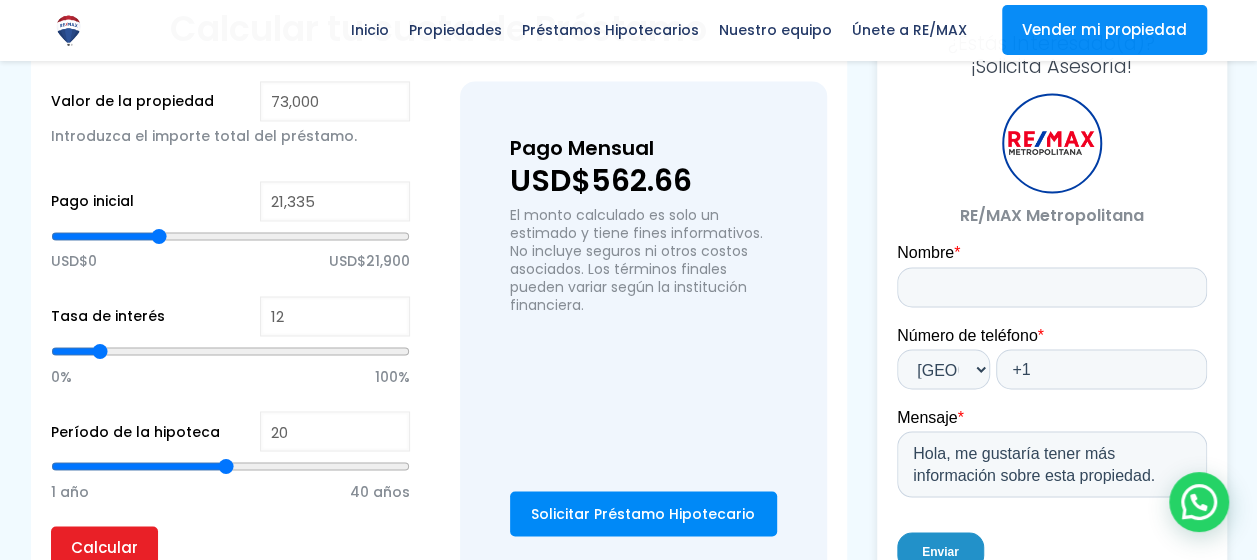 type on "21,193" 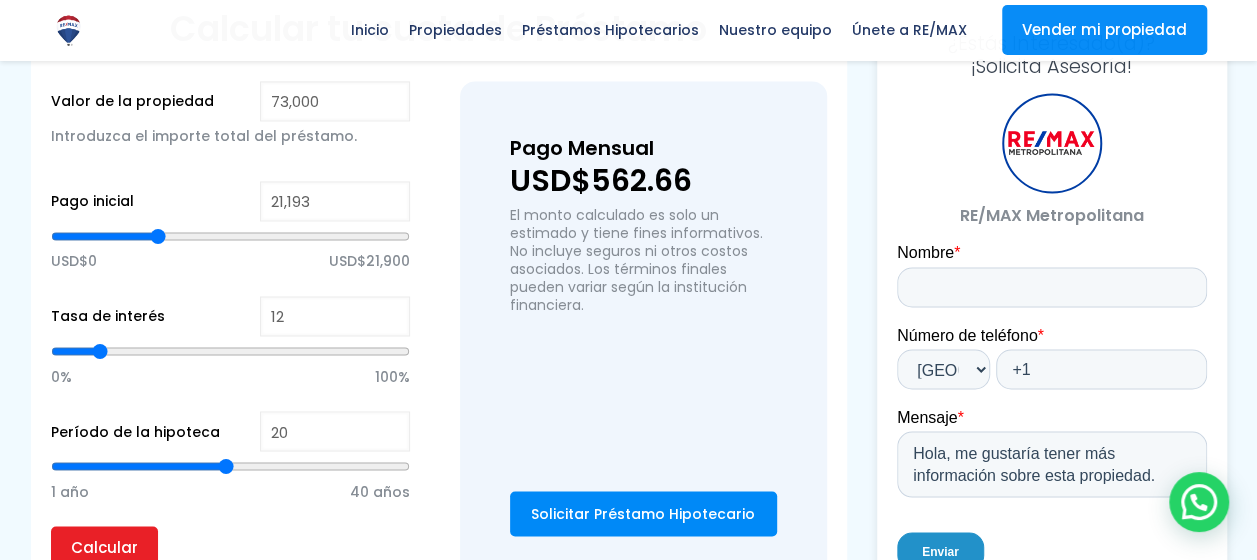 type on "21,051" 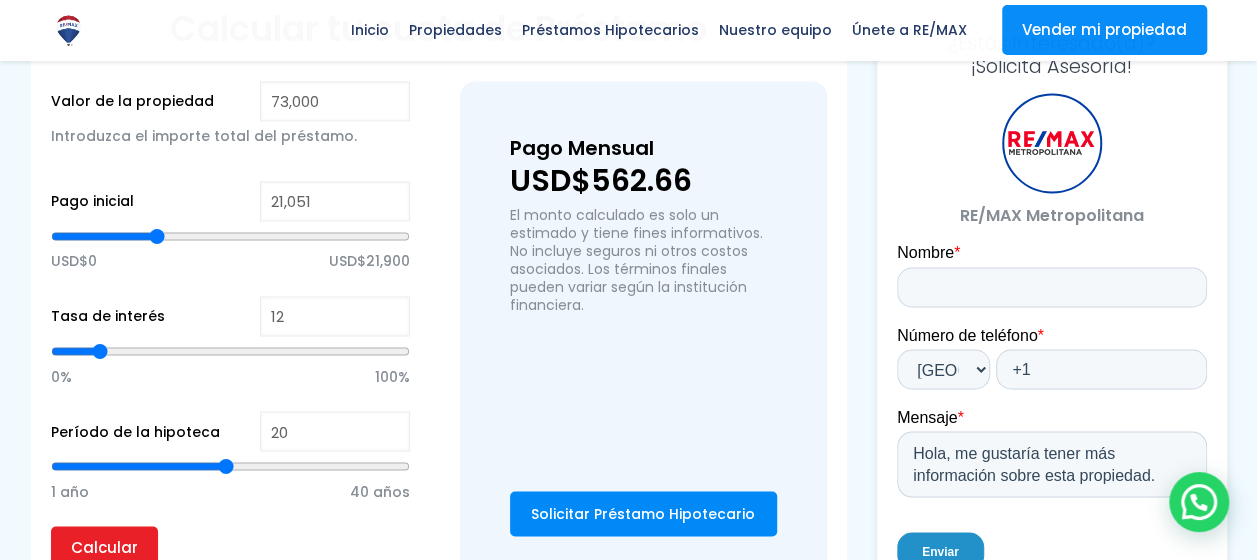 type on "20,910" 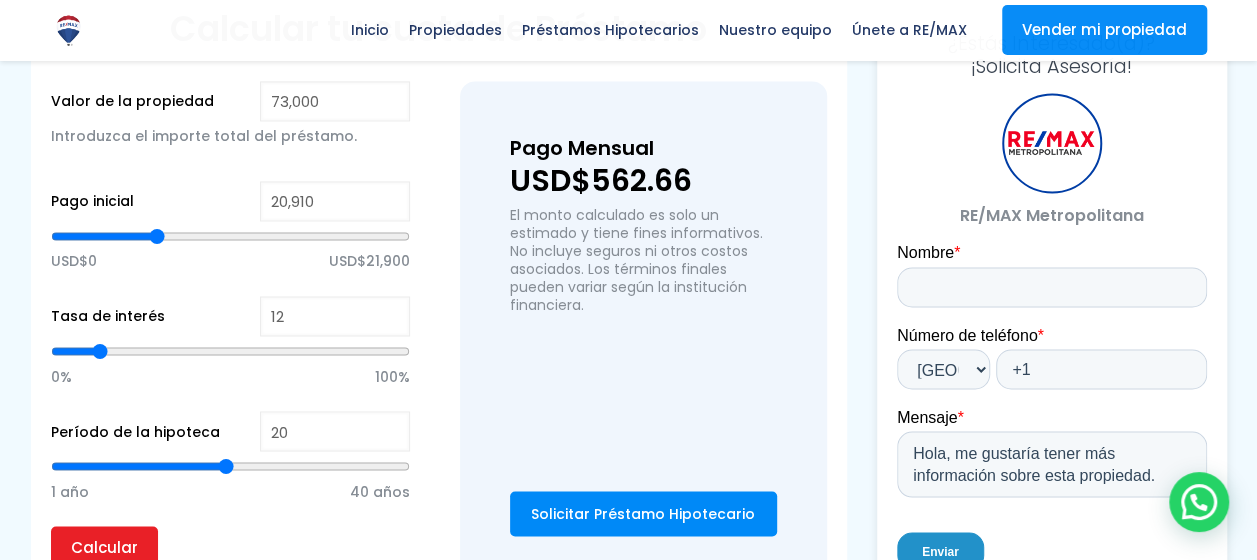 type on "20,768" 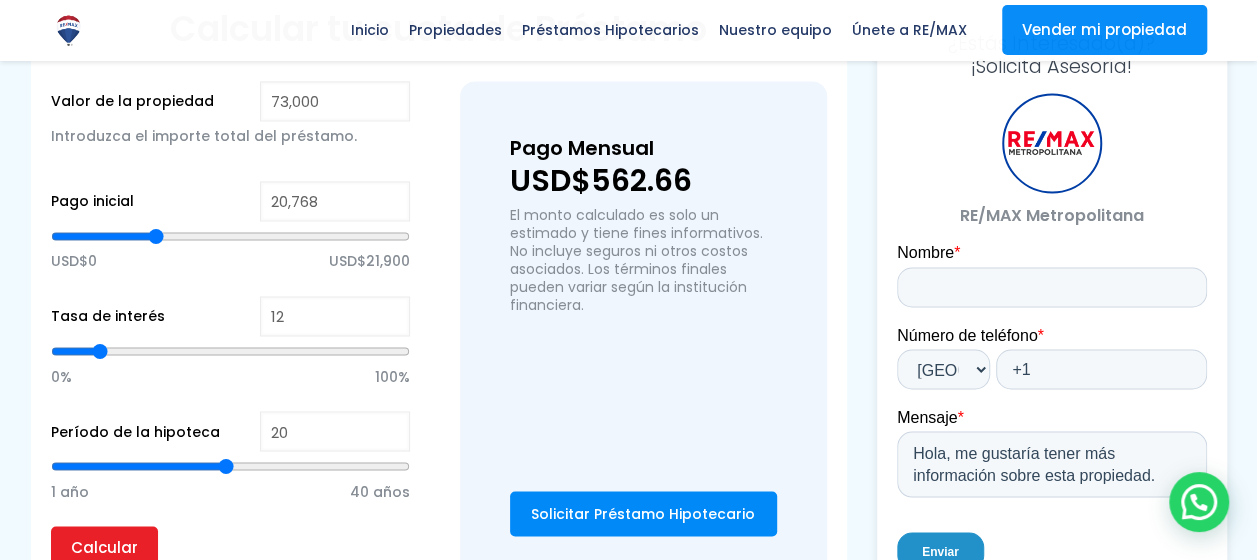 type on "20,626" 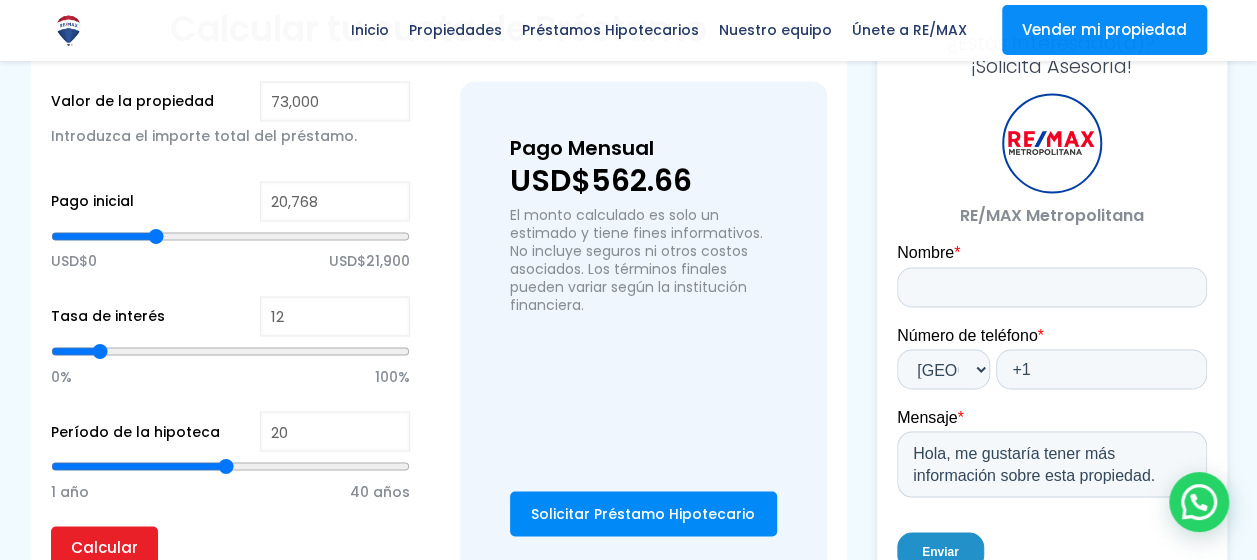 type on "20626" 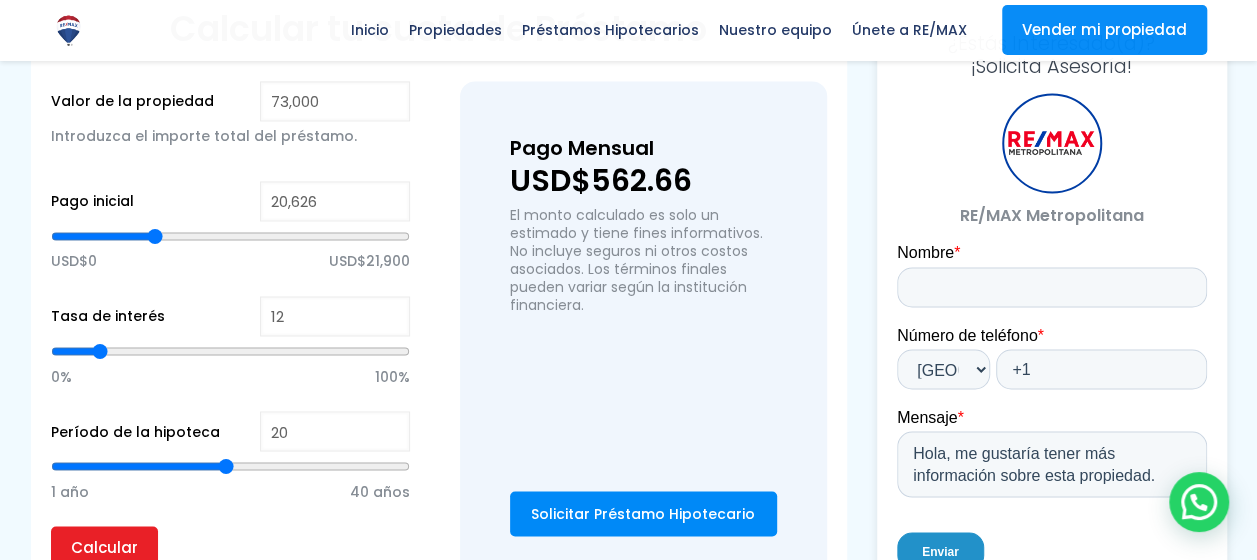 type on "20,484" 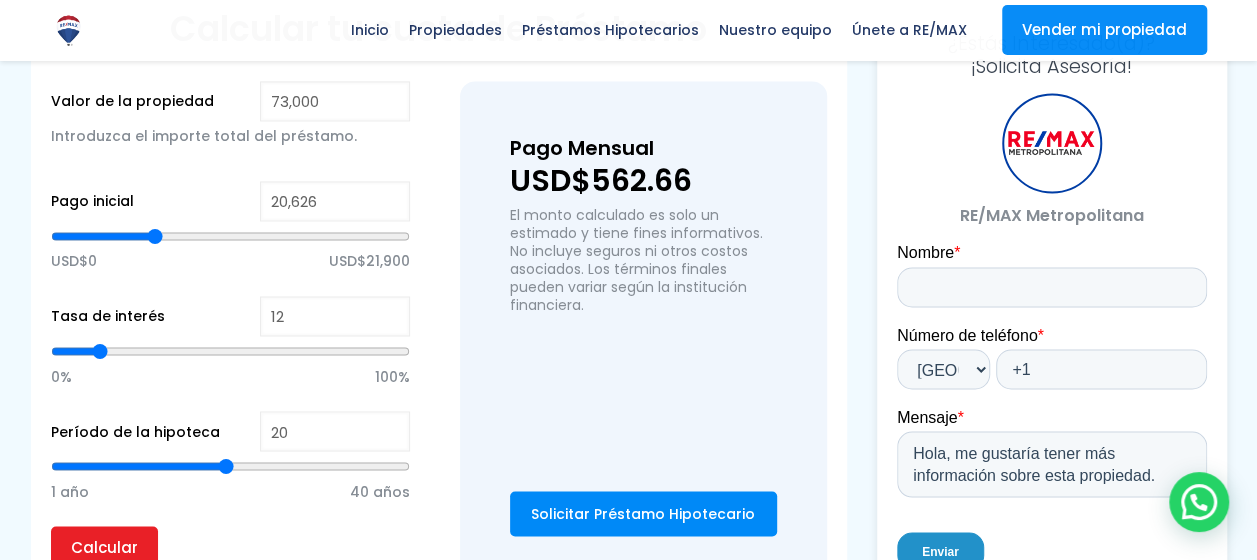 type on "20484" 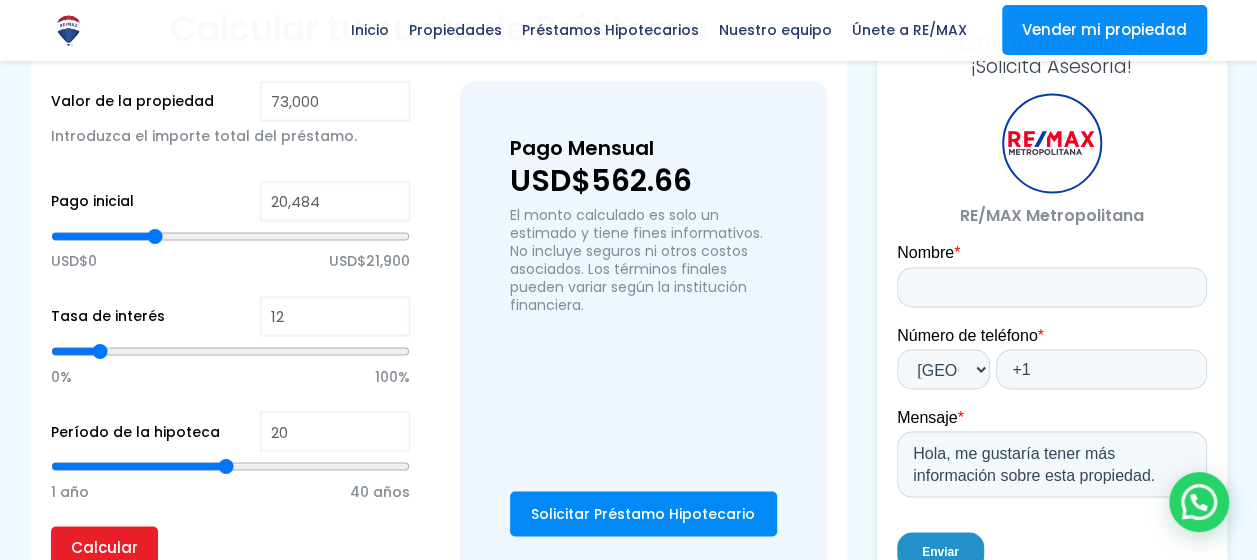 type on "20,343" 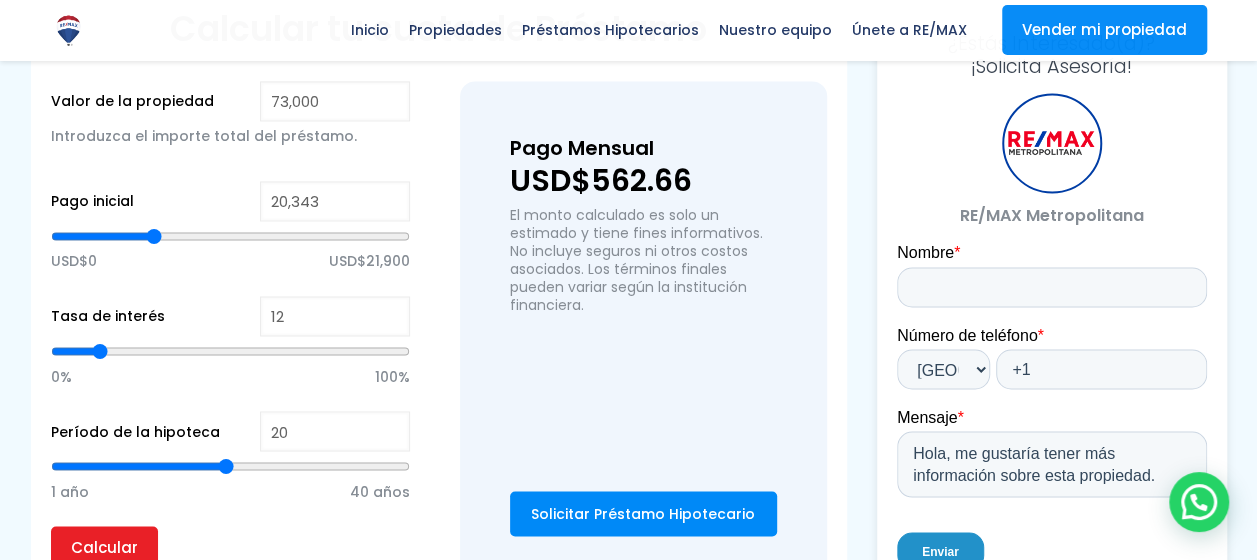 drag, startPoint x: 230, startPoint y: 238, endPoint x: 154, endPoint y: 242, distance: 76.105194 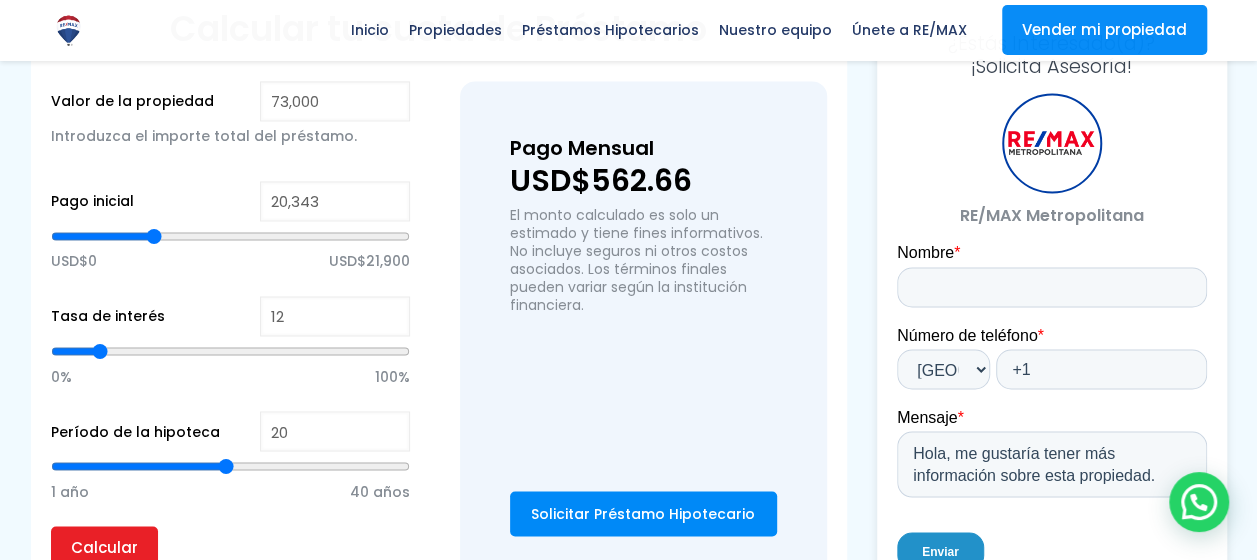 type on "20343" 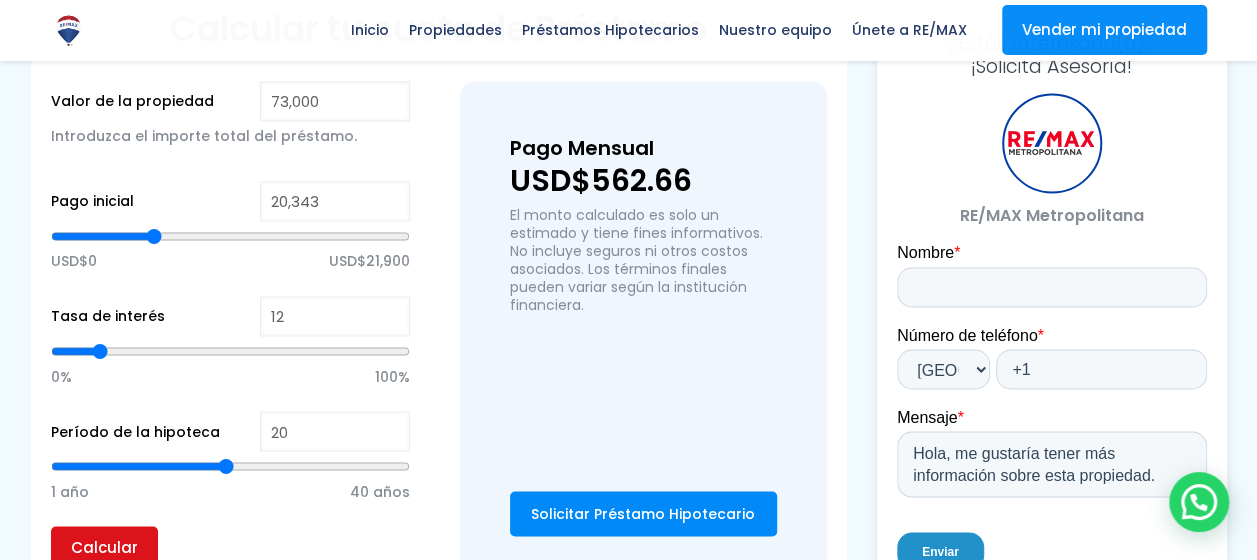 click on "Calcular" at bounding box center (104, 546) 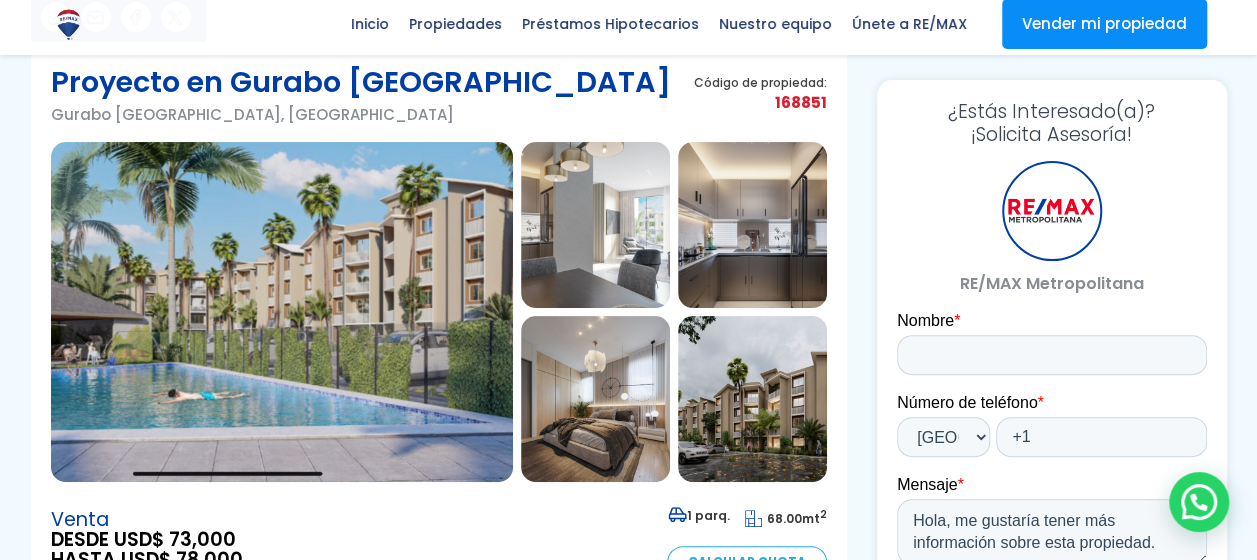 scroll, scrollTop: 141, scrollLeft: 0, axis: vertical 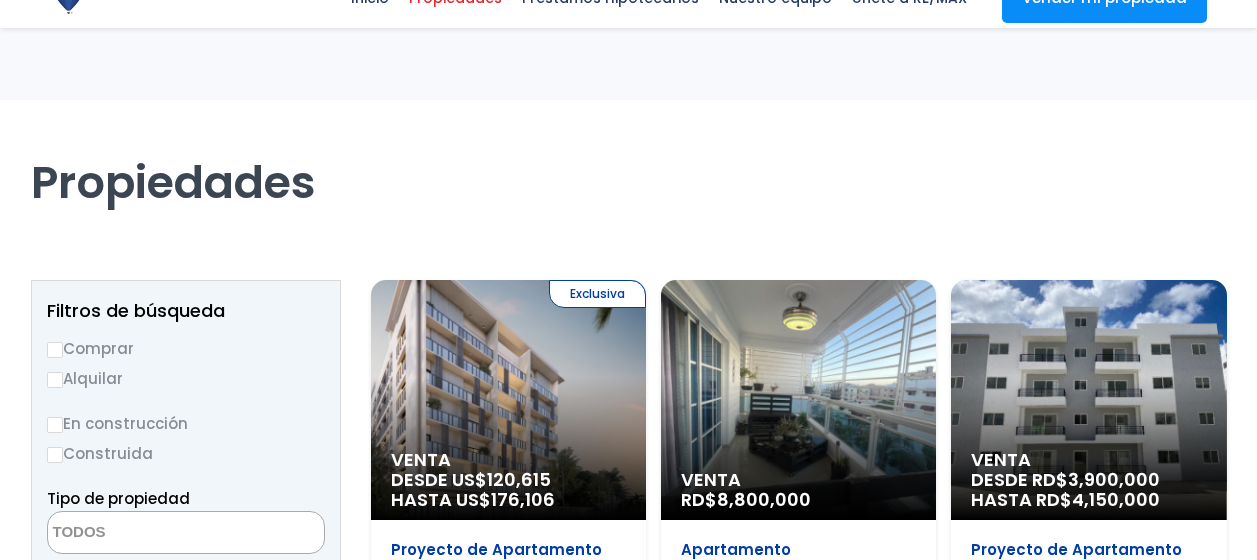 select 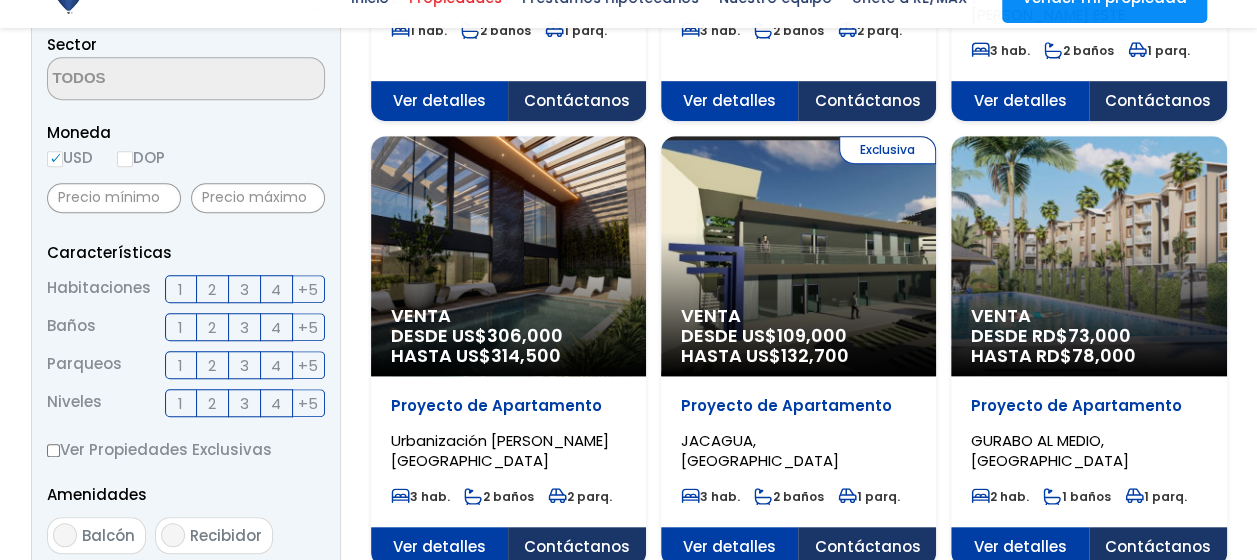 scroll, scrollTop: 630, scrollLeft: 0, axis: vertical 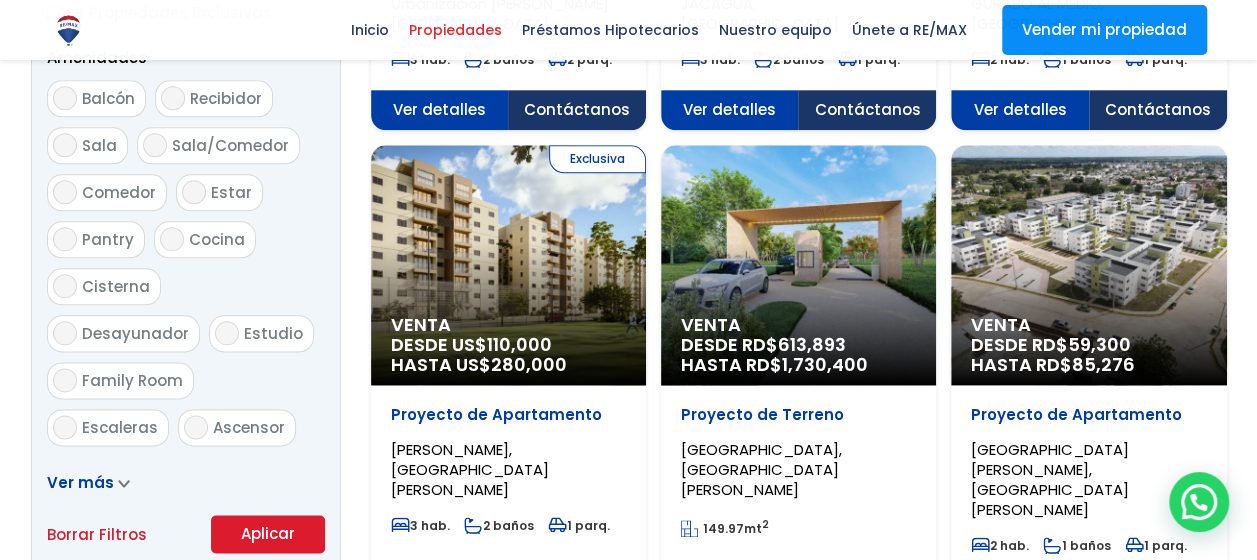 click on "Venta" at bounding box center (508, -607) 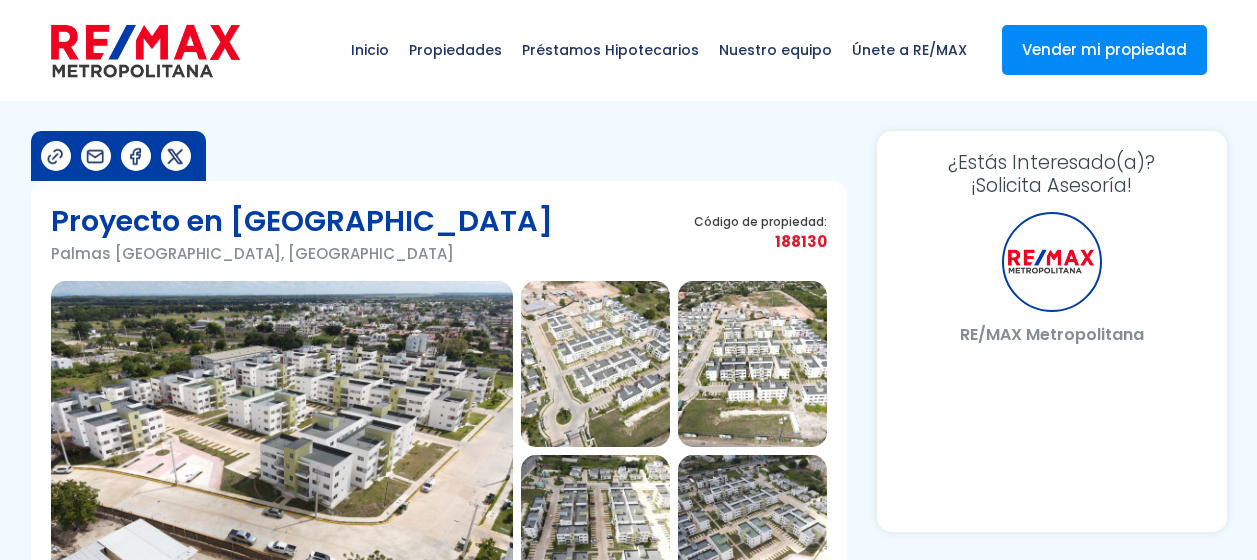 scroll, scrollTop: 0, scrollLeft: 0, axis: both 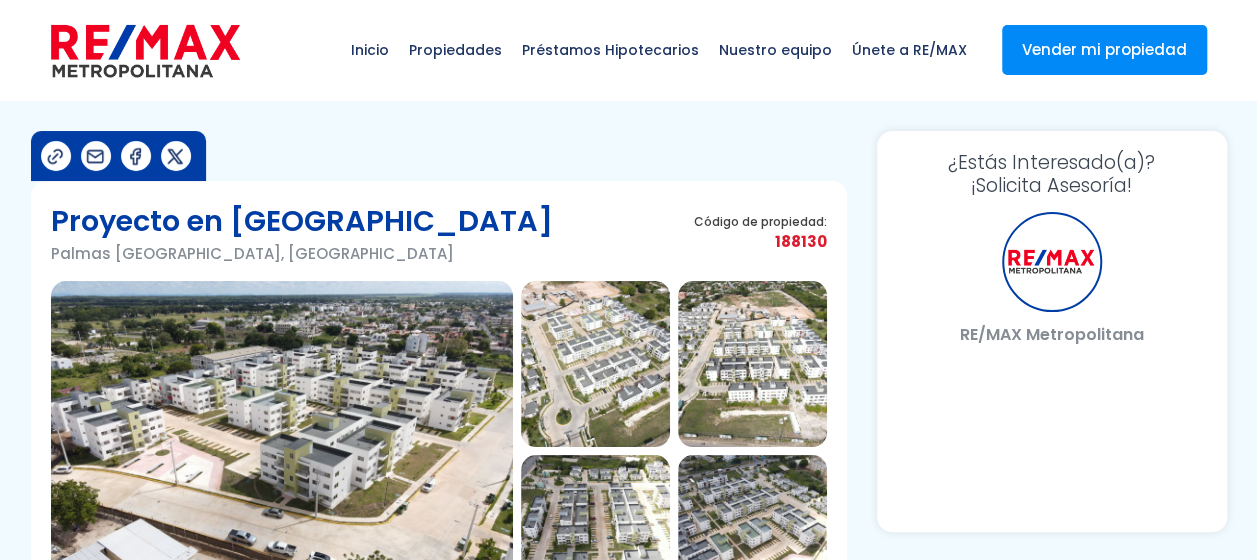 select on "US" 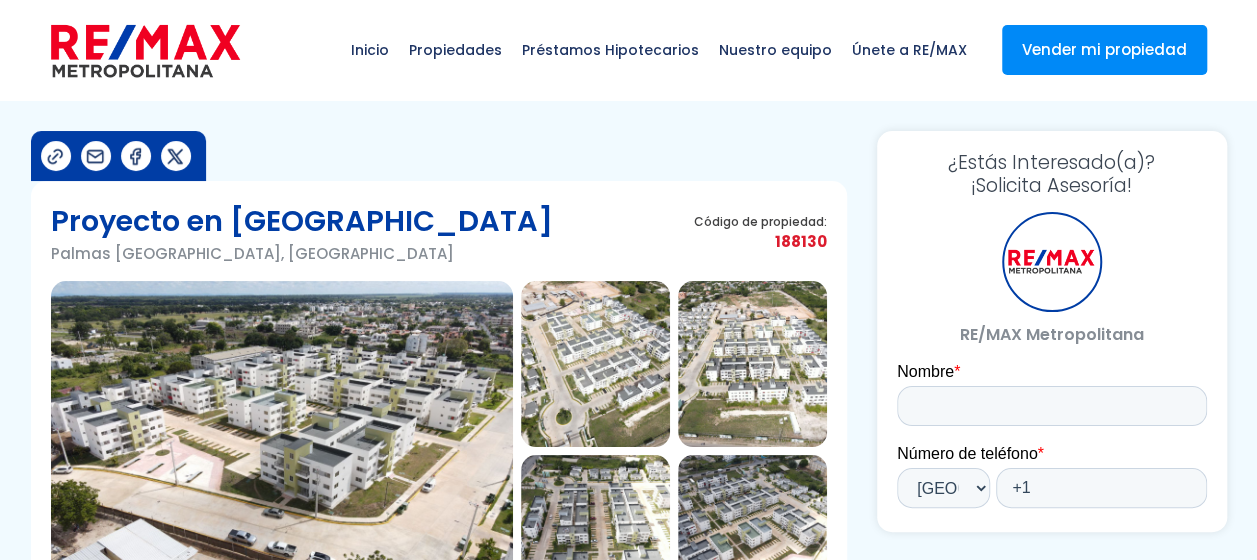 scroll, scrollTop: 0, scrollLeft: 0, axis: both 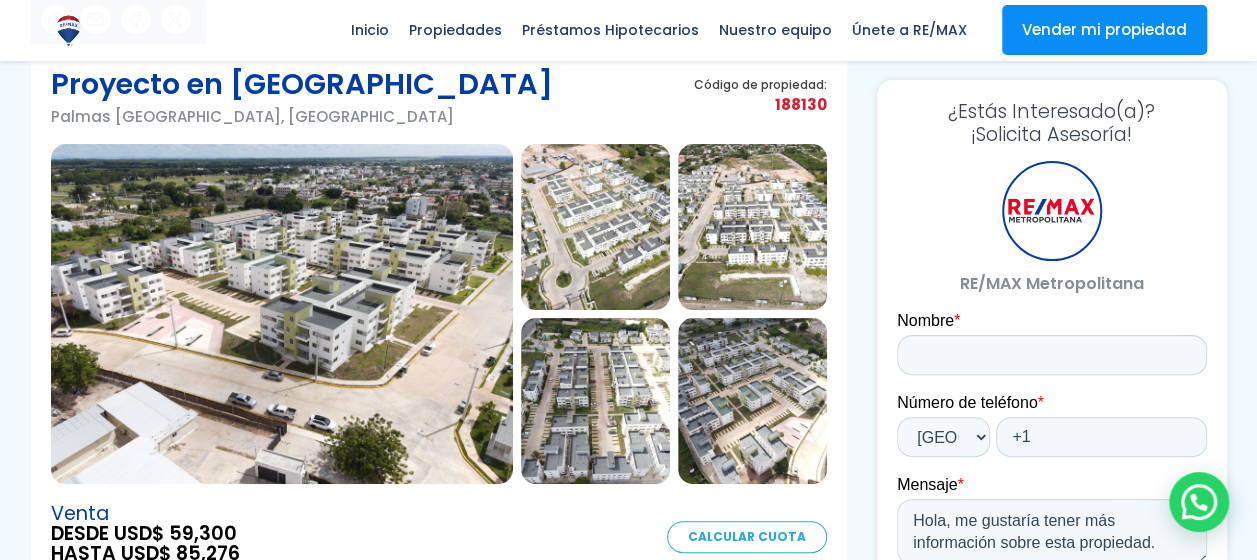click at bounding box center (282, 314) 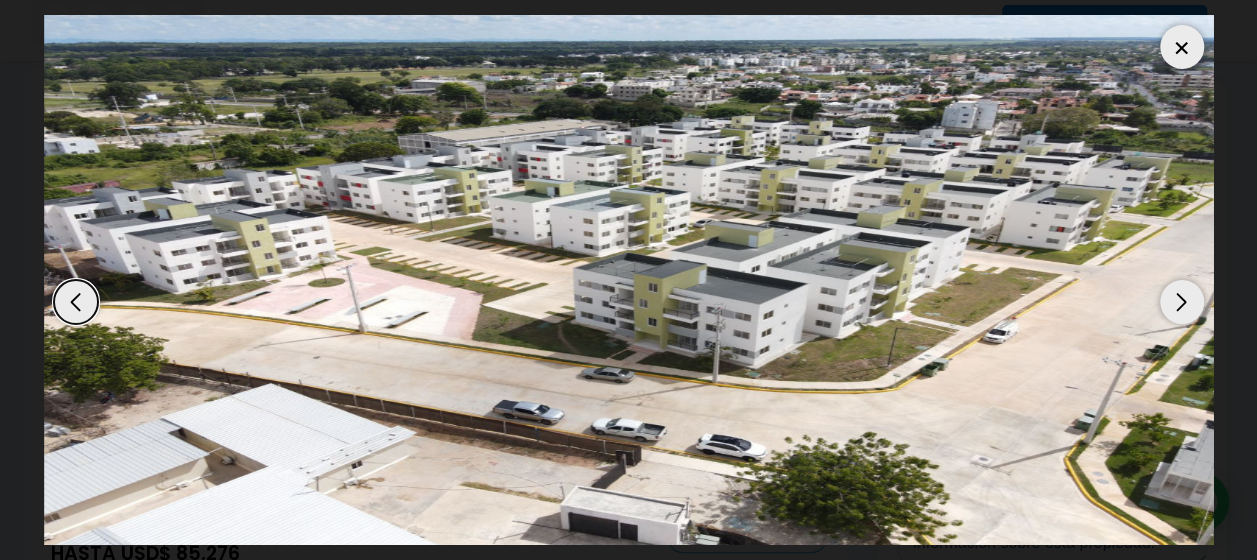 click at bounding box center (629, 280) 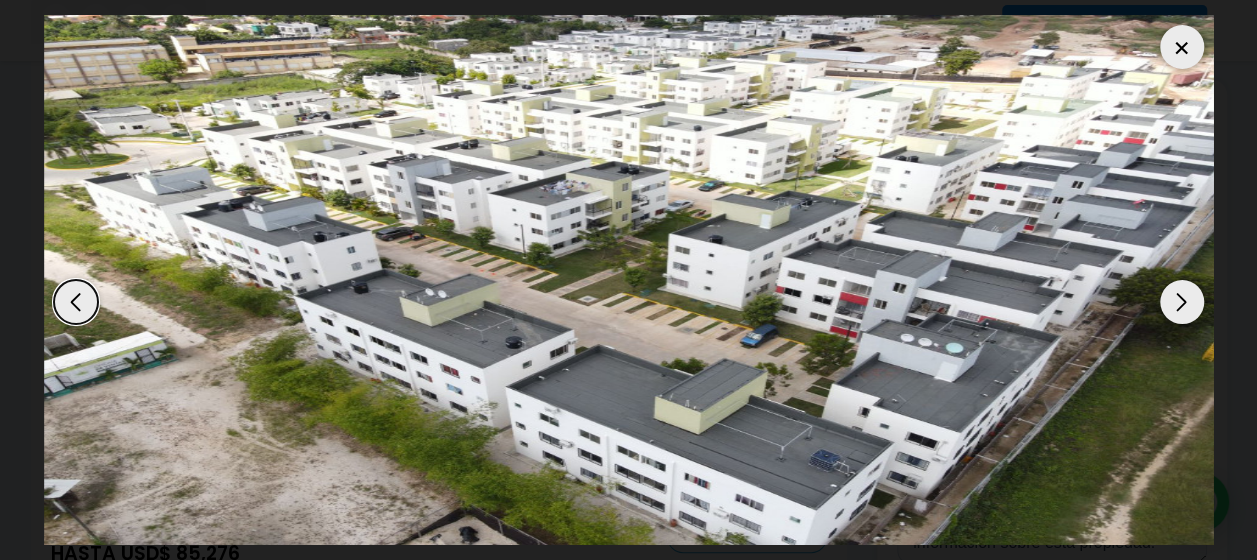click at bounding box center (1182, 302) 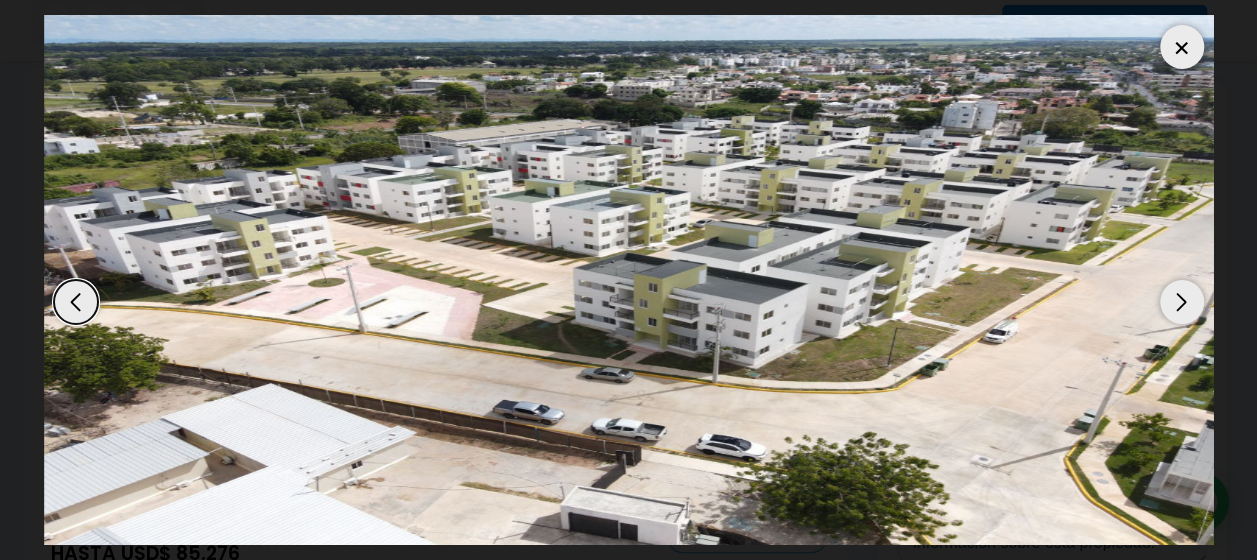 click at bounding box center (1182, 302) 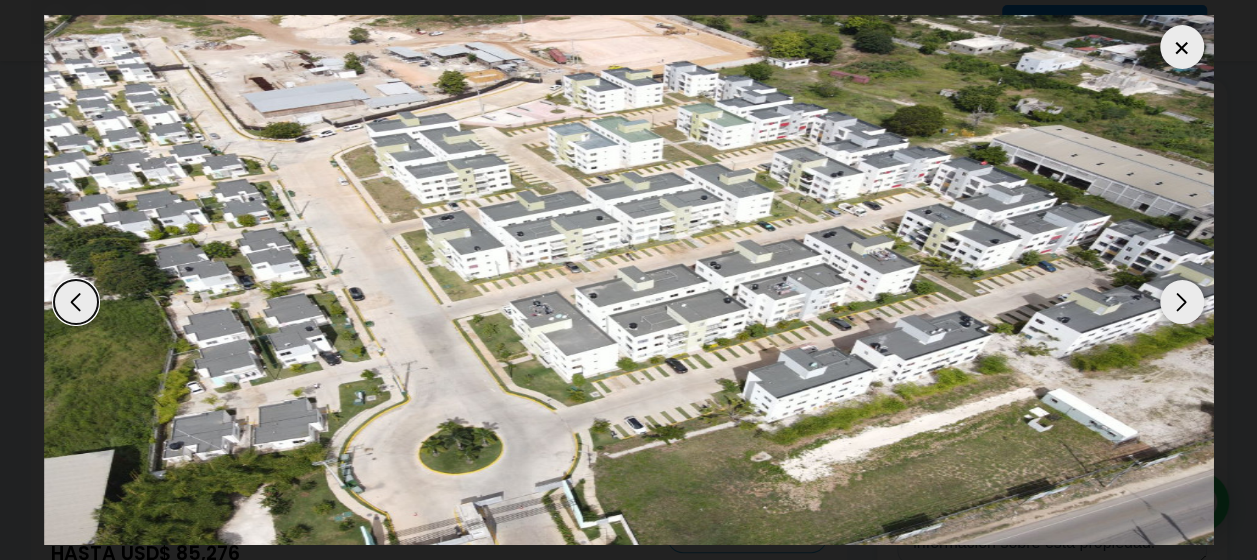 click at bounding box center (1182, 302) 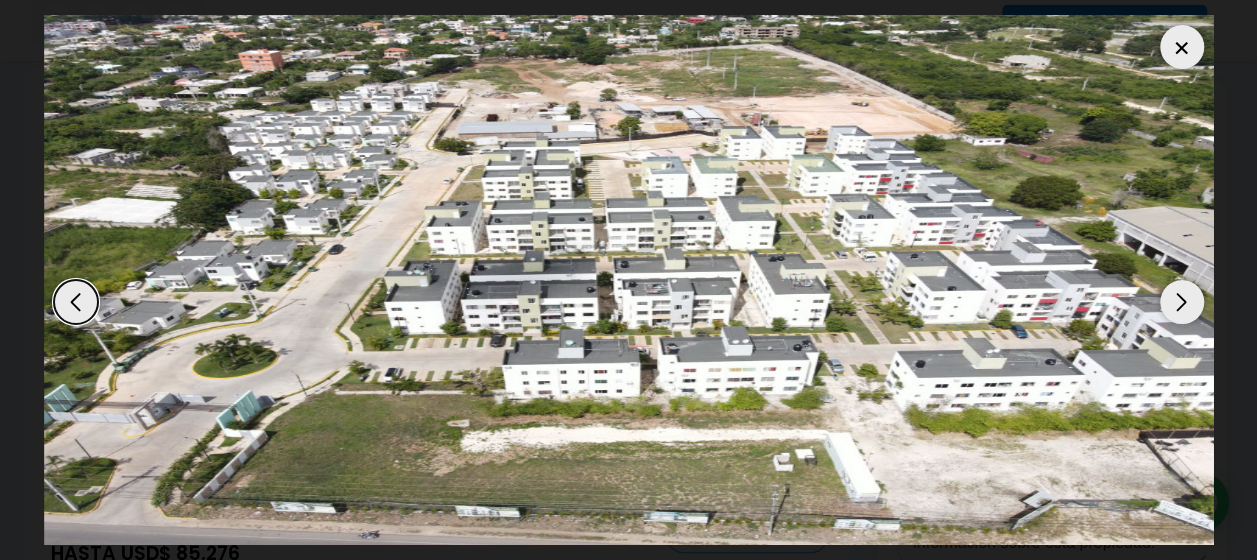 click at bounding box center [1182, 302] 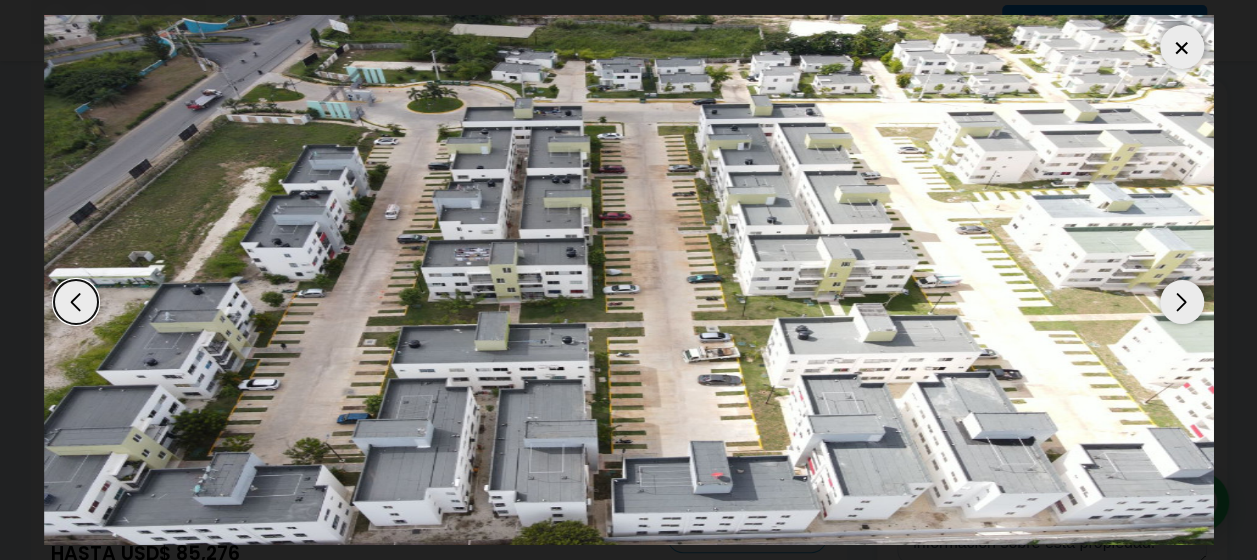 click at bounding box center (1182, 302) 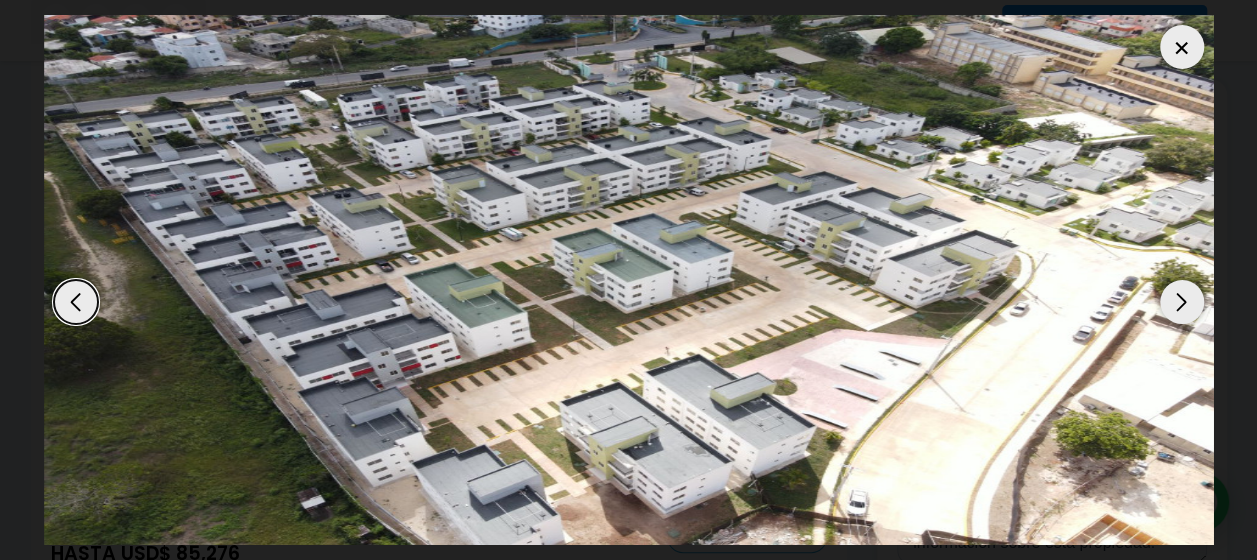 click at bounding box center (1182, 302) 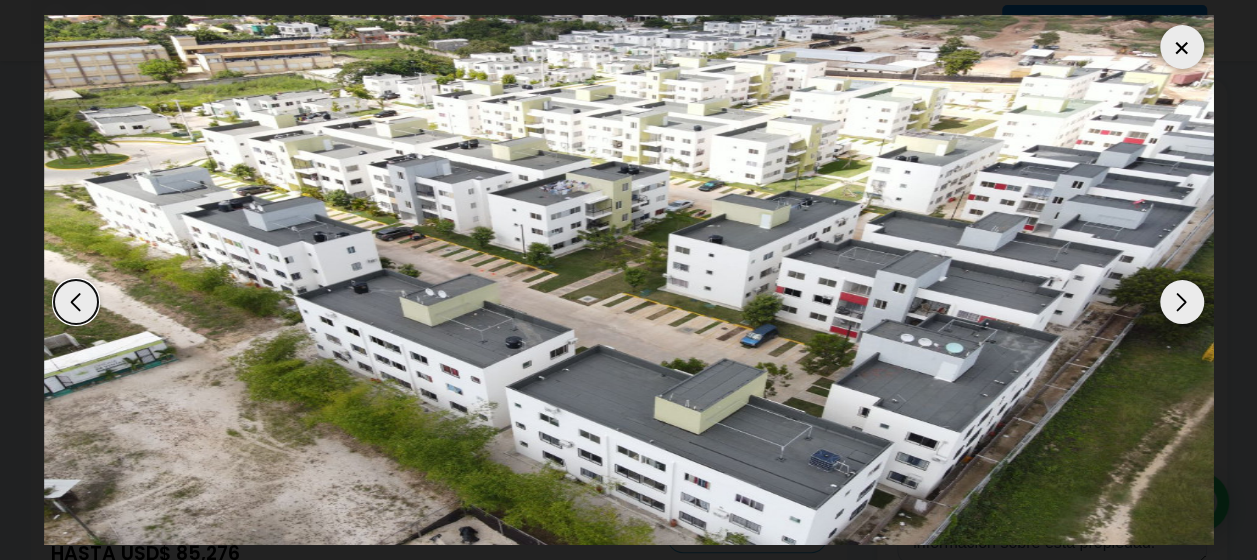 click at bounding box center (1182, 302) 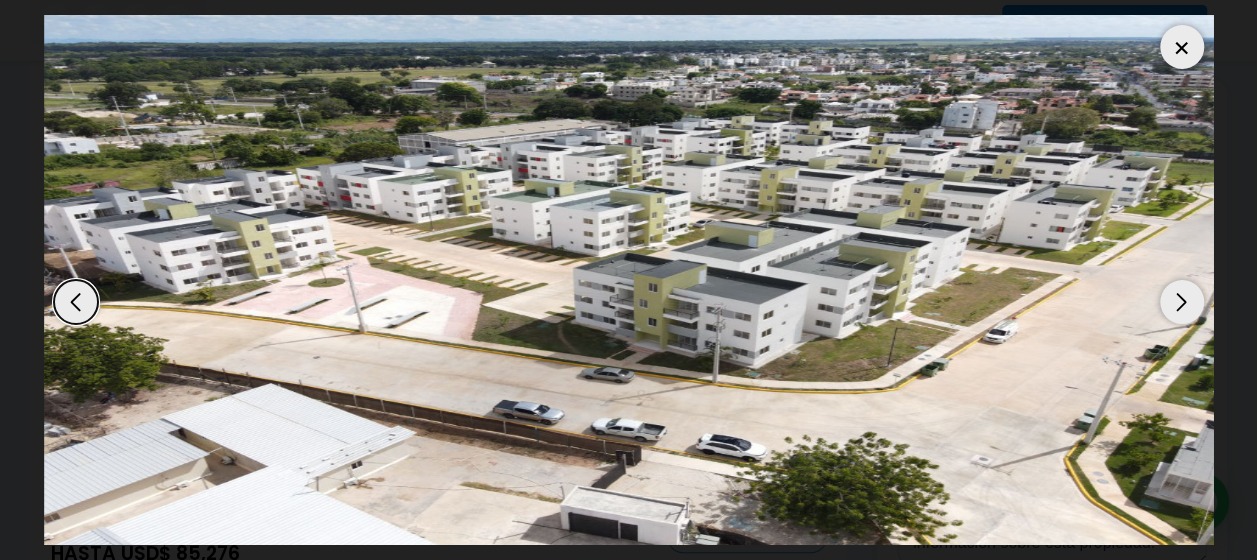 click at bounding box center [1182, 302] 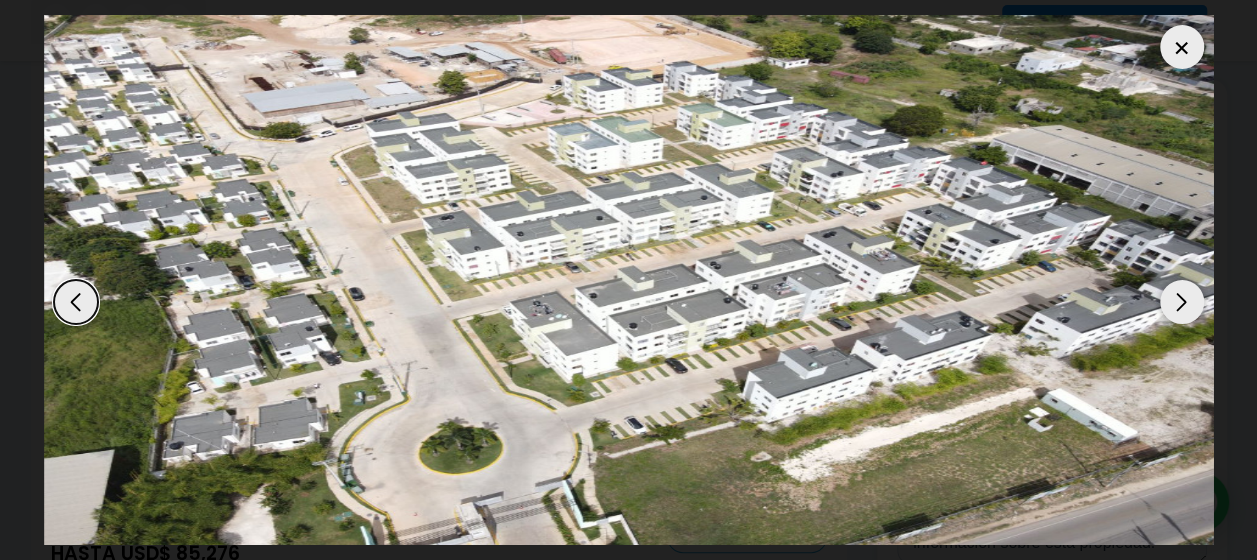 click at bounding box center (1182, 302) 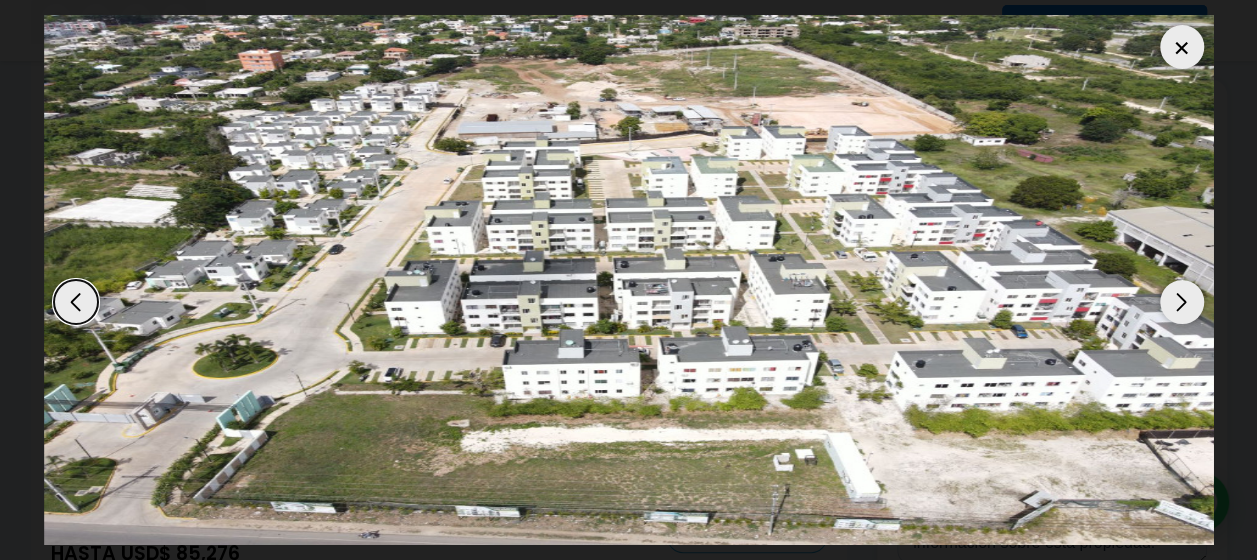 click at bounding box center (1182, 47) 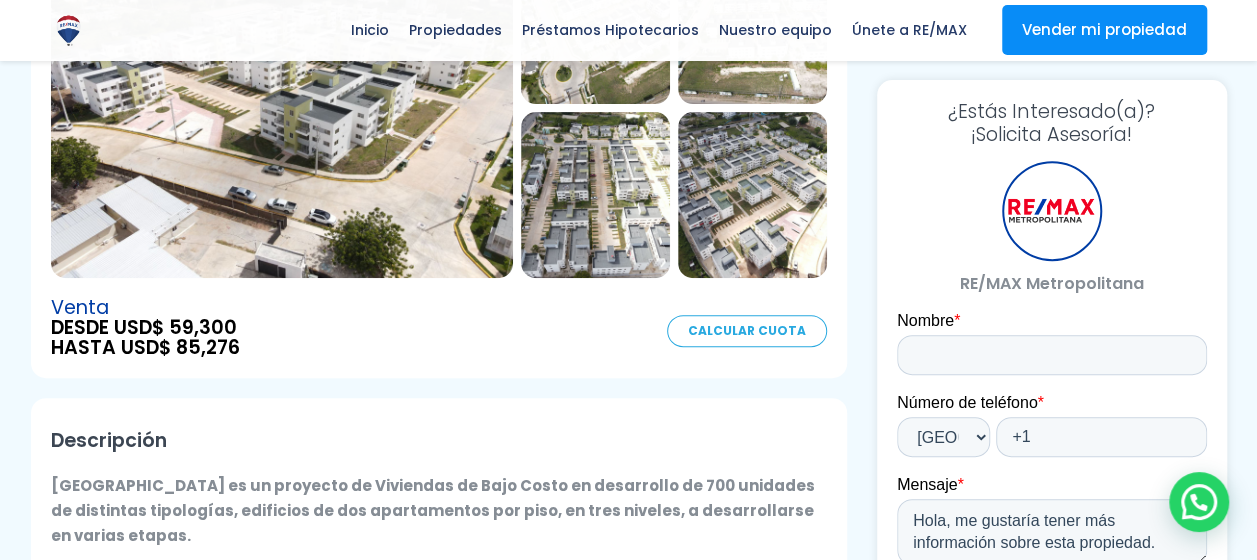scroll, scrollTop: 220, scrollLeft: 0, axis: vertical 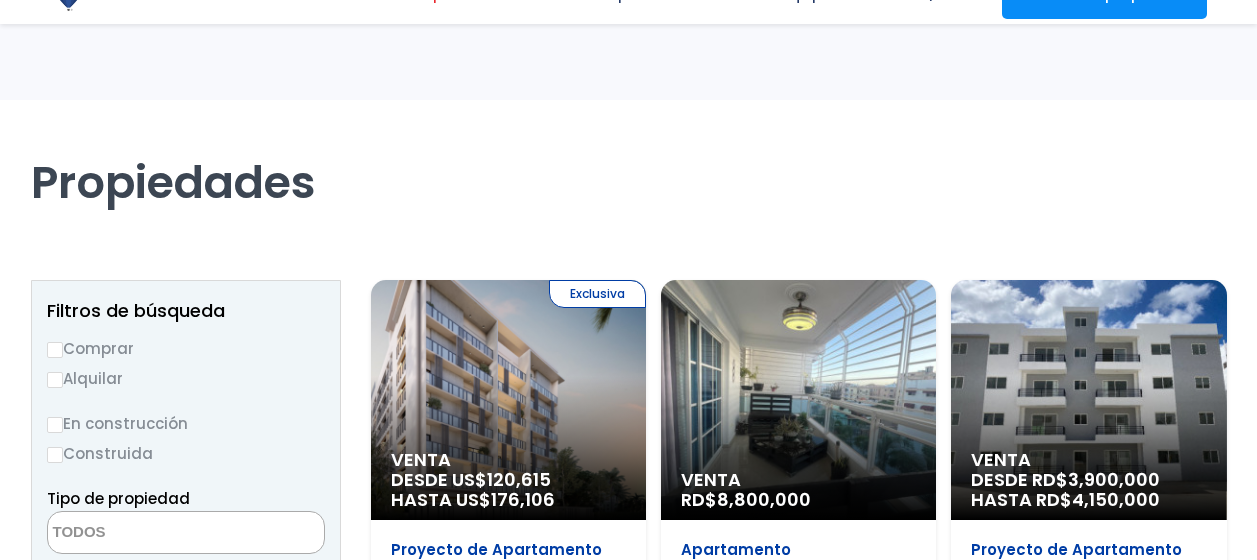 select 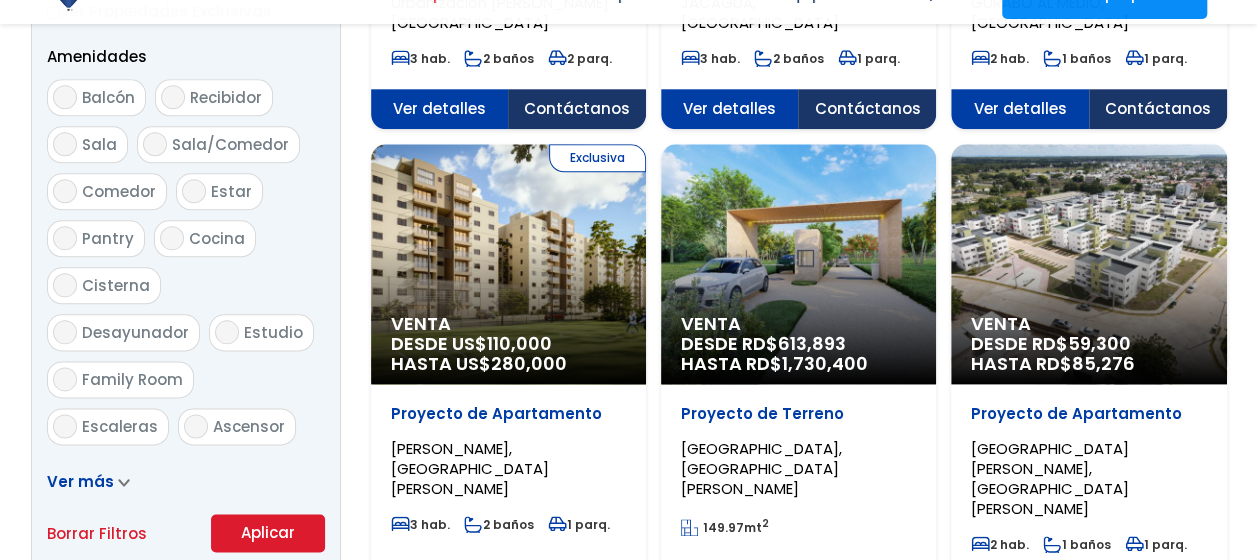 scroll, scrollTop: 0, scrollLeft: 0, axis: both 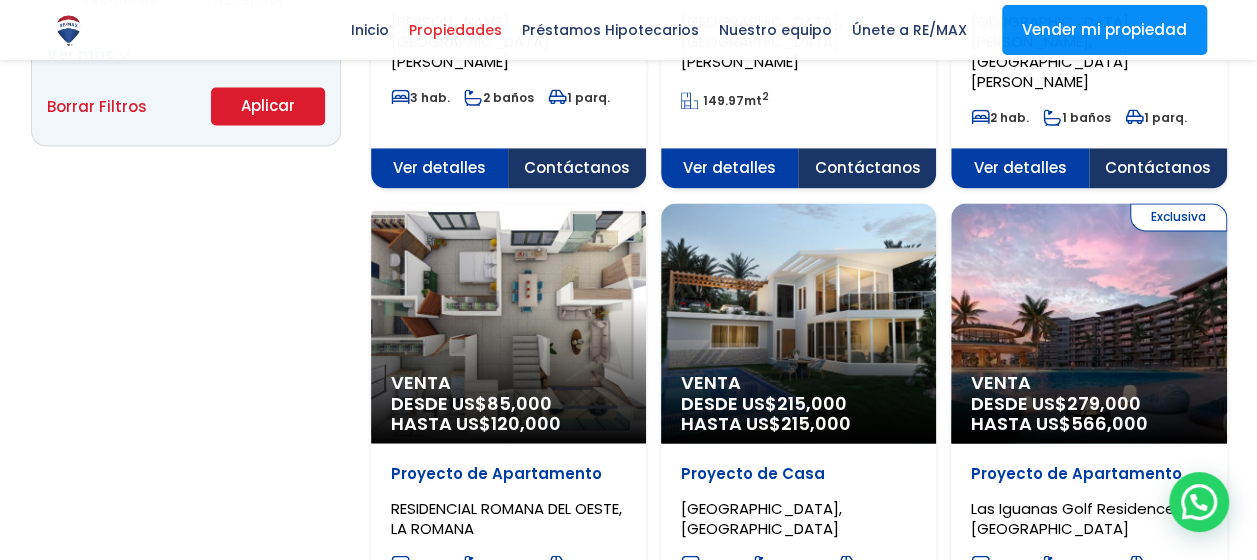 click on "120,000" at bounding box center (523, -996) 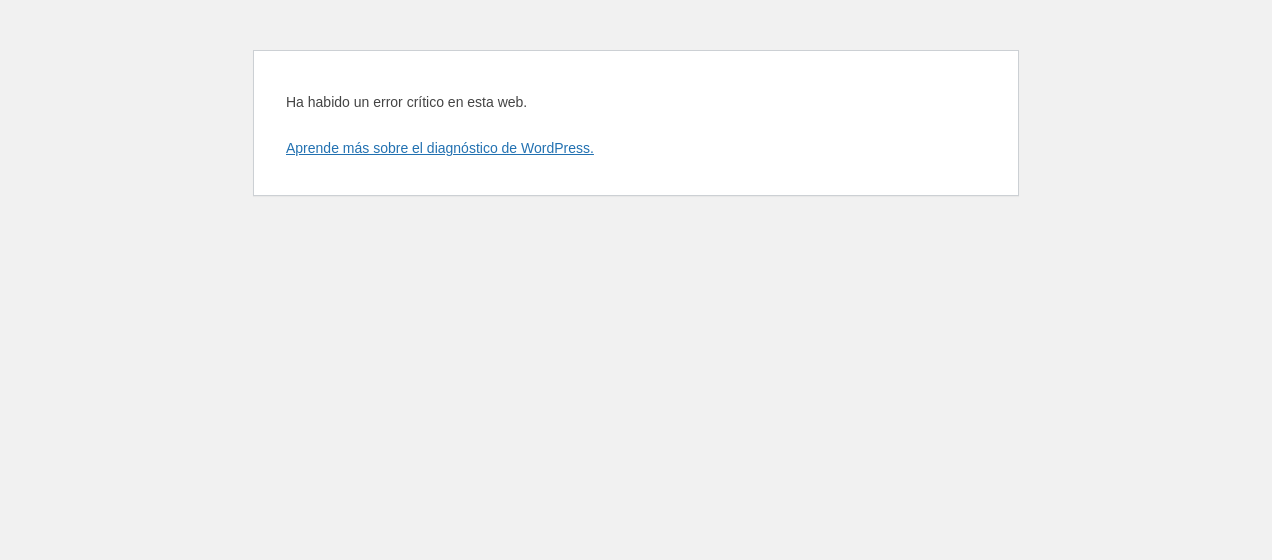 scroll, scrollTop: 0, scrollLeft: 0, axis: both 